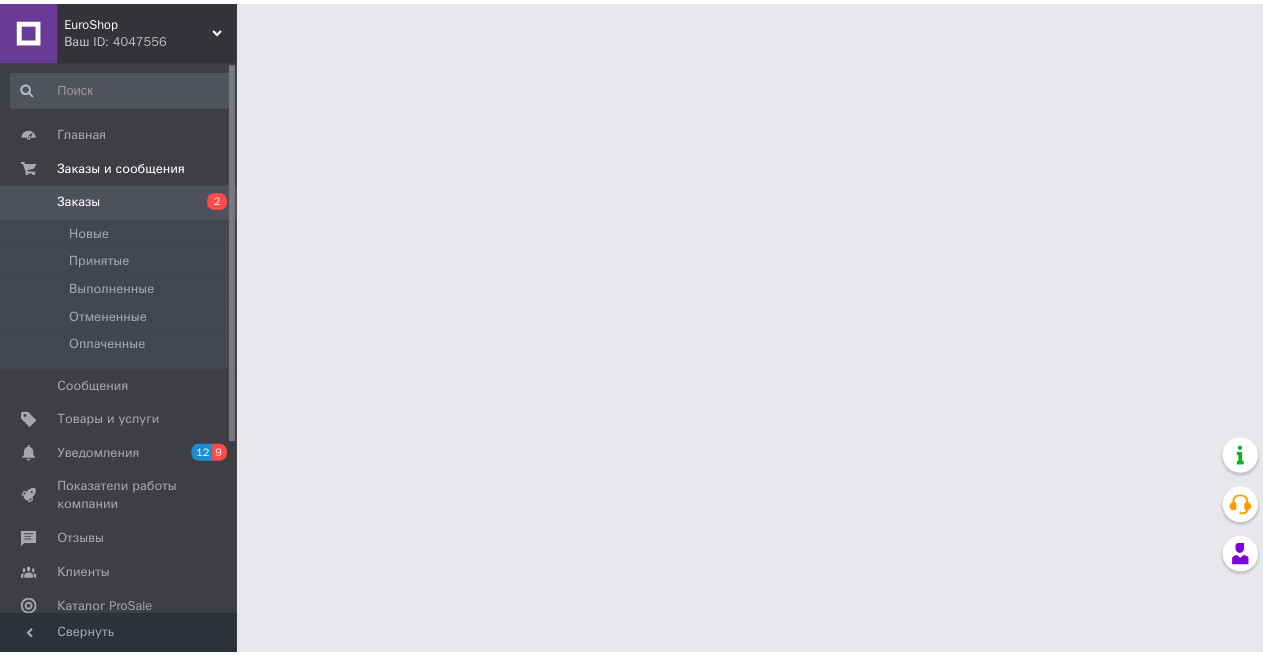 scroll, scrollTop: 0, scrollLeft: 0, axis: both 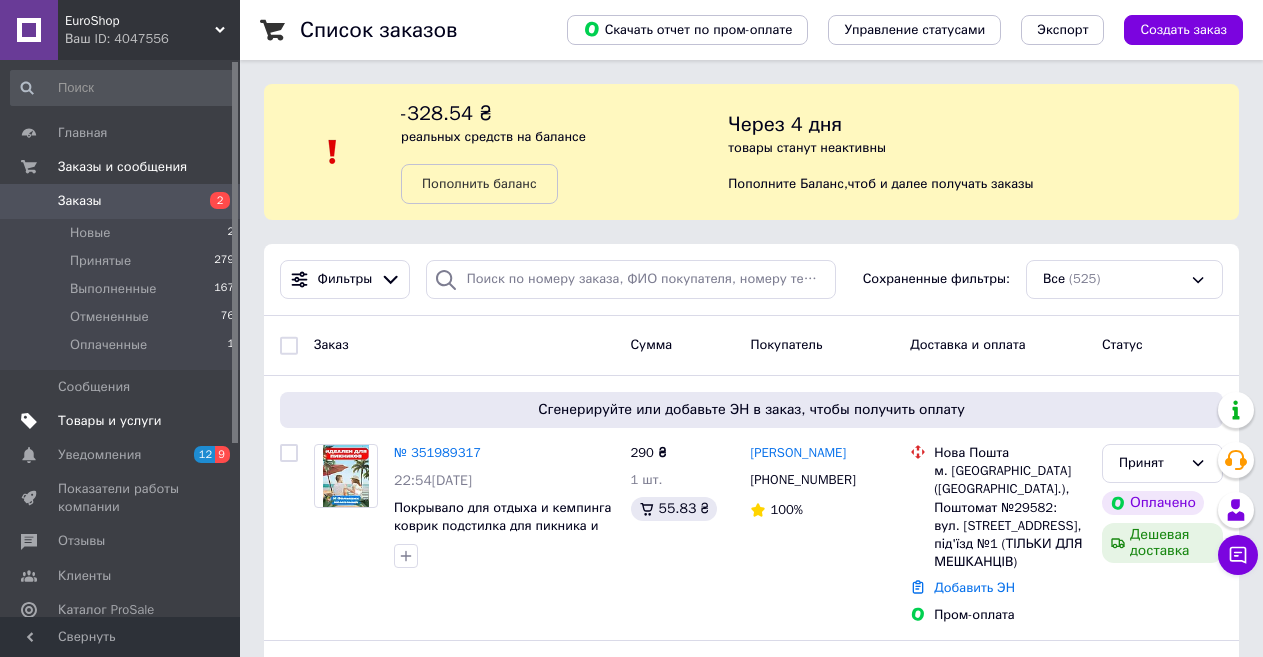 click on "Товары и услуги" at bounding box center (110, 421) 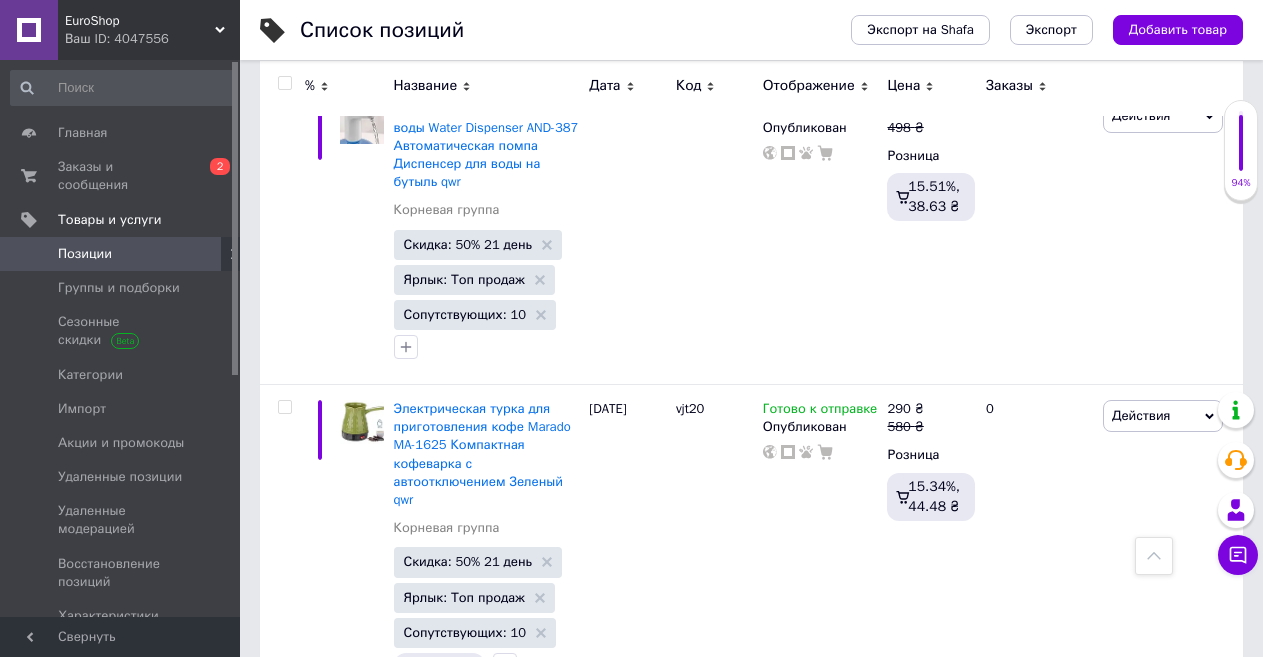 scroll, scrollTop: 640, scrollLeft: 0, axis: vertical 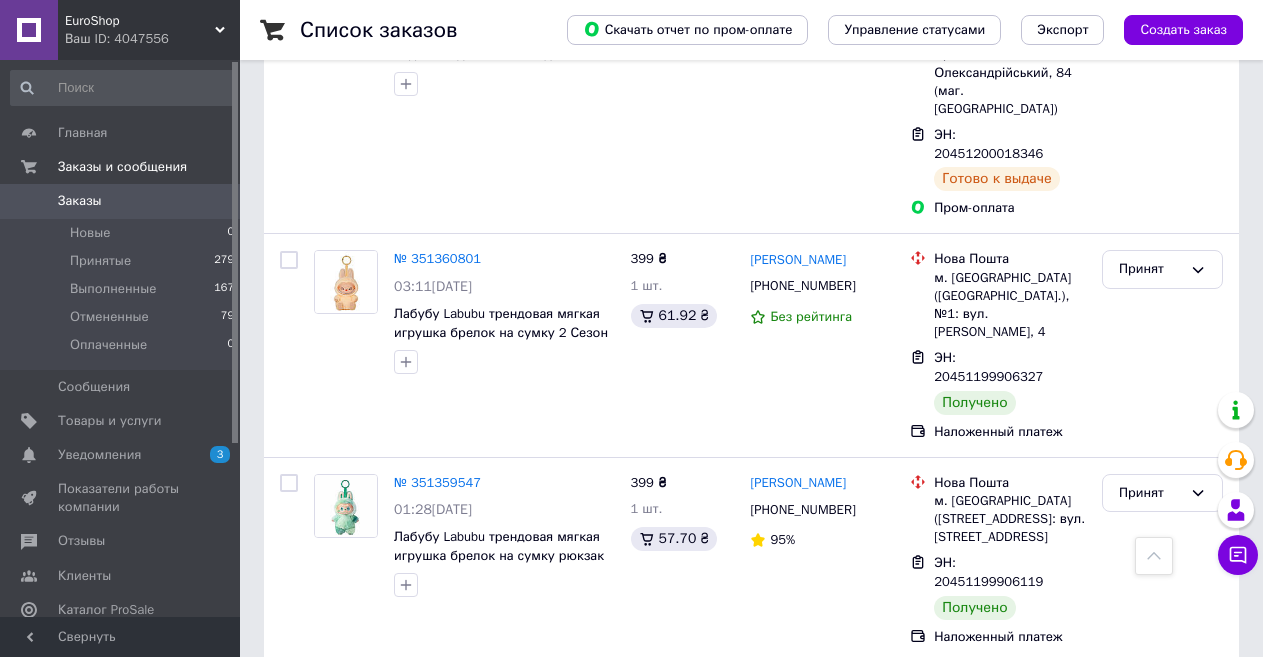 click on "Принят" at bounding box center (1150, 939) 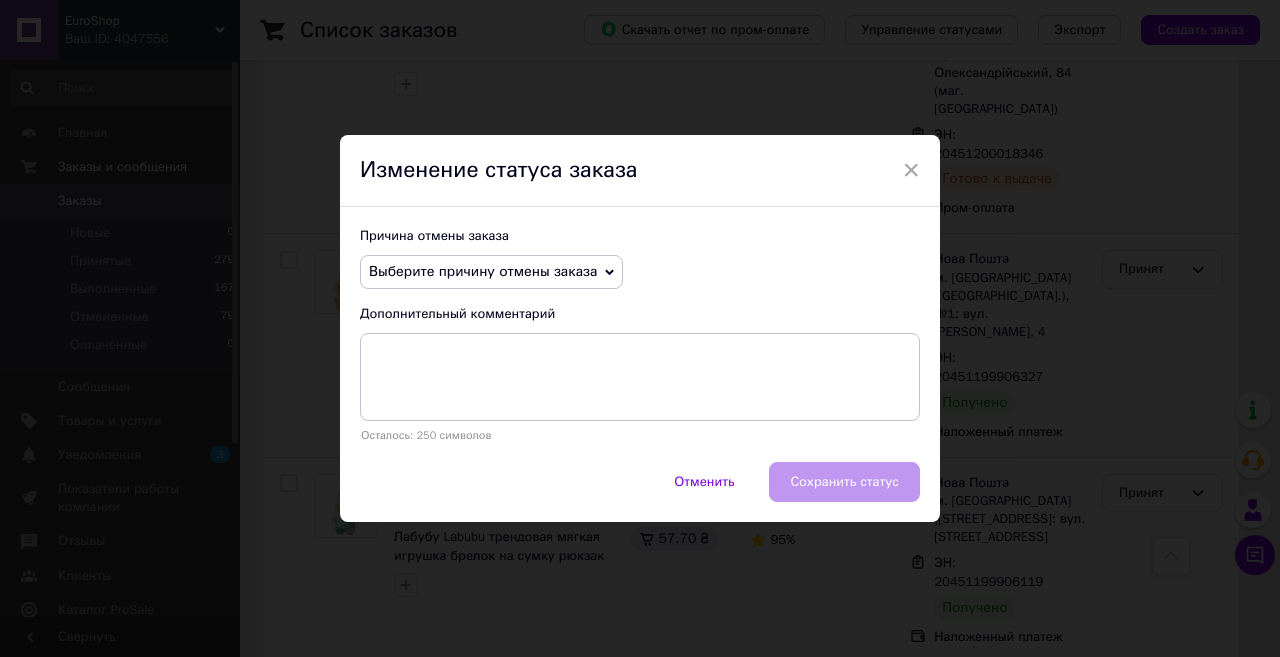 click on "Выберите причину отмены заказа" at bounding box center [483, 271] 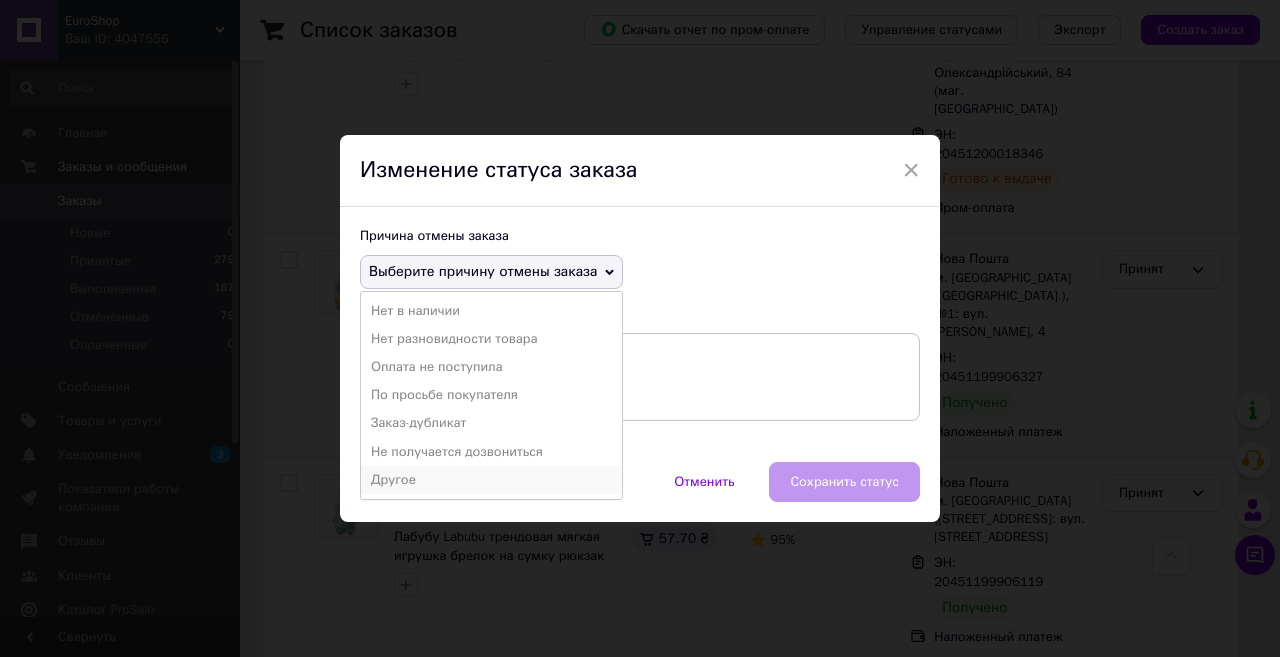 click on "Другое" at bounding box center [491, 480] 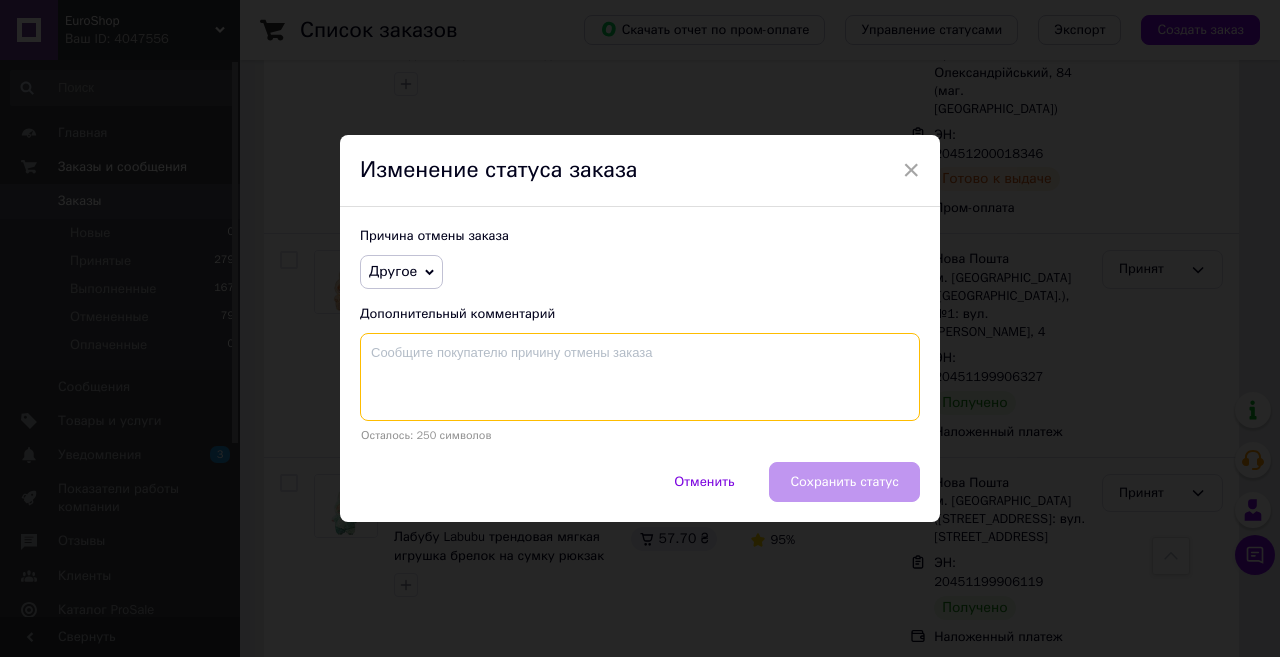 click at bounding box center [640, 377] 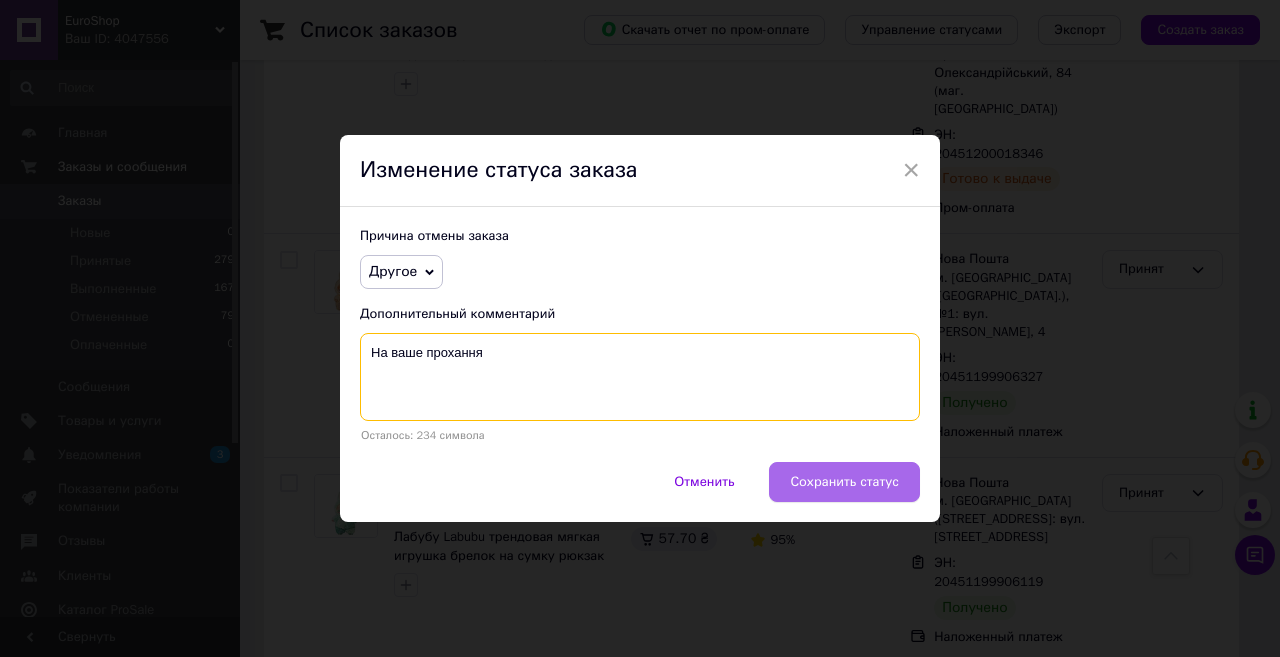 type on "На ваше прохання" 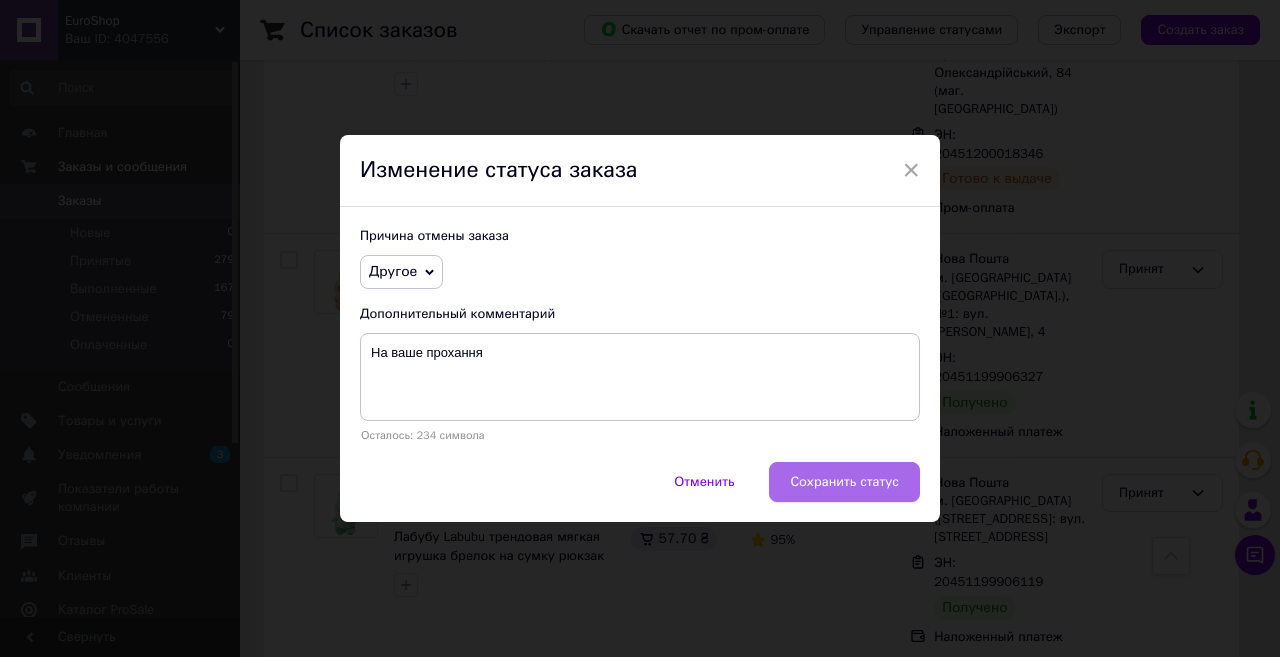 click on "Сохранить статус" at bounding box center (844, 482) 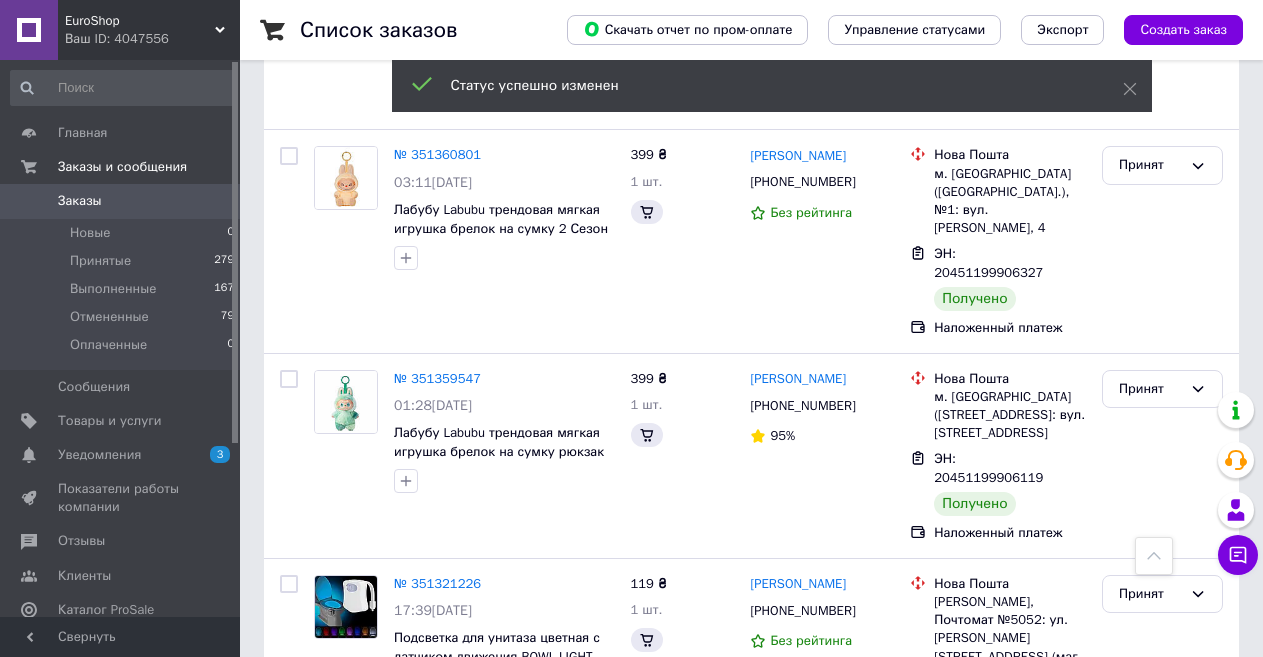 scroll, scrollTop: 6439, scrollLeft: 0, axis: vertical 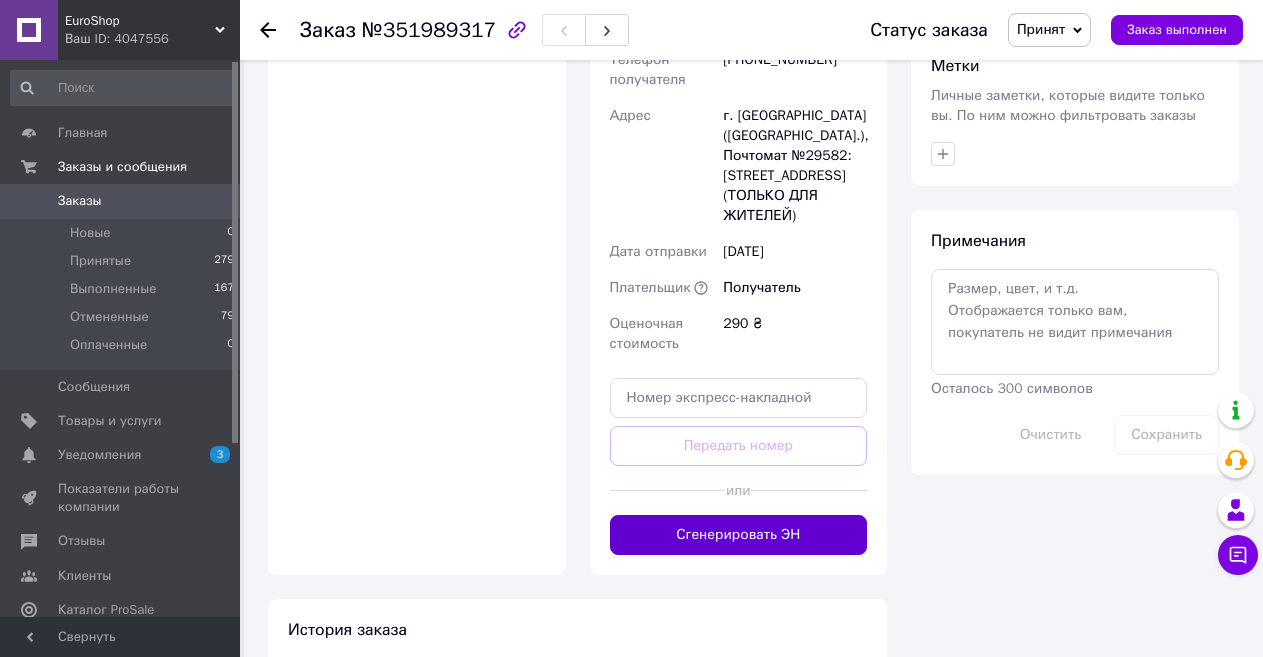 click on "Сгенерировать ЭН" at bounding box center [739, 535] 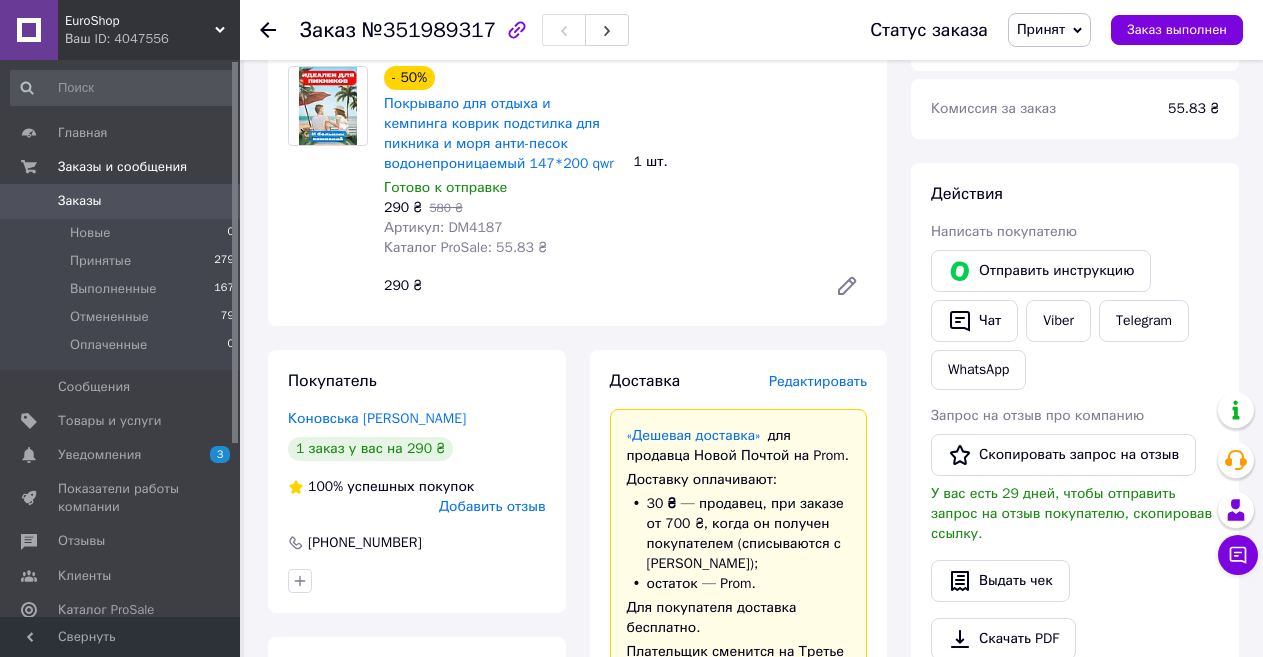 scroll, scrollTop: 147, scrollLeft: 0, axis: vertical 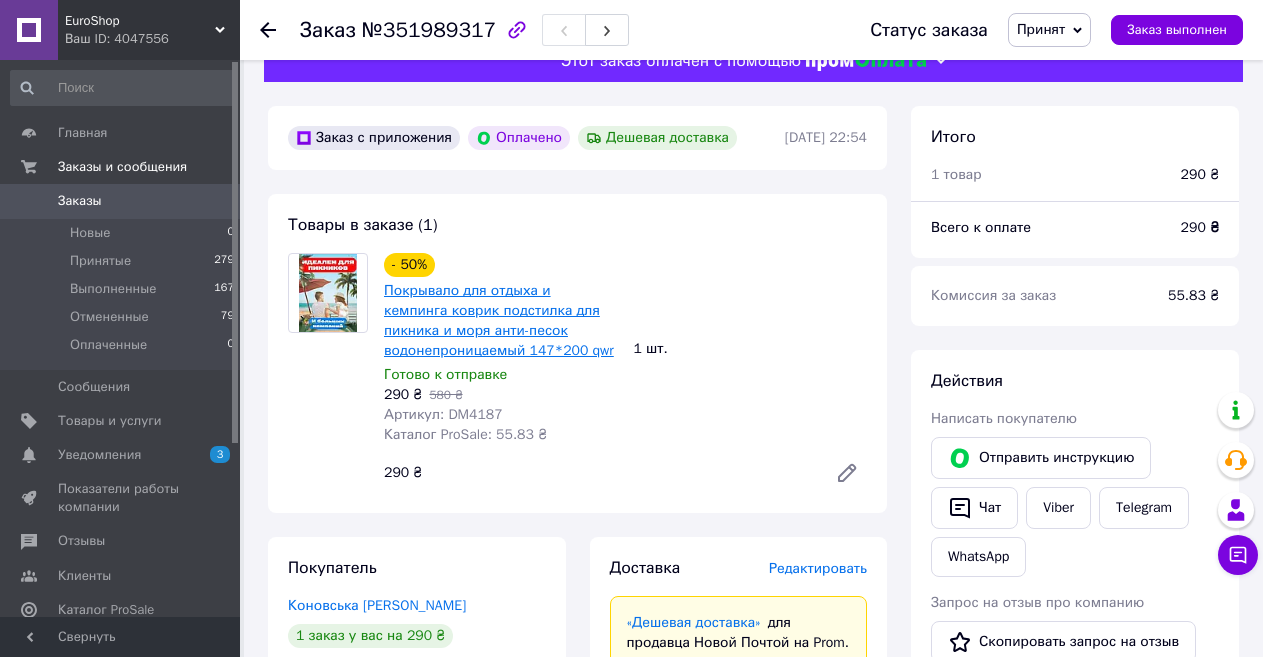 click on "Покрывало для отдыха и кемпинга коврик подстилка для пикника и моря анти-песок водонепроницаемый 147*200  qwr" at bounding box center (499, 320) 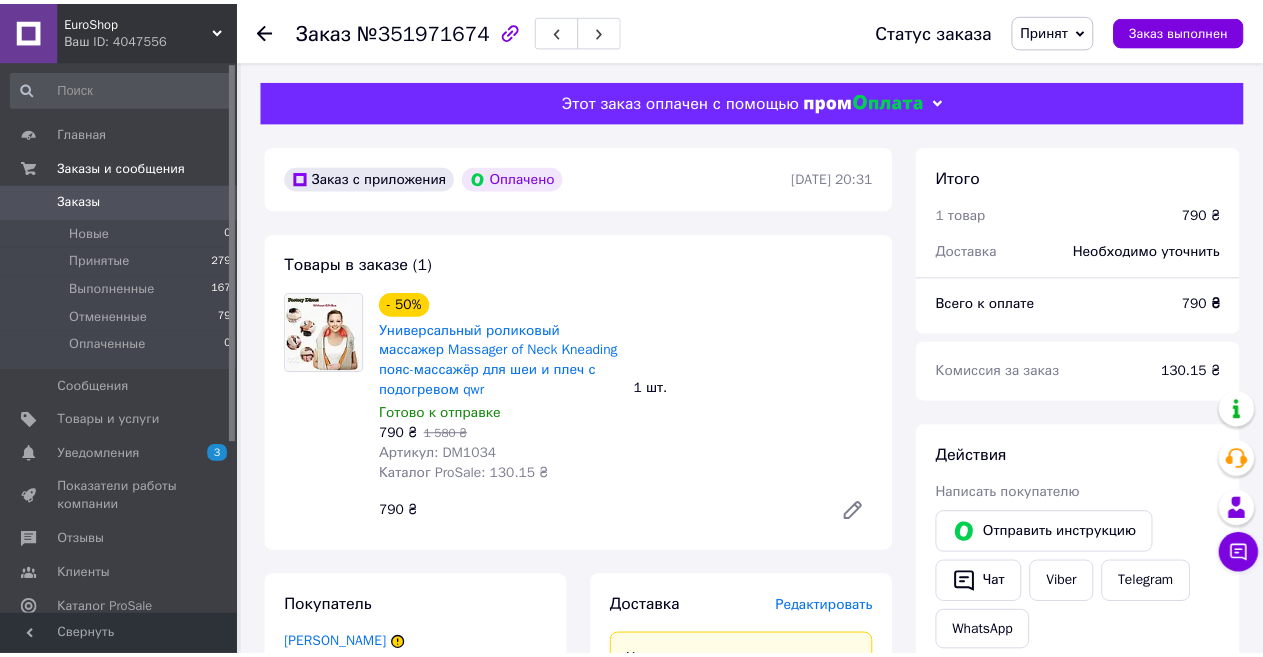 scroll, scrollTop: 0, scrollLeft: 0, axis: both 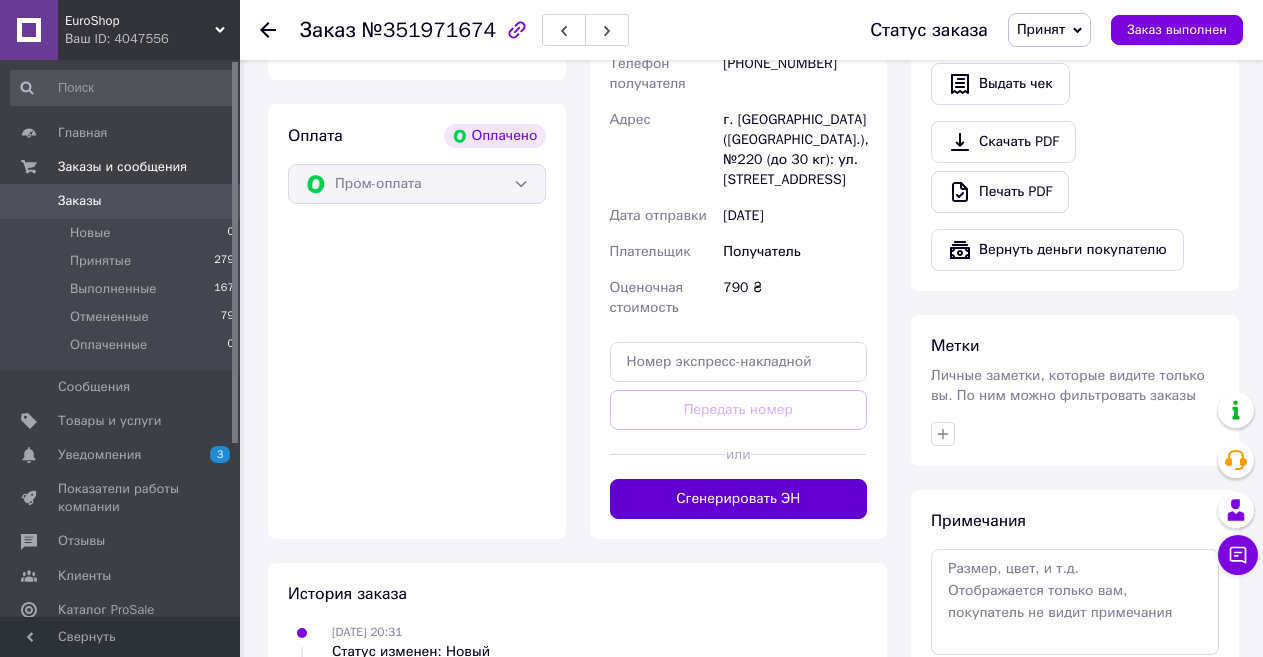 click on "Сгенерировать ЭН" at bounding box center [739, 499] 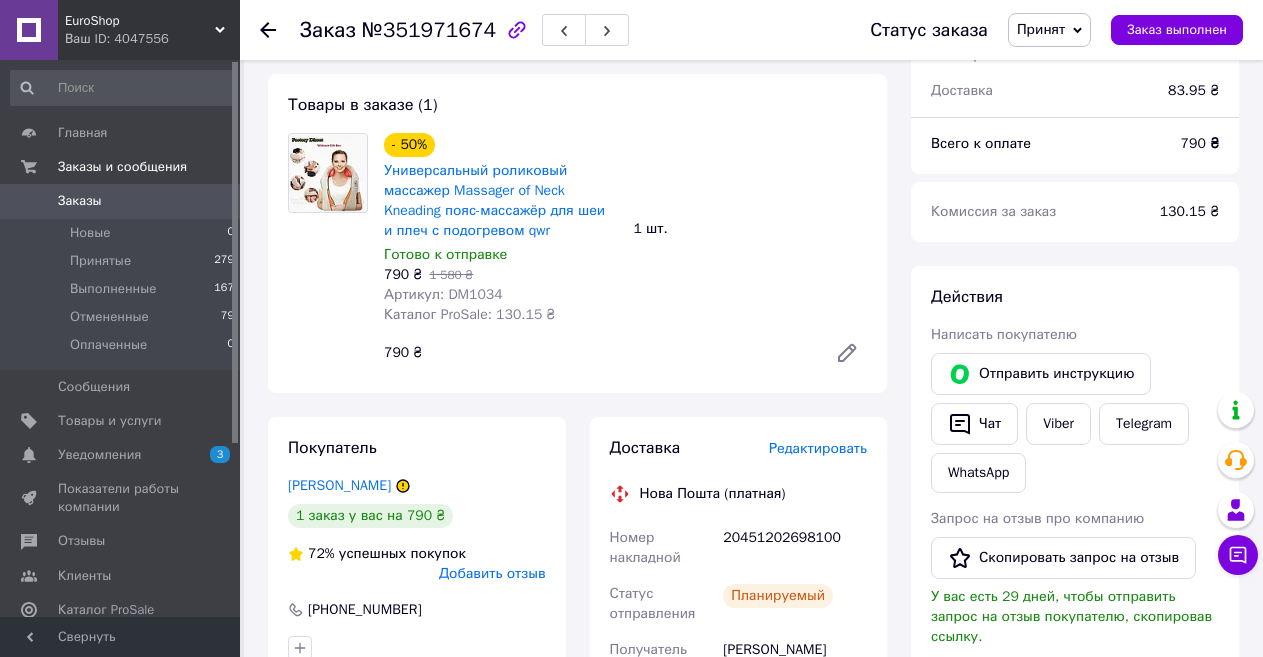 scroll, scrollTop: 120, scrollLeft: 0, axis: vertical 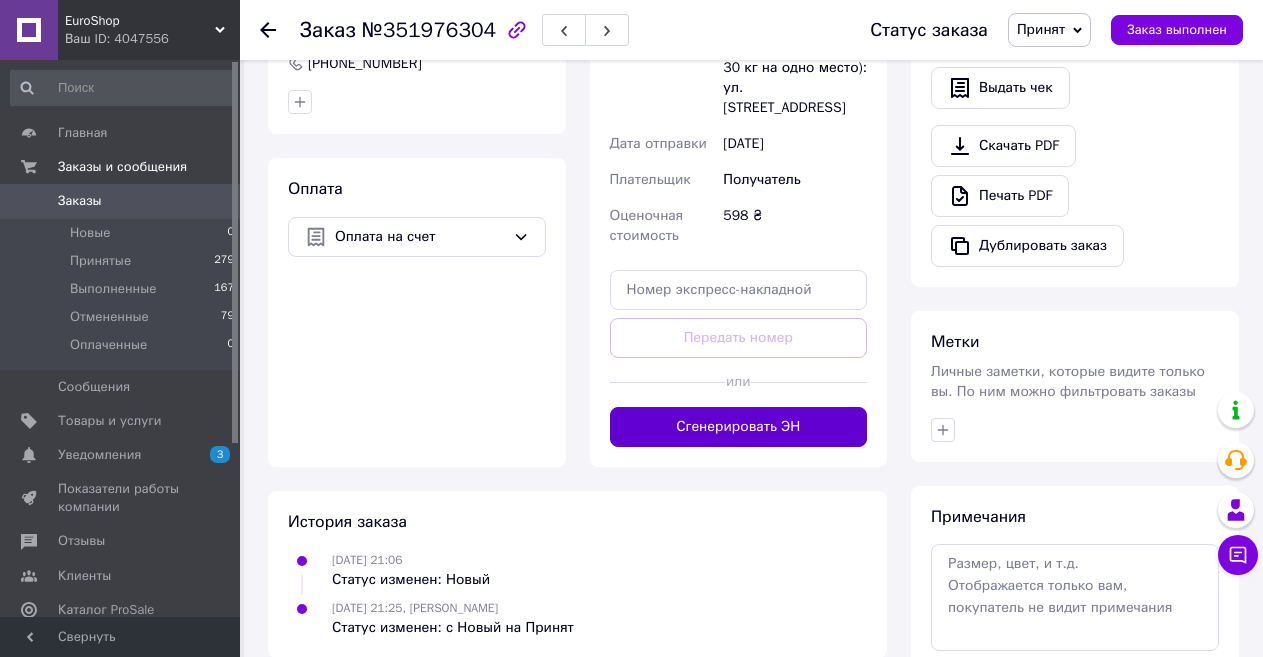 click on "Сгенерировать ЭН" at bounding box center [739, 427] 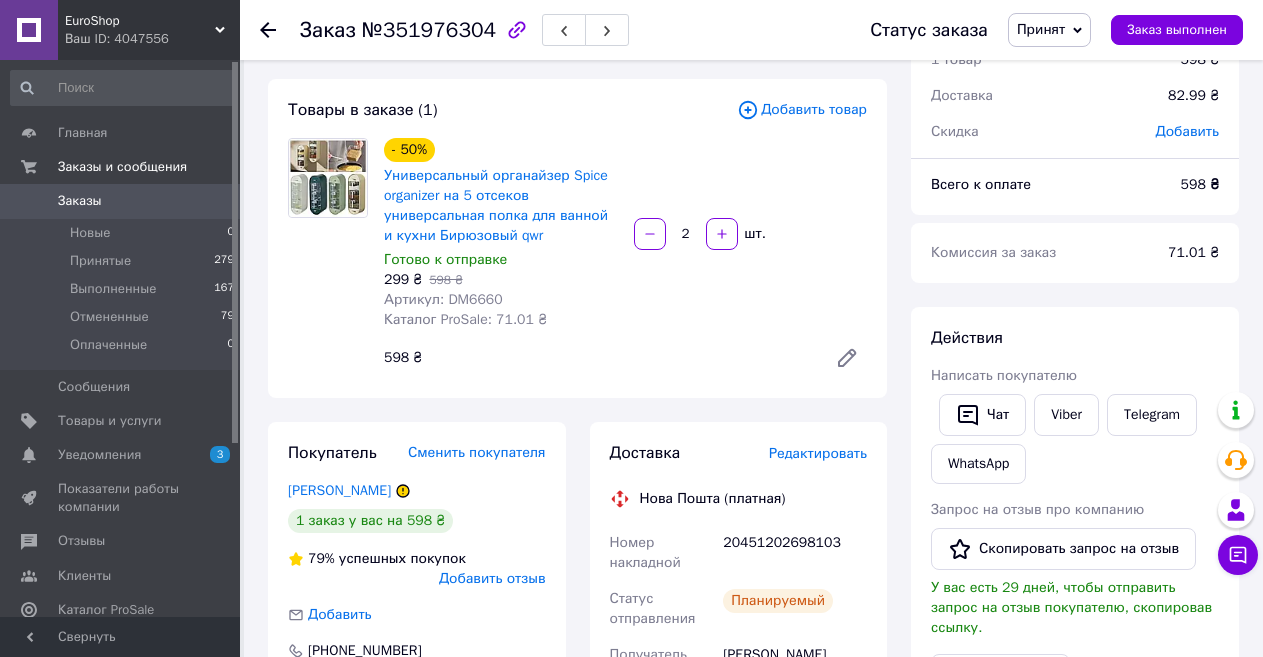 scroll, scrollTop: 40, scrollLeft: 0, axis: vertical 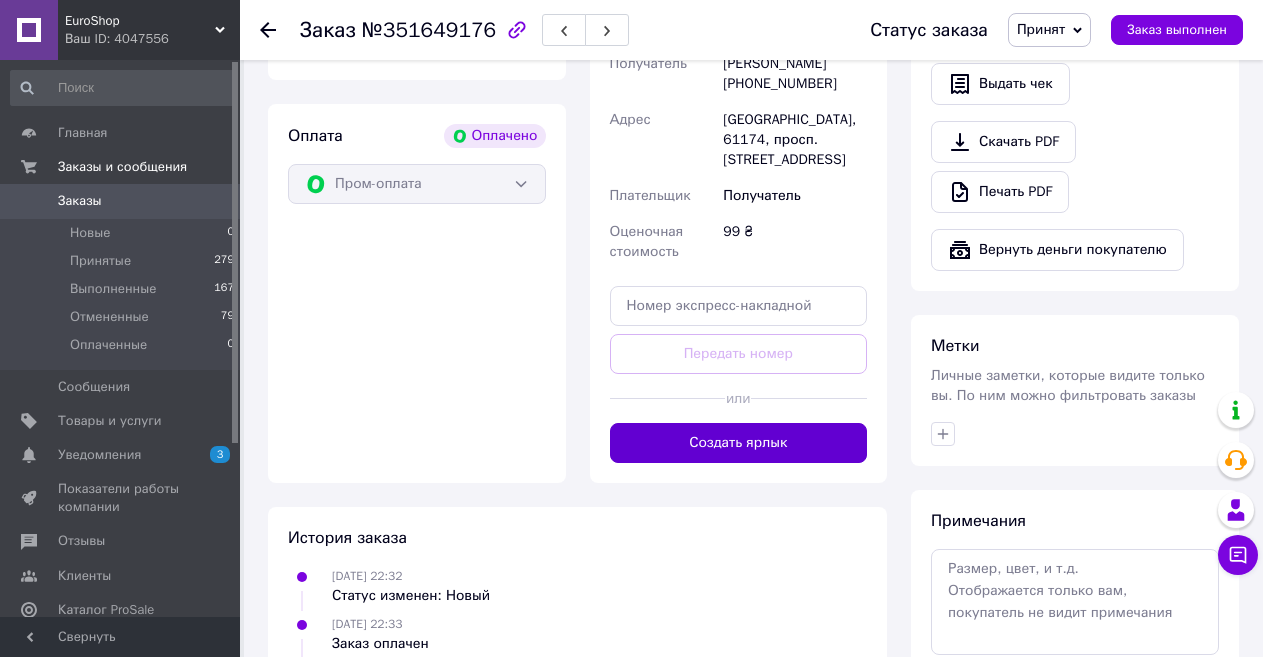 click on "Создать ярлык" at bounding box center [739, 443] 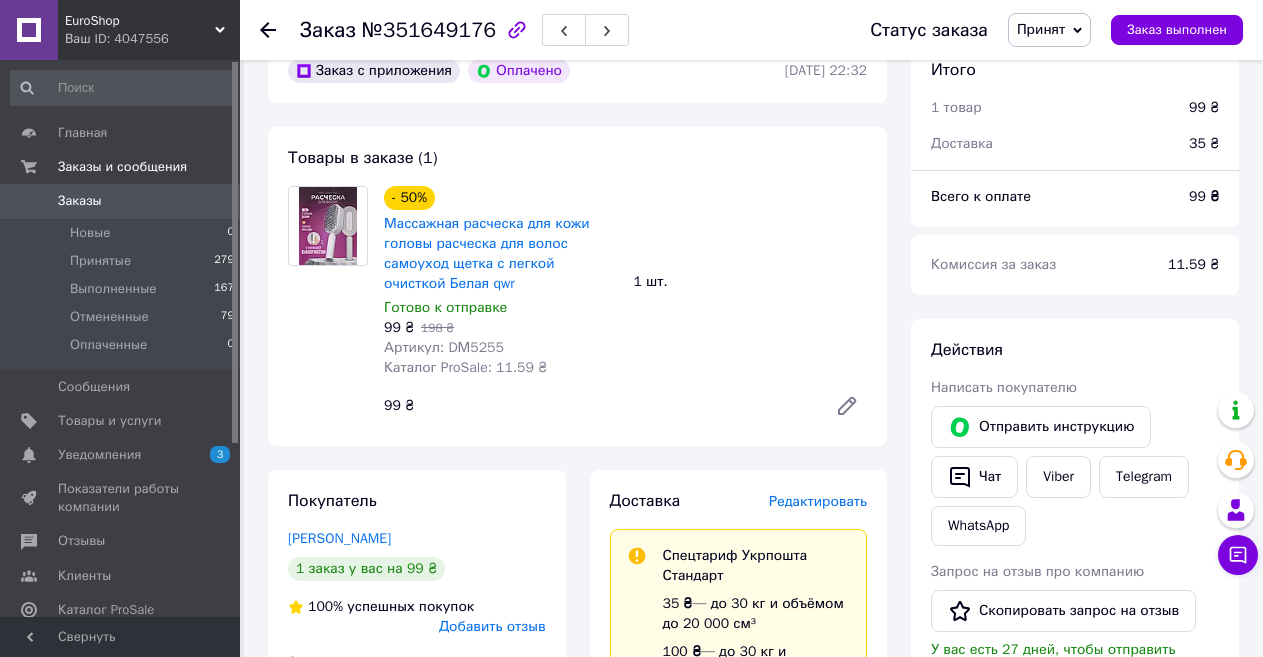 scroll, scrollTop: 93, scrollLeft: 0, axis: vertical 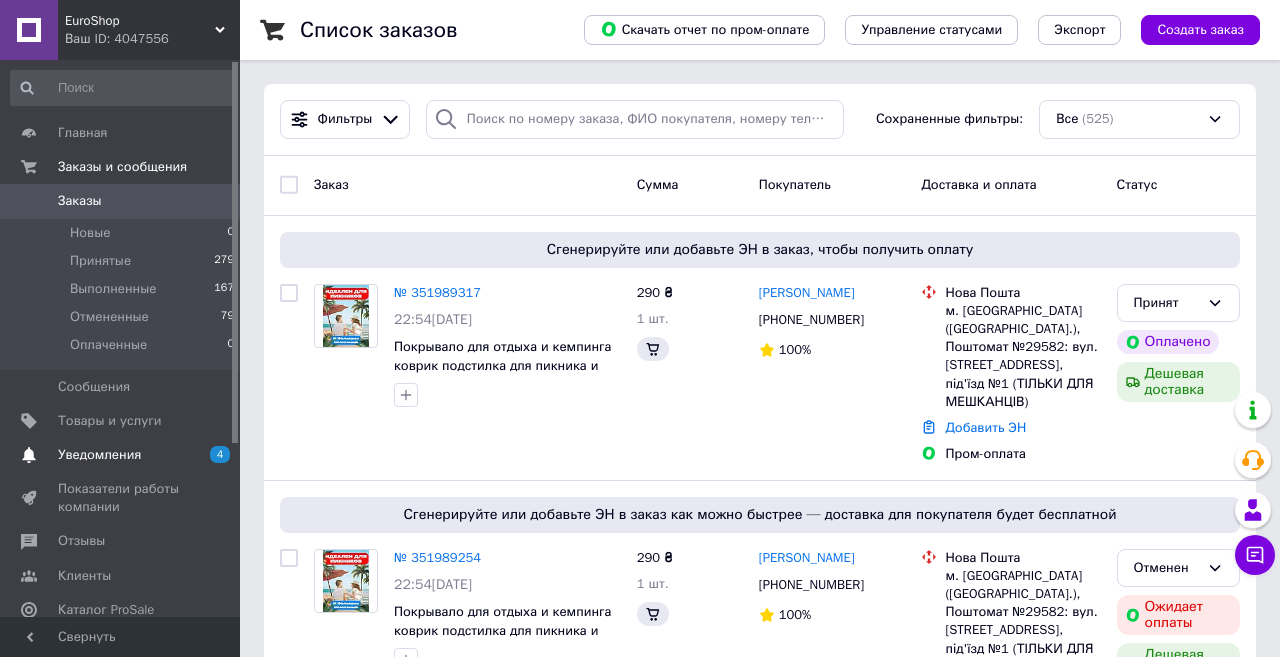 click on "Уведомления" at bounding box center [99, 455] 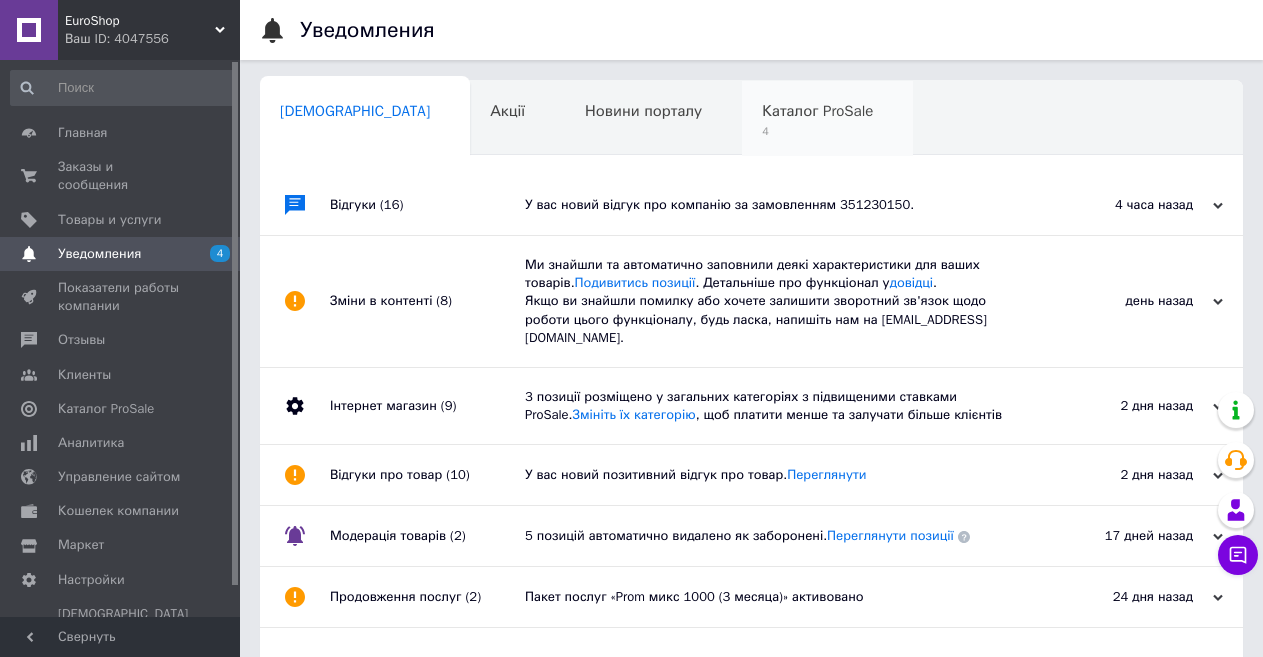 click on "4" at bounding box center (817, 131) 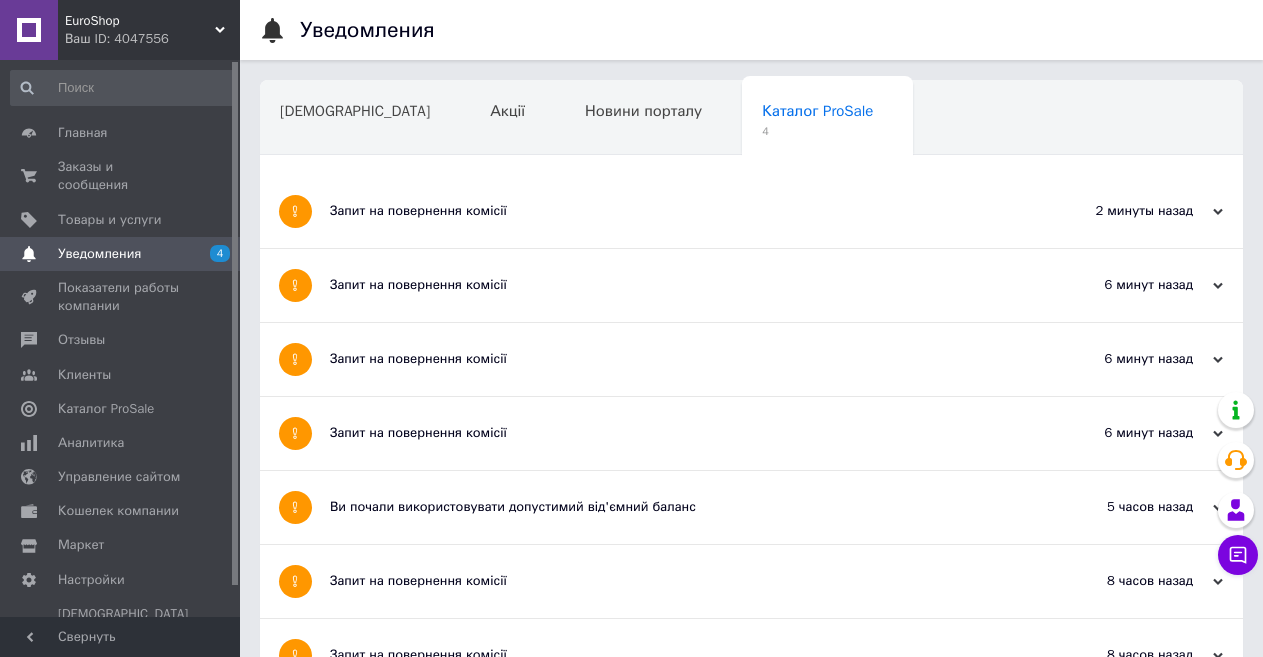 click on "Запит на повернення комісії" at bounding box center (676, 211) 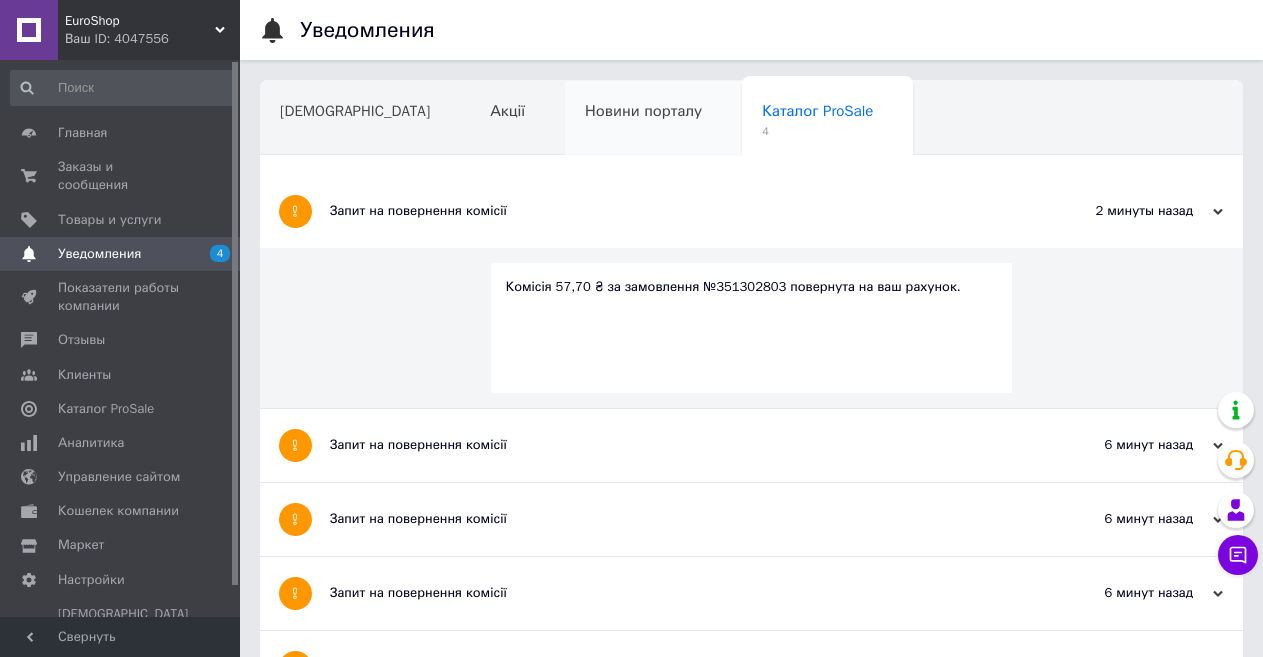 click on "Новини порталу" at bounding box center (653, 119) 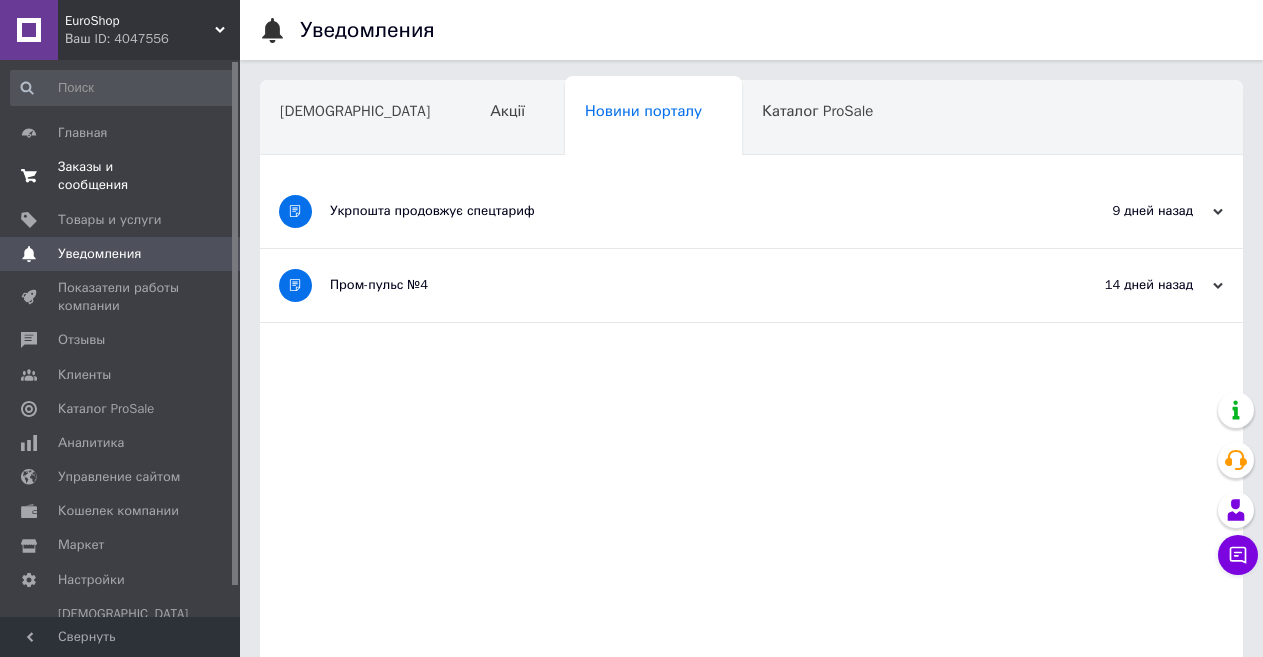 click on "Заказы и сообщения" at bounding box center (121, 176) 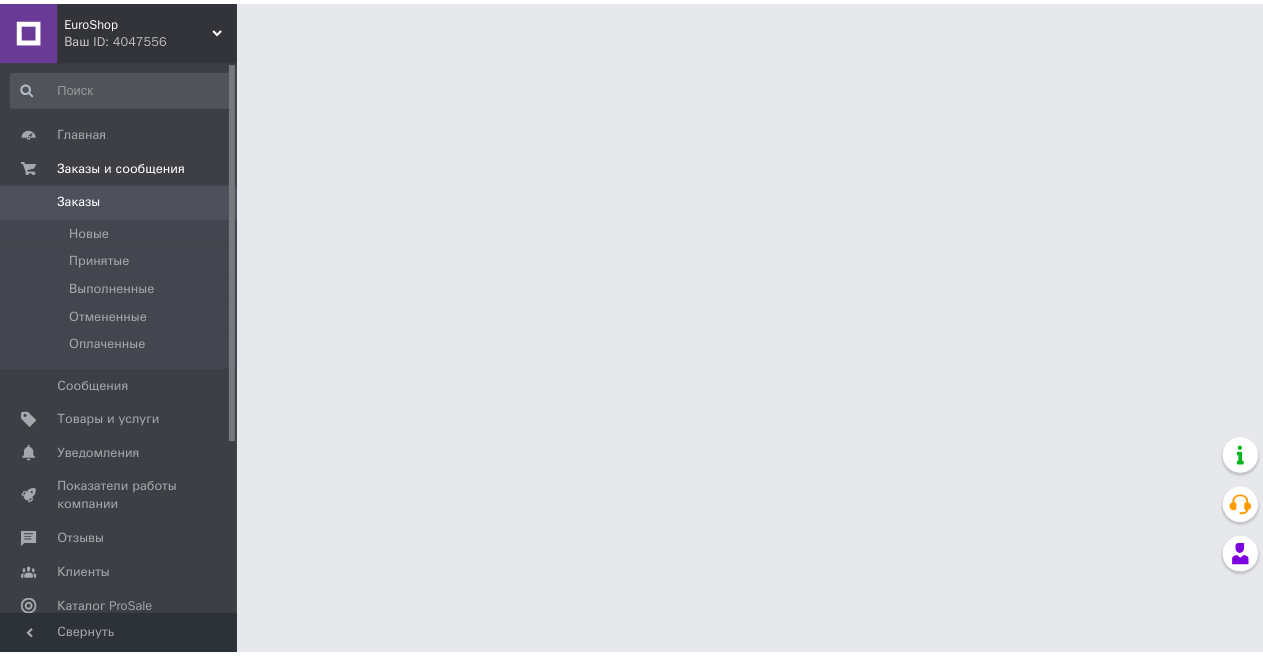 scroll, scrollTop: 0, scrollLeft: 0, axis: both 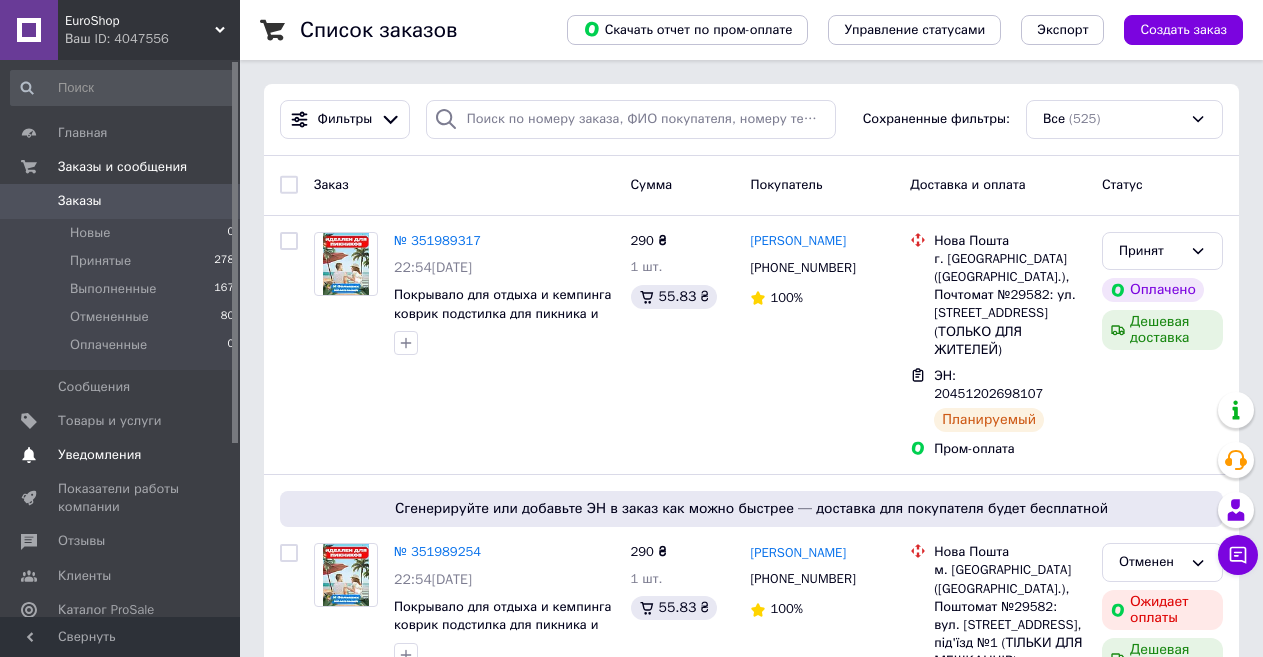 click on "Уведомления" at bounding box center (99, 455) 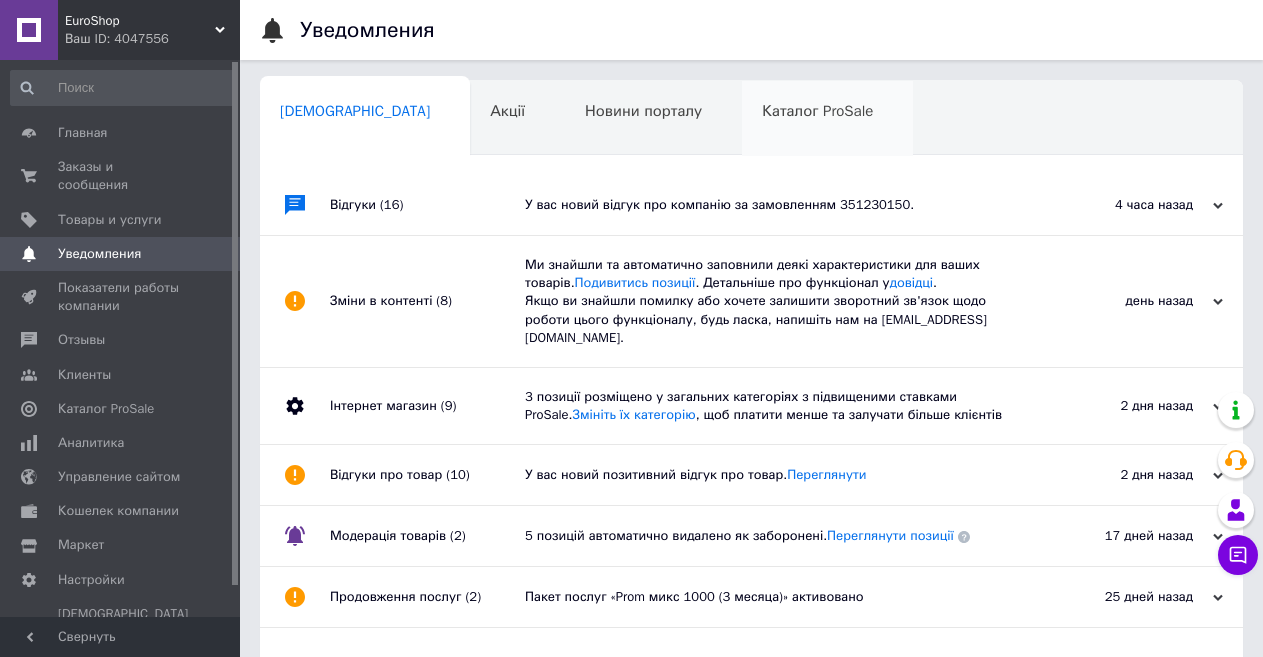 click on "Каталог ProSale 0" at bounding box center [827, 119] 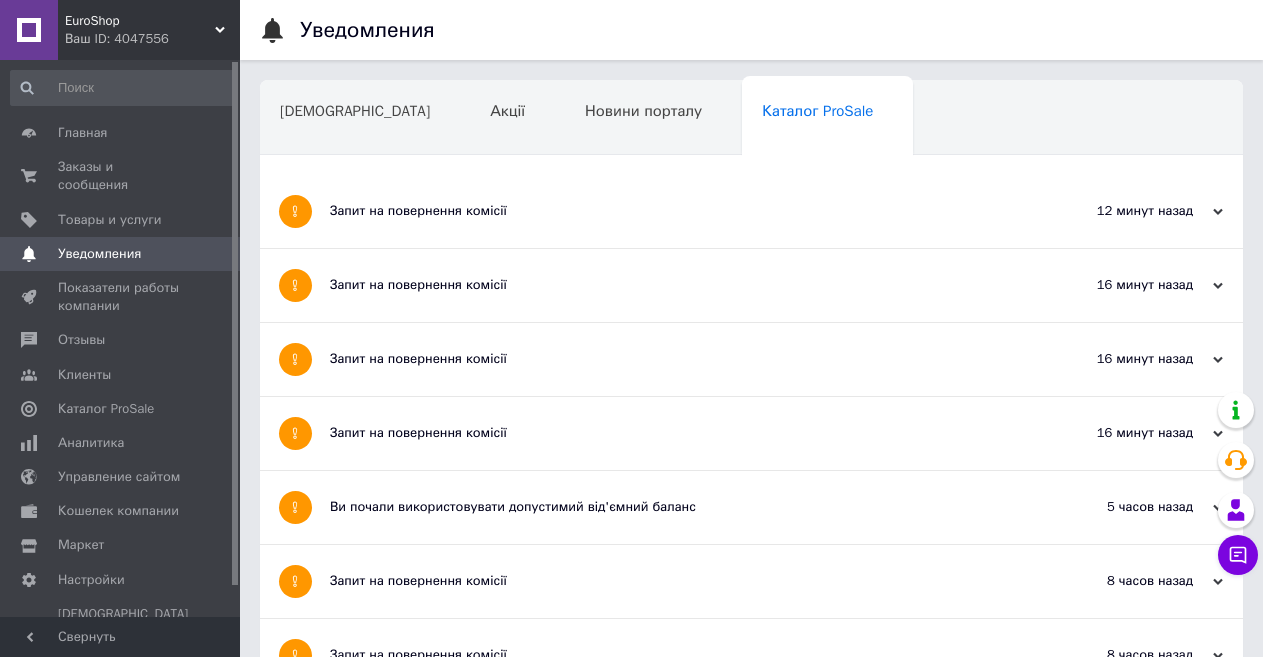 click on "Запит на повернення комісії" at bounding box center (676, 211) 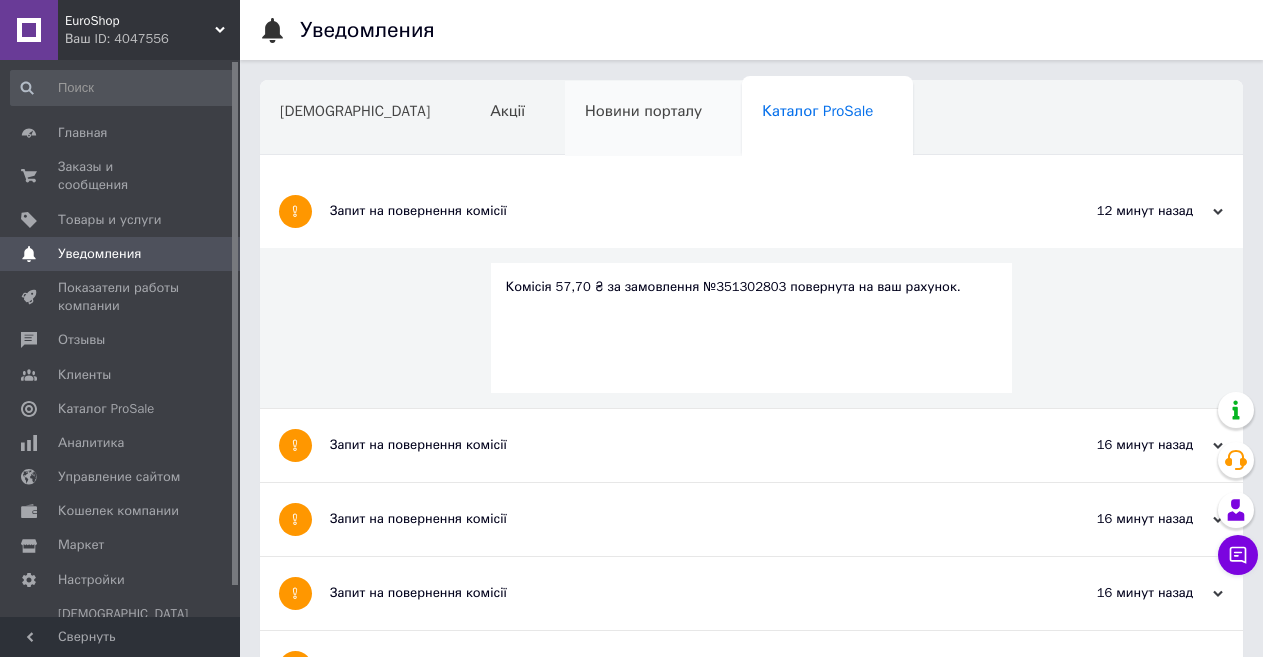 click on "Новини порталу" at bounding box center [653, 119] 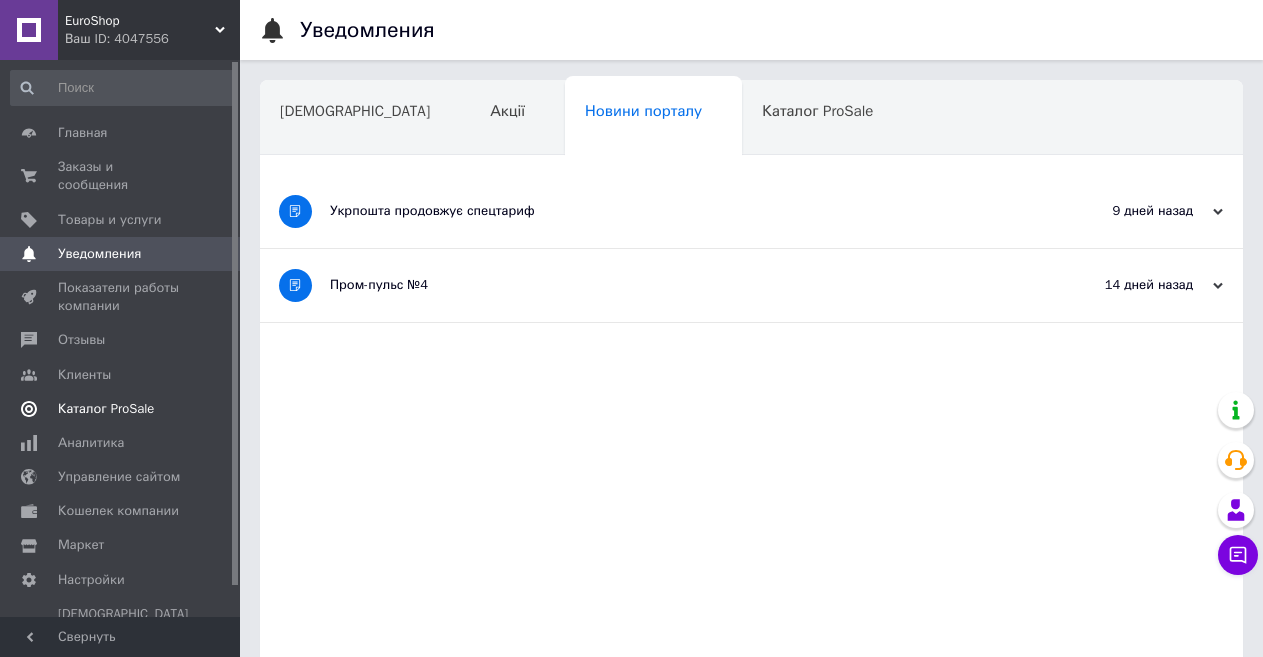 click on "Каталог ProSale" at bounding box center (106, 409) 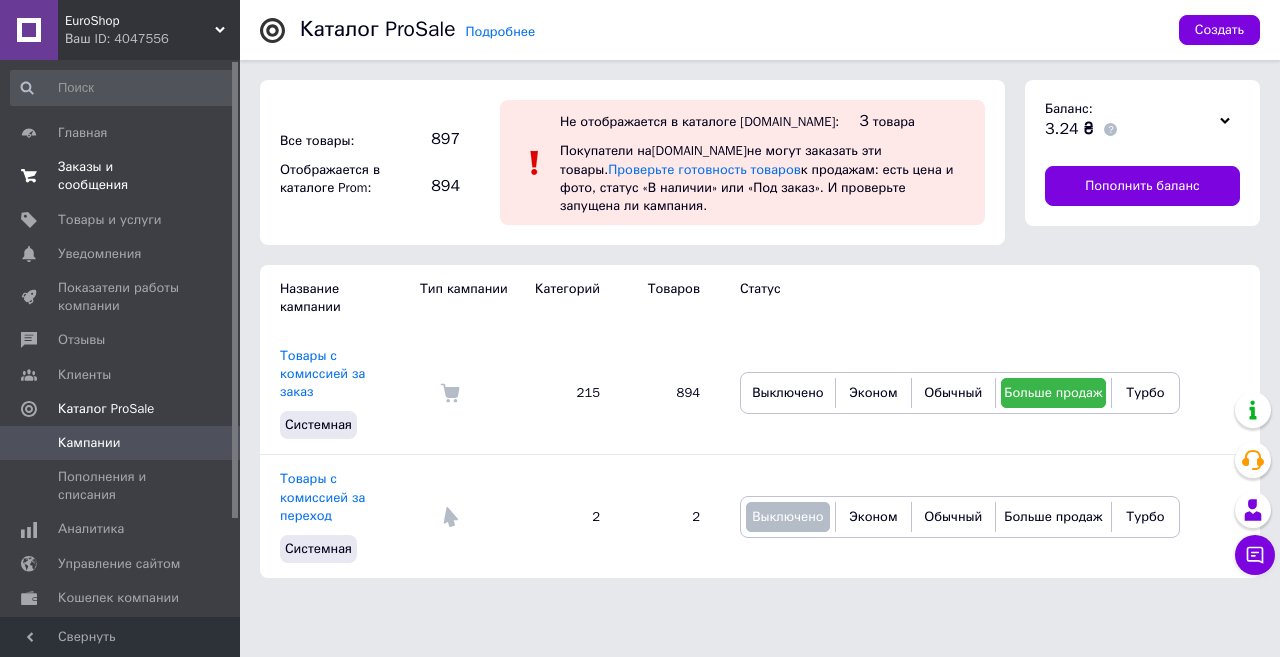 click on "Заказы и сообщения" at bounding box center [121, 176] 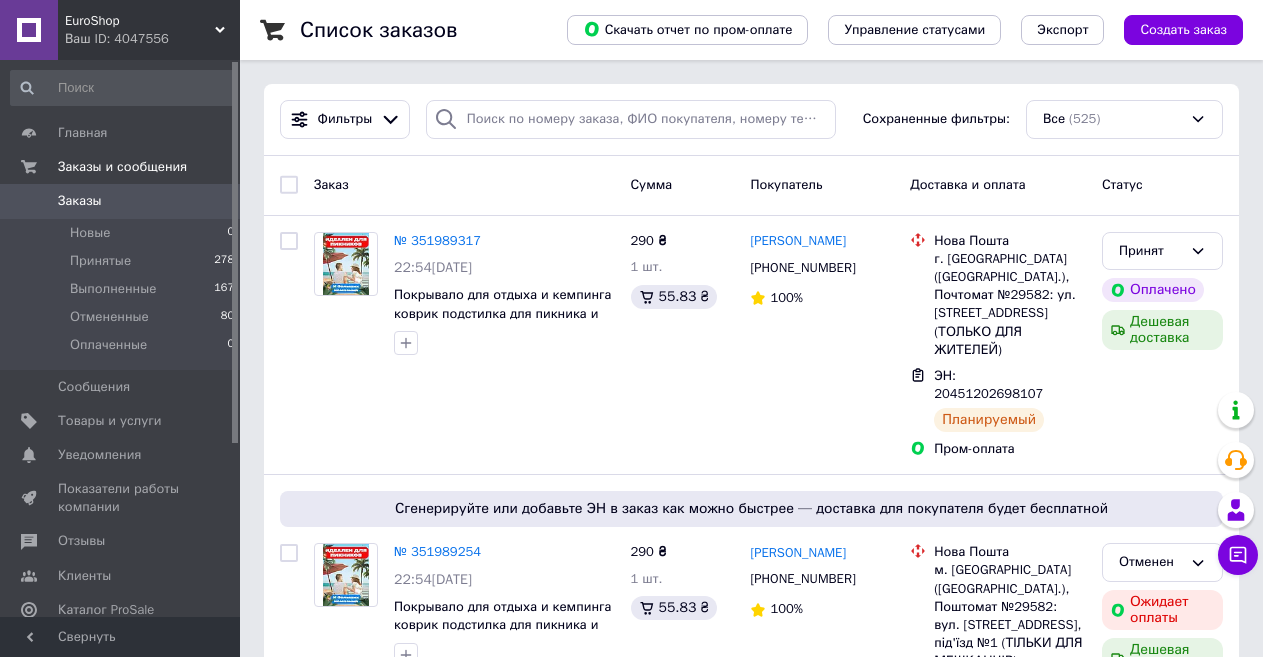 click on "EuroShop" at bounding box center (140, 21) 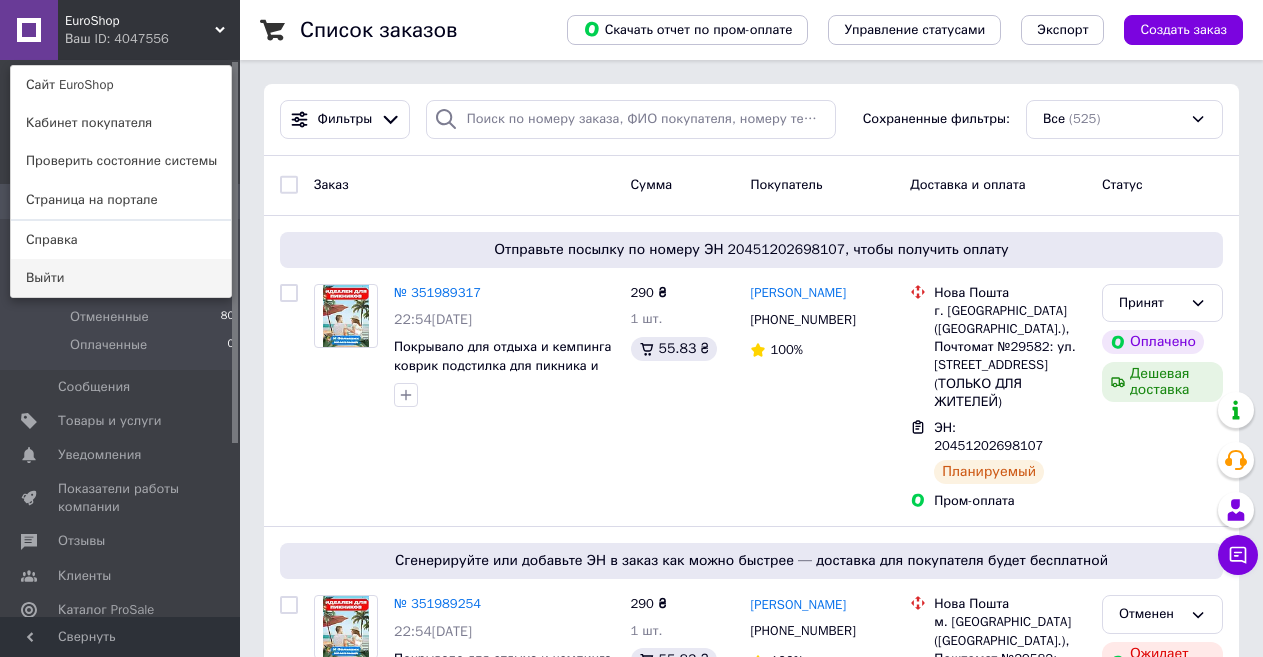 click on "Выйти" at bounding box center (121, 278) 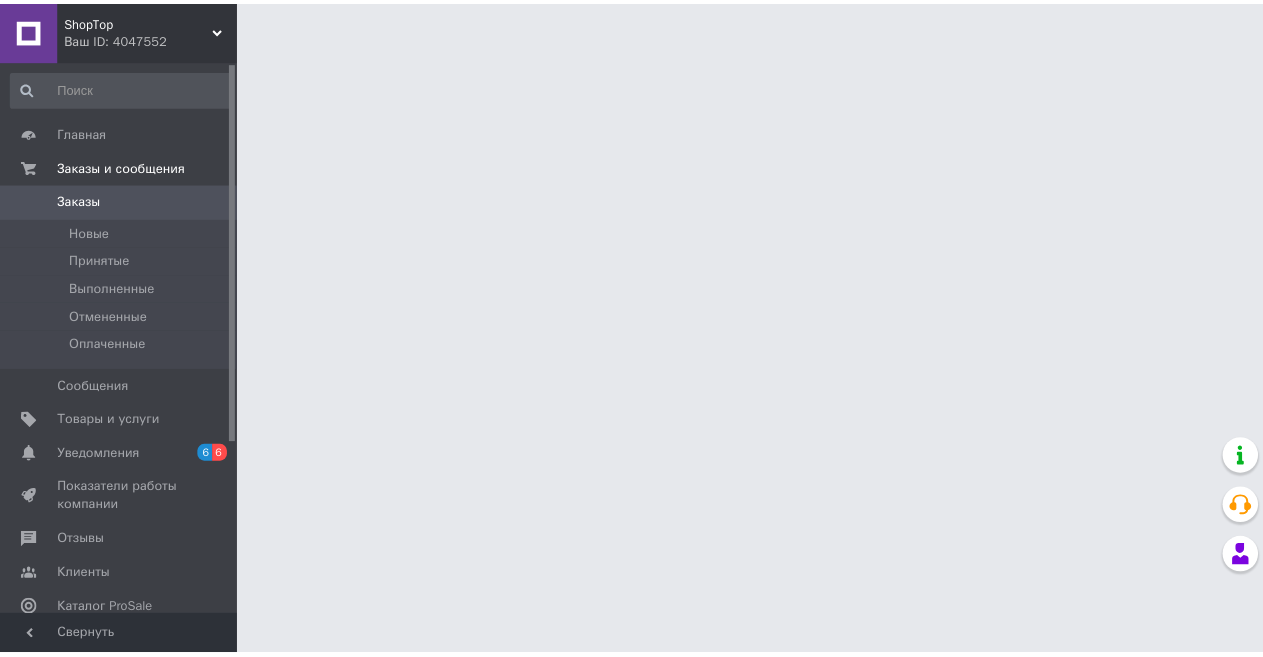 scroll, scrollTop: 0, scrollLeft: 0, axis: both 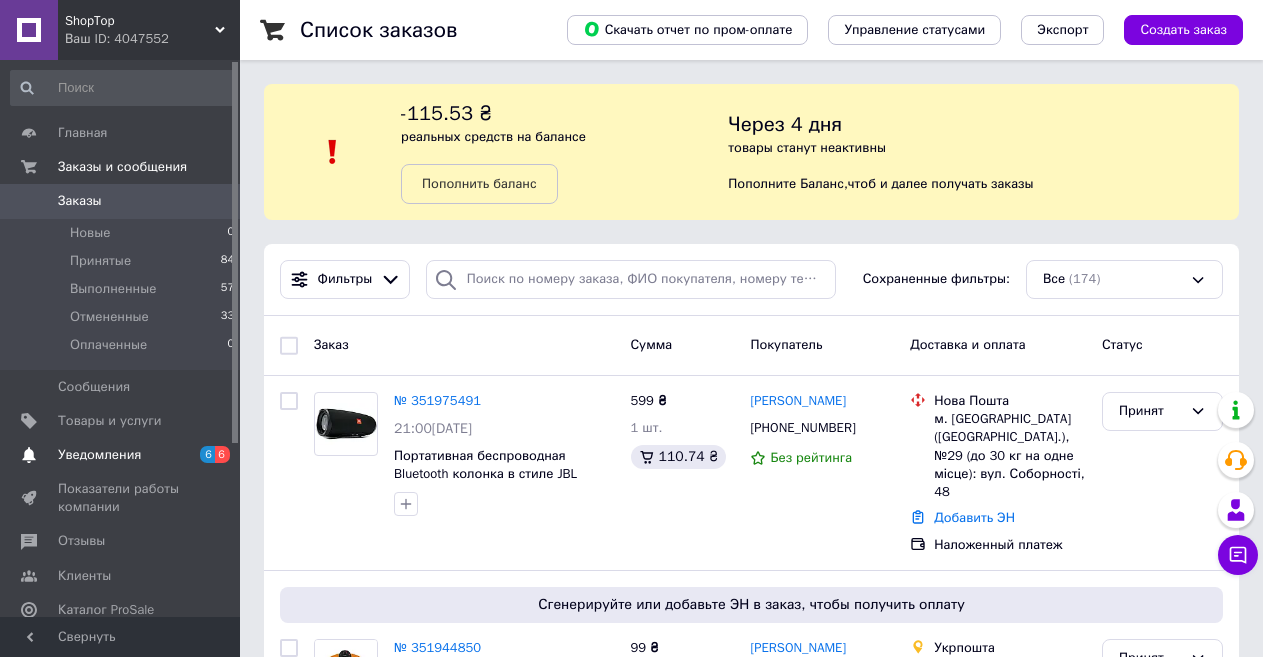 click on "Уведомления" at bounding box center [99, 455] 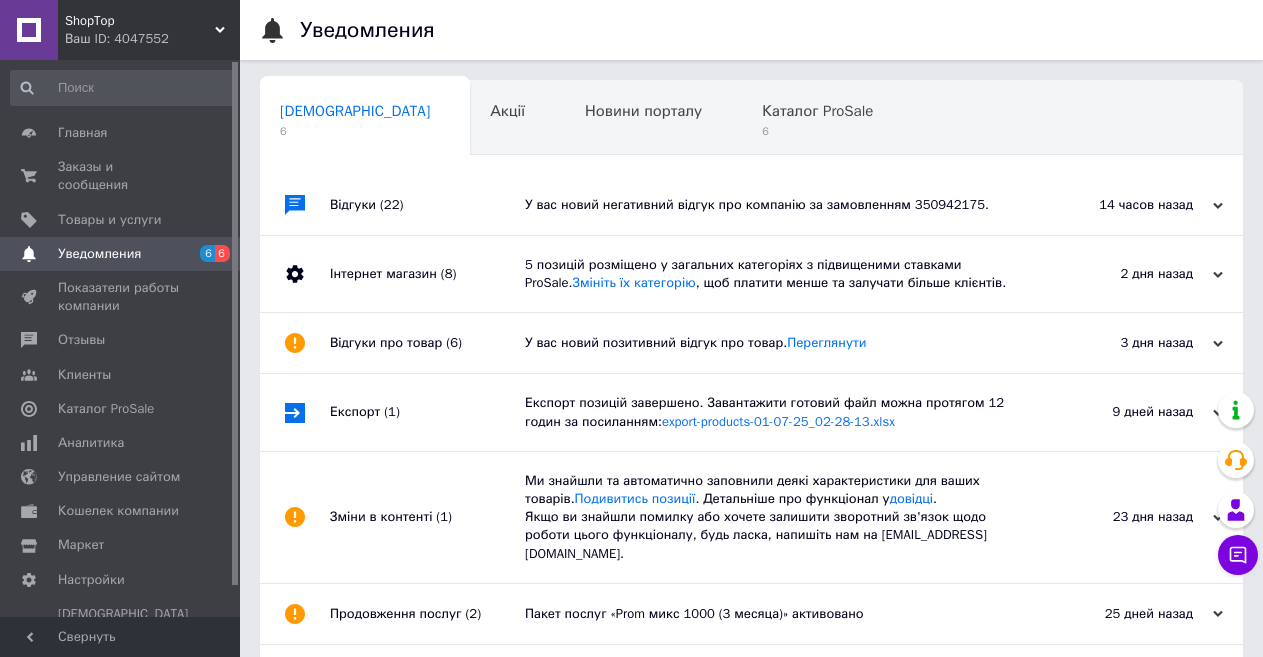 click on "Відгуки про товар   (6)" at bounding box center [427, 343] 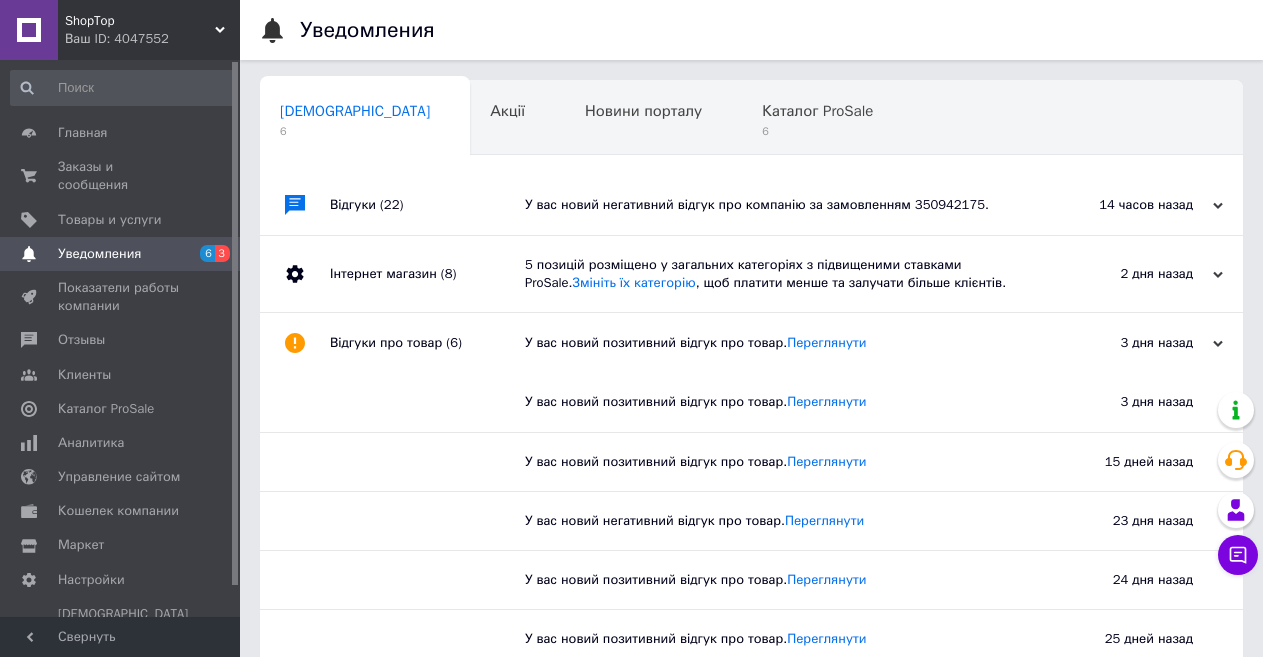click on "Інтернет магазин   (8)" at bounding box center [427, 274] 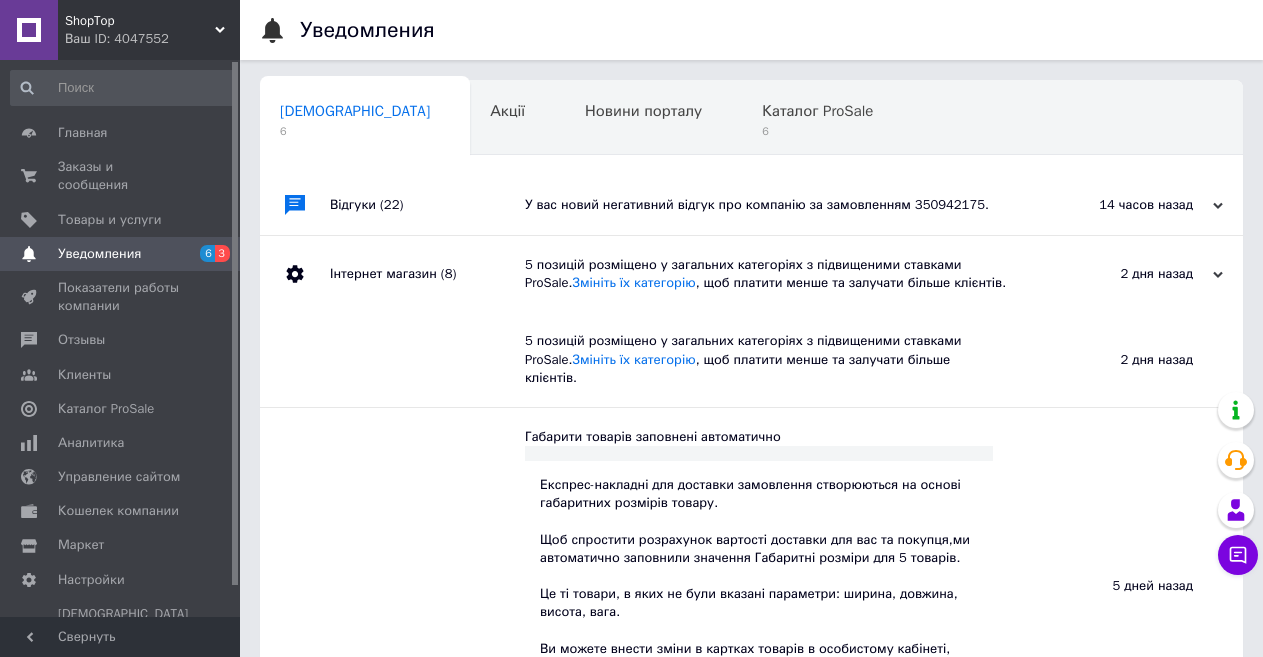 click on "Відгуки   (22)" at bounding box center (427, 205) 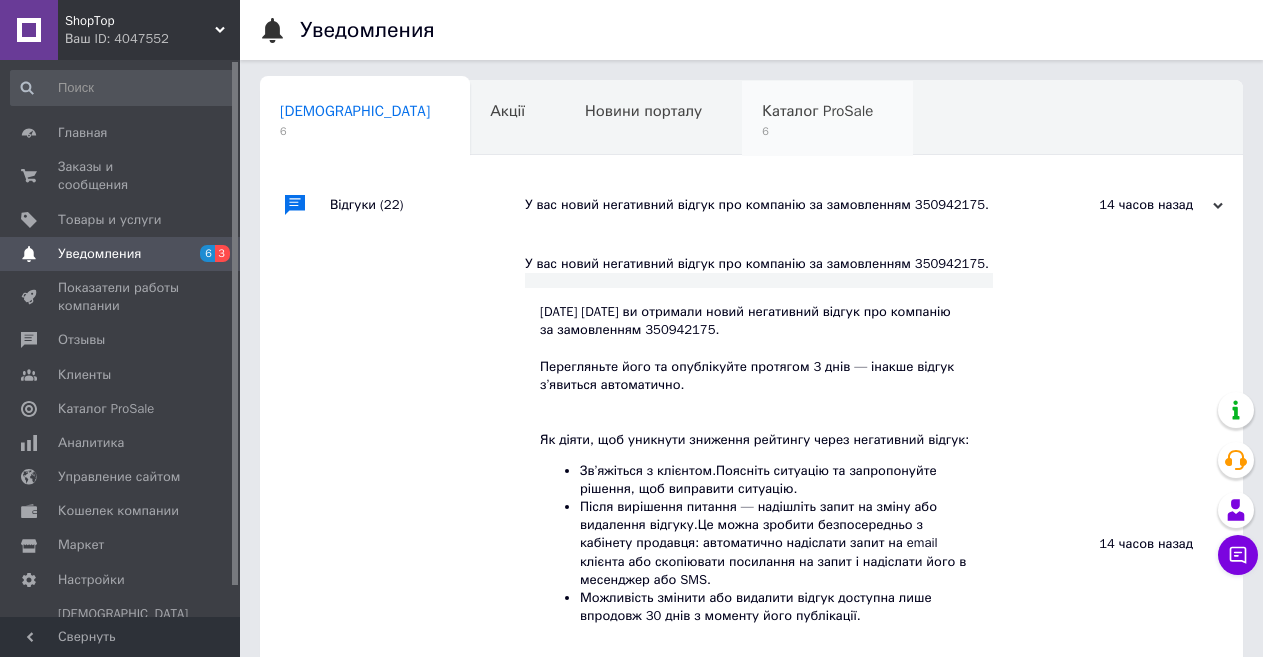 click on "Каталог ProSale 6" at bounding box center [827, 119] 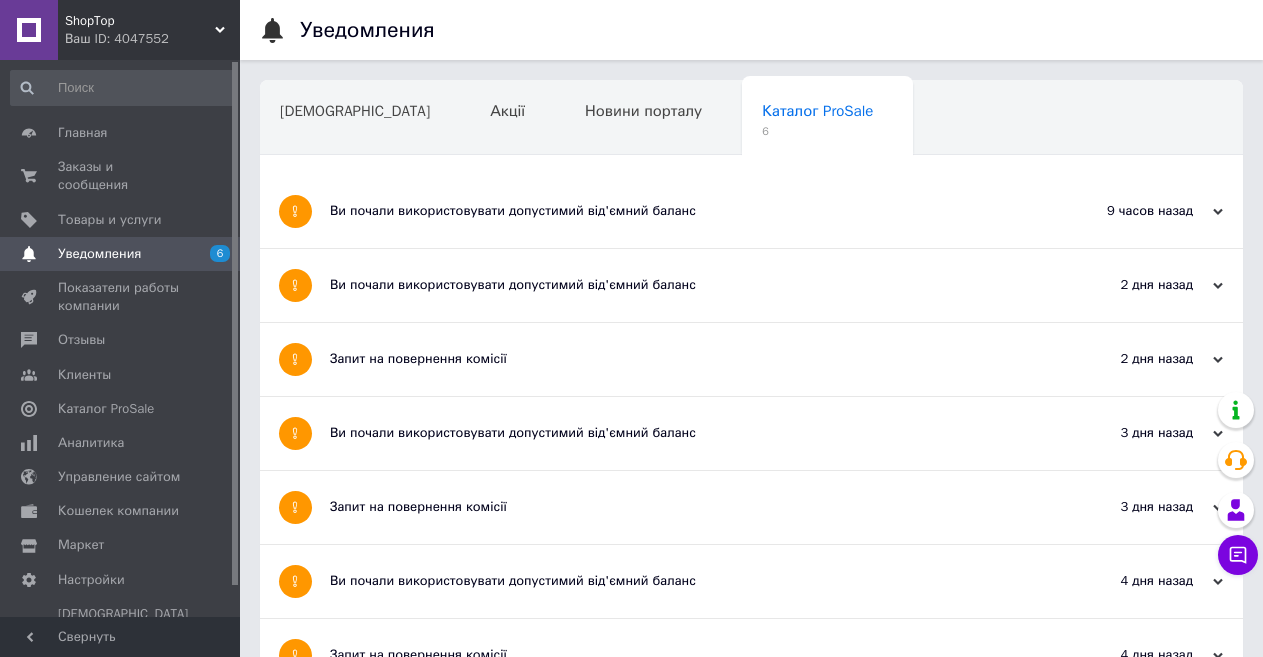 click on "Ви почали використовувати допустимий від'ємний баланс" at bounding box center [676, 211] 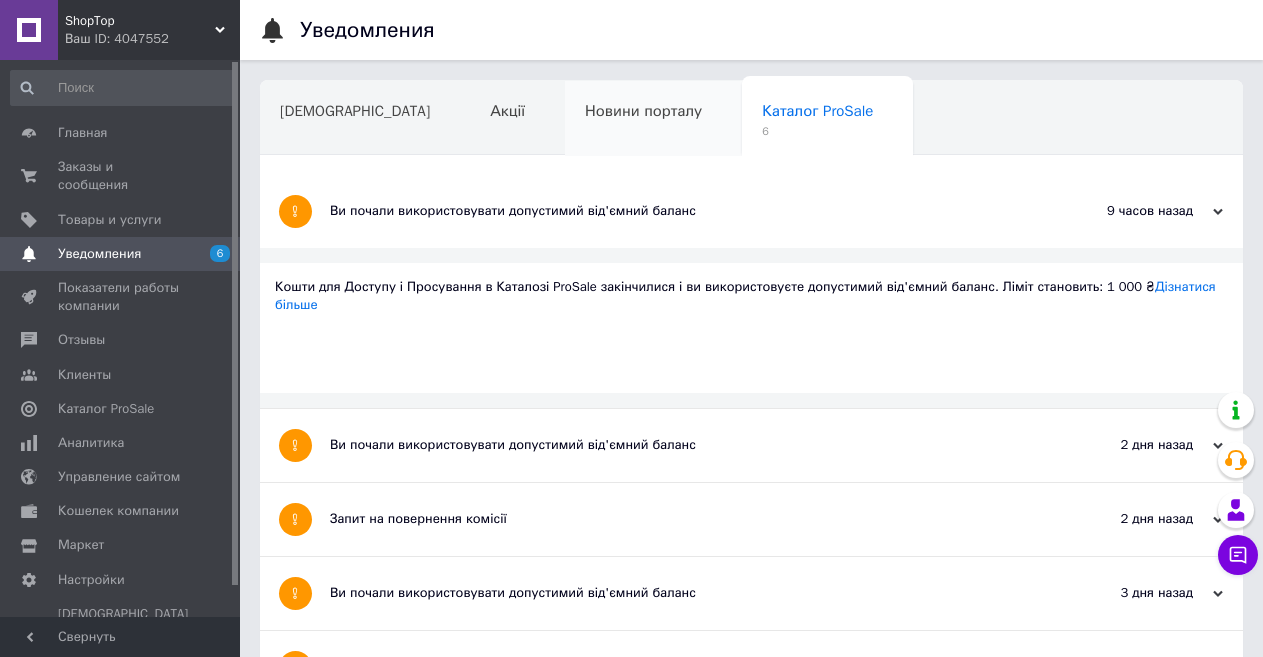 click on "Новини порталу" at bounding box center (653, 119) 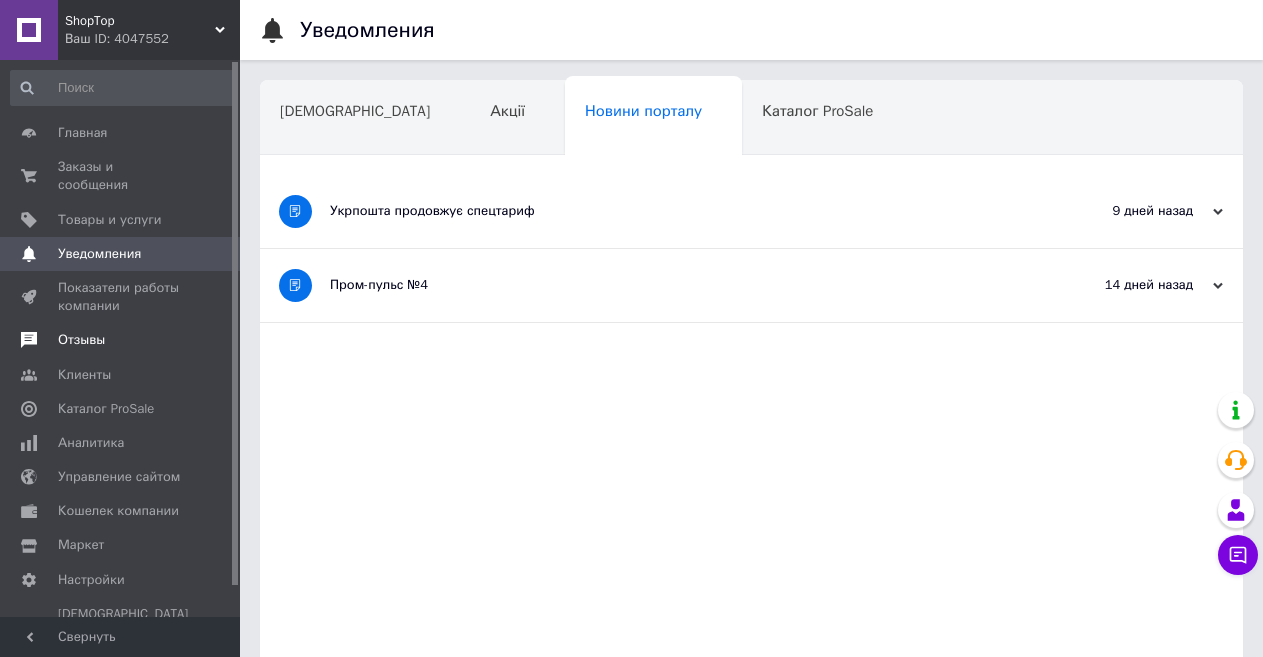 click on "Отзывы" at bounding box center (81, 340) 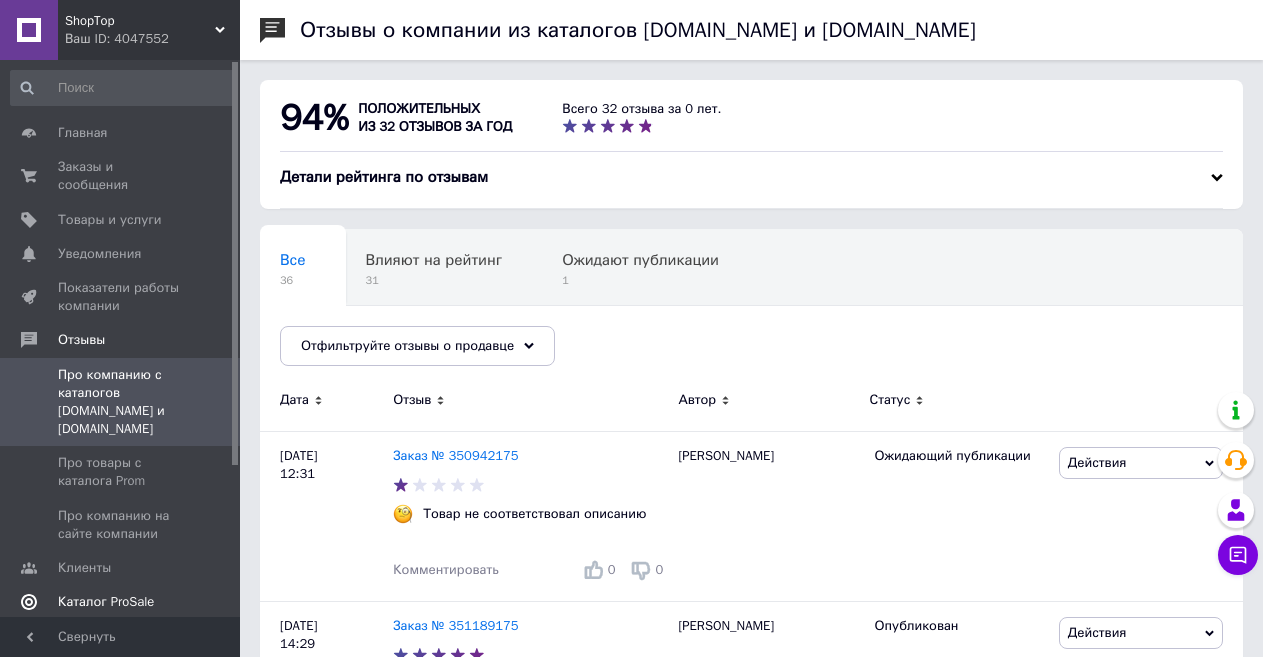 click on "Каталог ProSale" at bounding box center [106, 602] 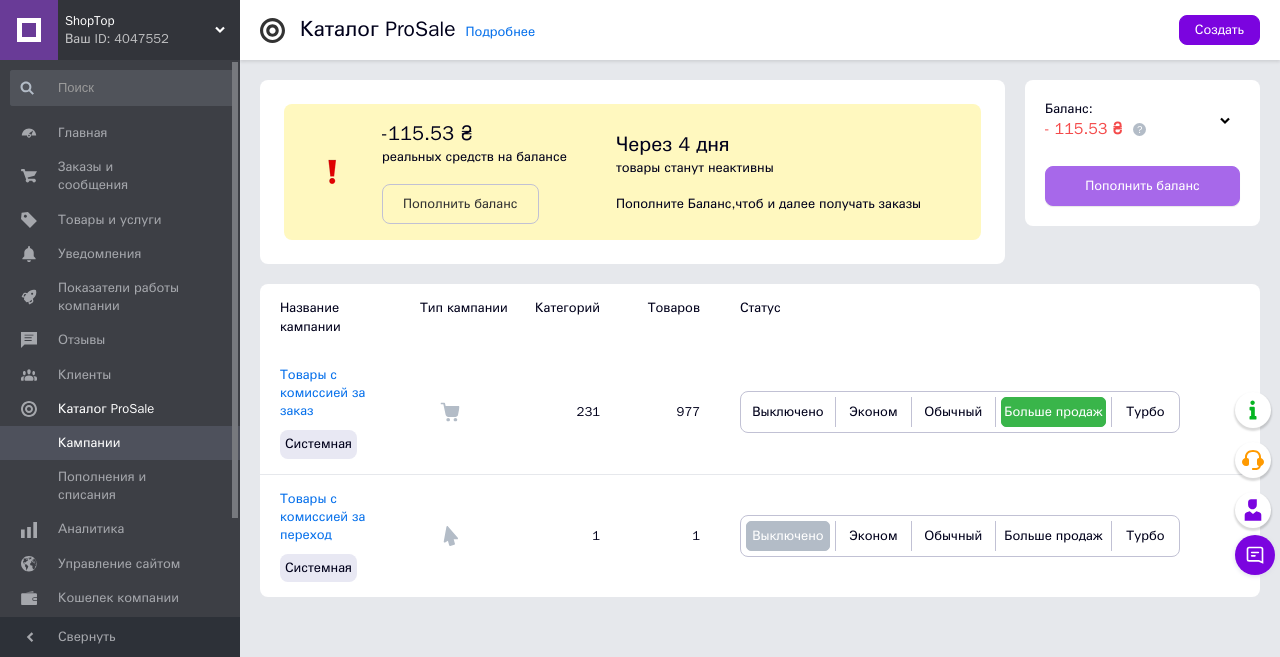 click on "Пополнить баланс" at bounding box center [1142, 186] 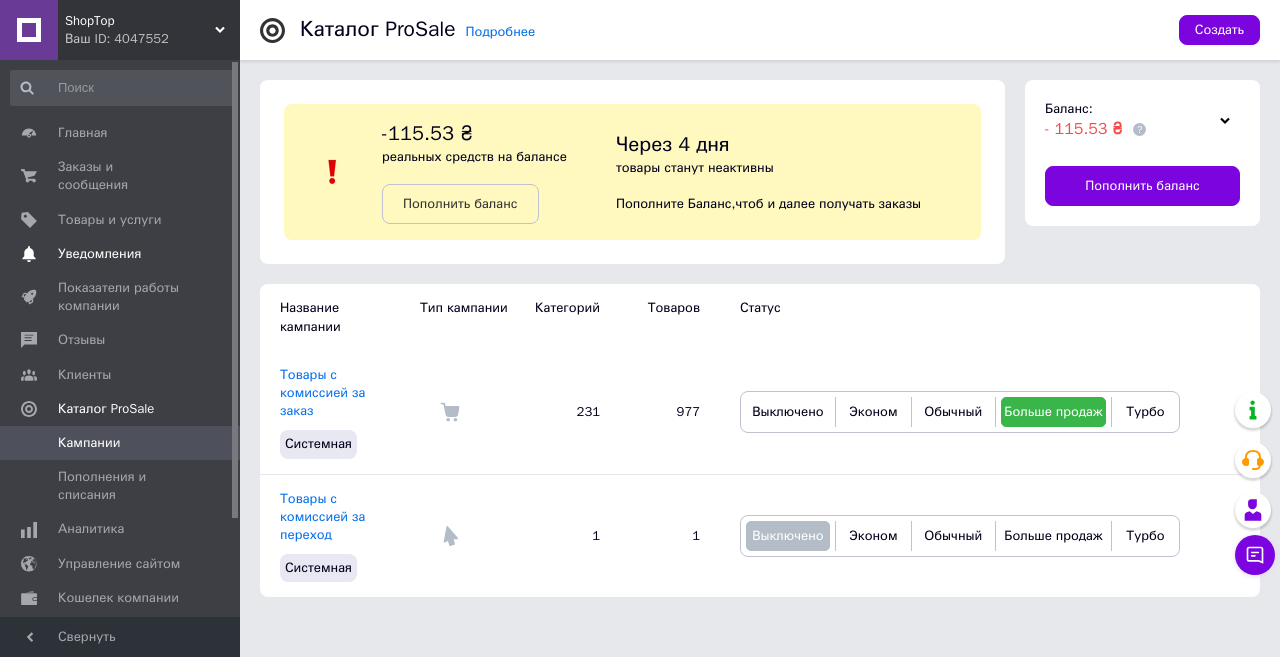 click on "Уведомления" at bounding box center [99, 254] 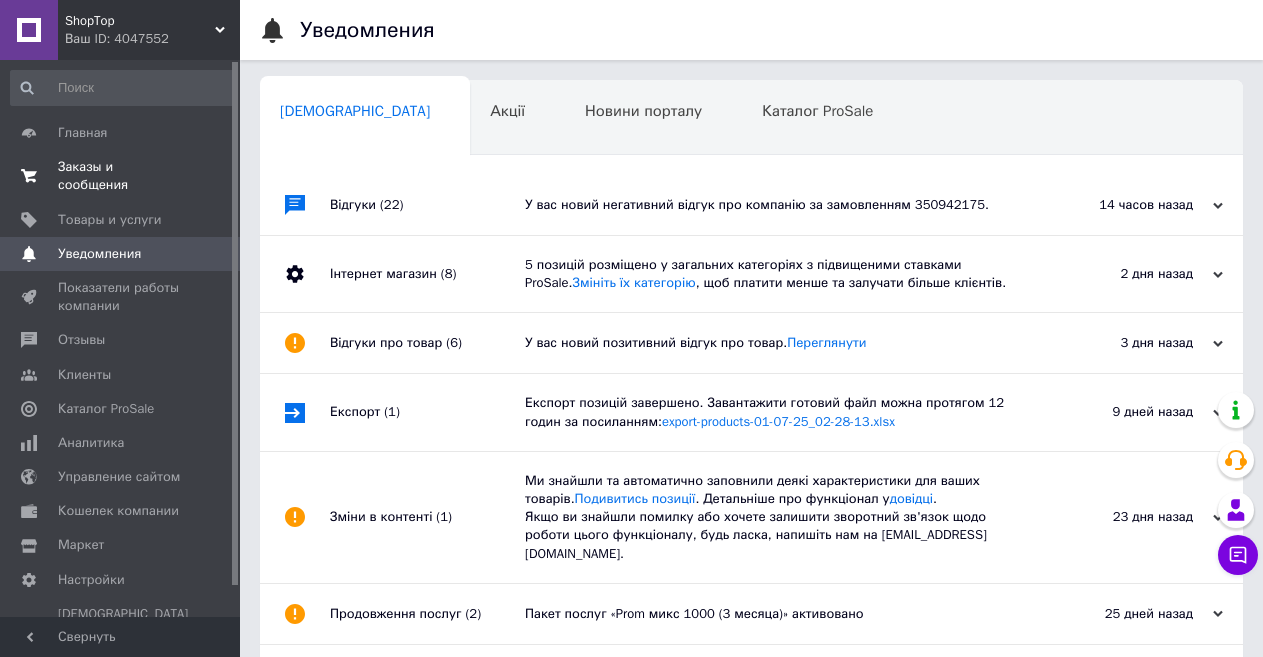 click on "Заказы и сообщения" at bounding box center (121, 176) 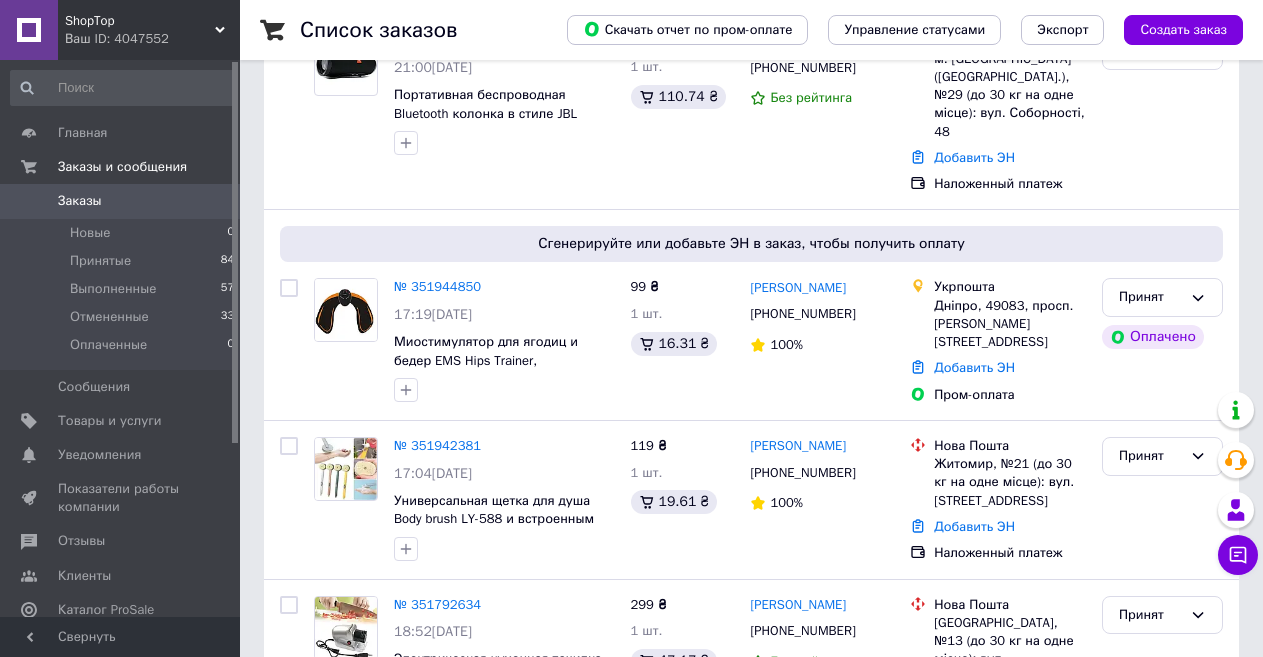 scroll, scrollTop: 293, scrollLeft: 0, axis: vertical 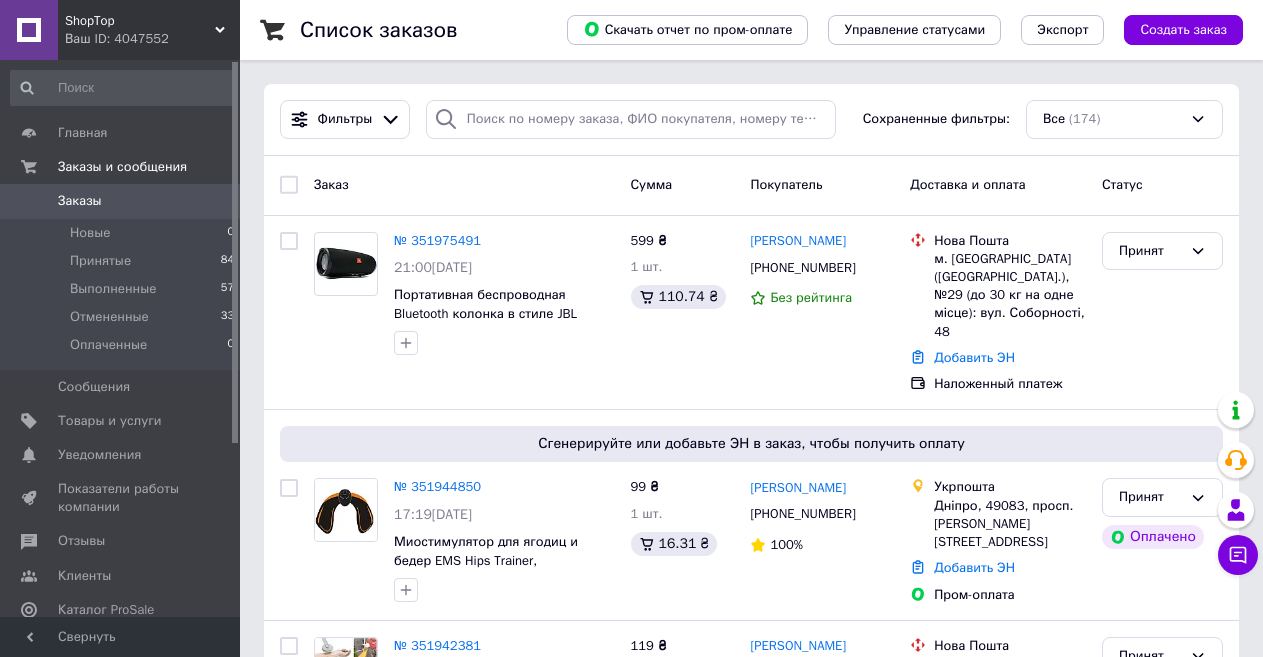 click on "Ваш ID: 4047552" at bounding box center (152, 39) 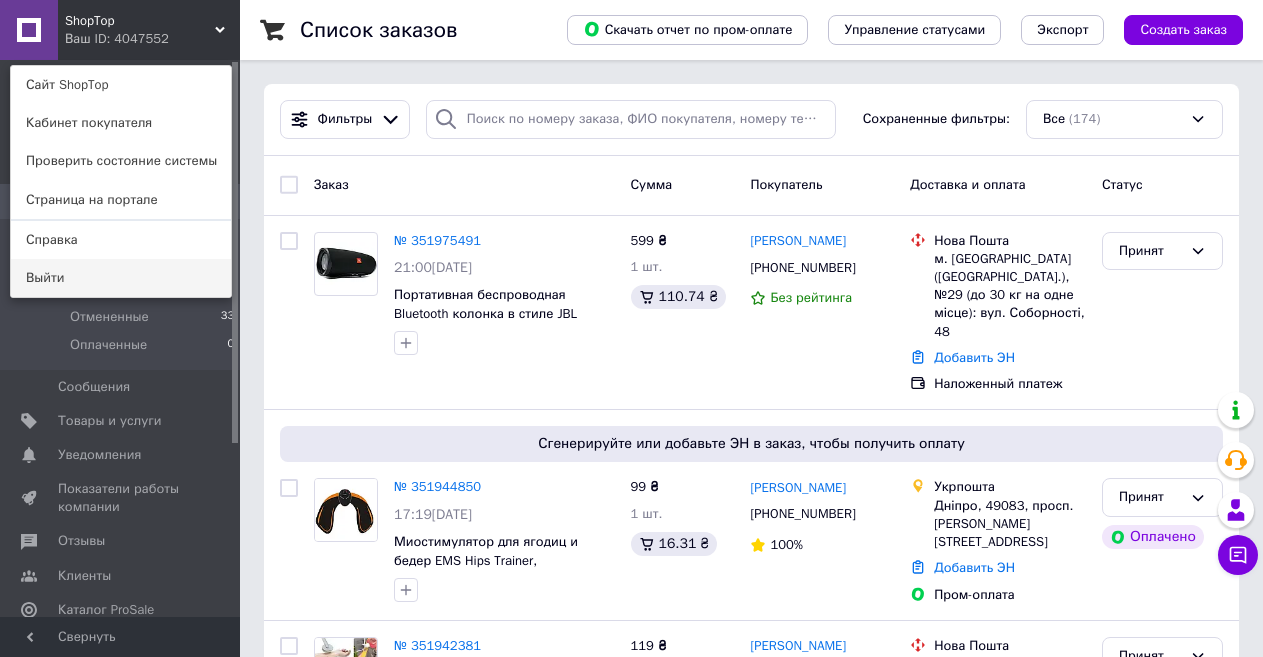 click on "Выйти" at bounding box center [121, 278] 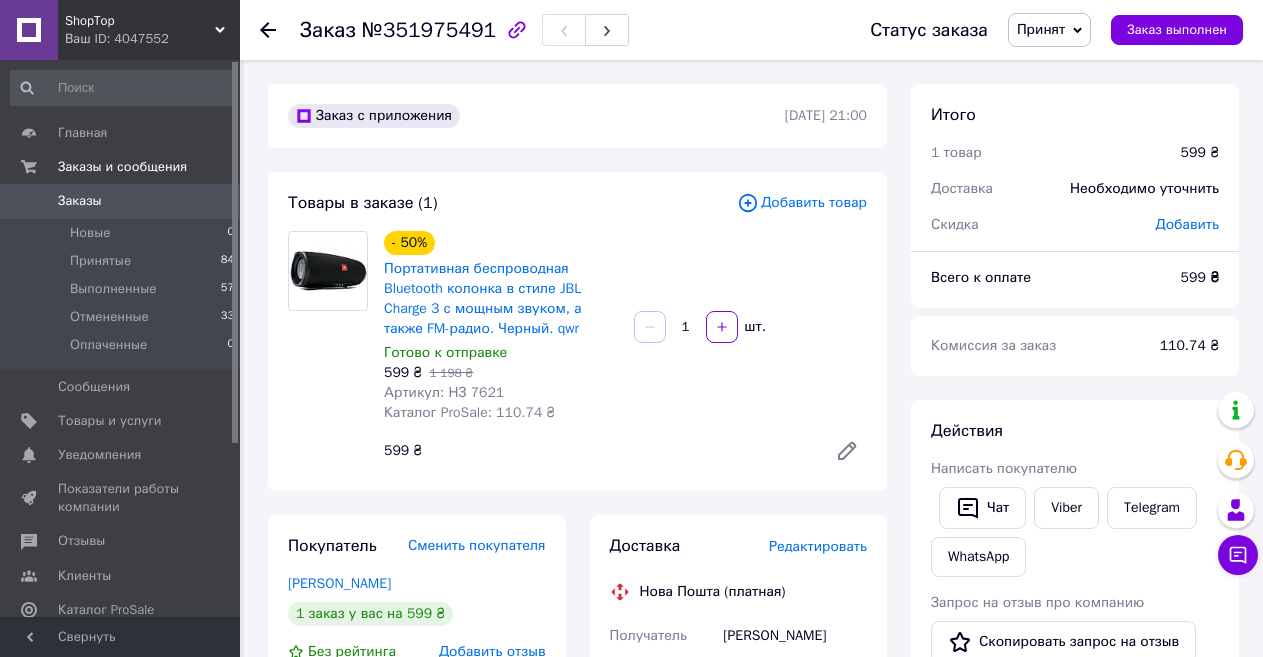 scroll, scrollTop: 0, scrollLeft: 0, axis: both 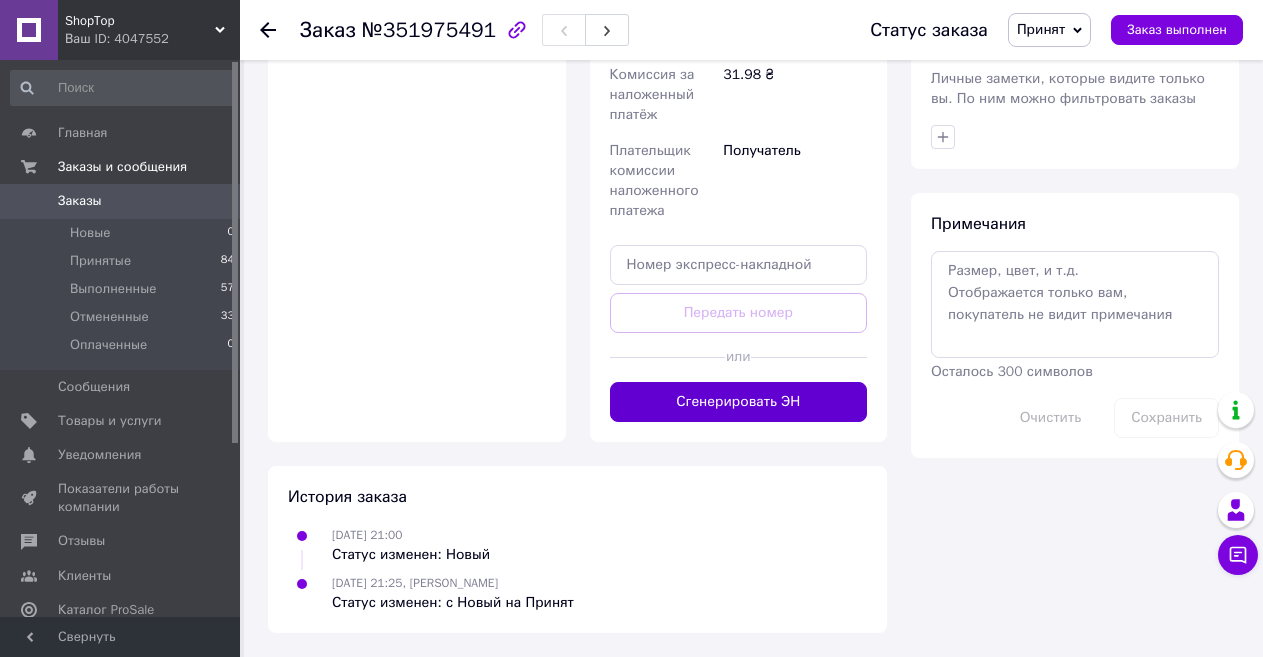 click on "Сгенерировать ЭН" at bounding box center [739, 402] 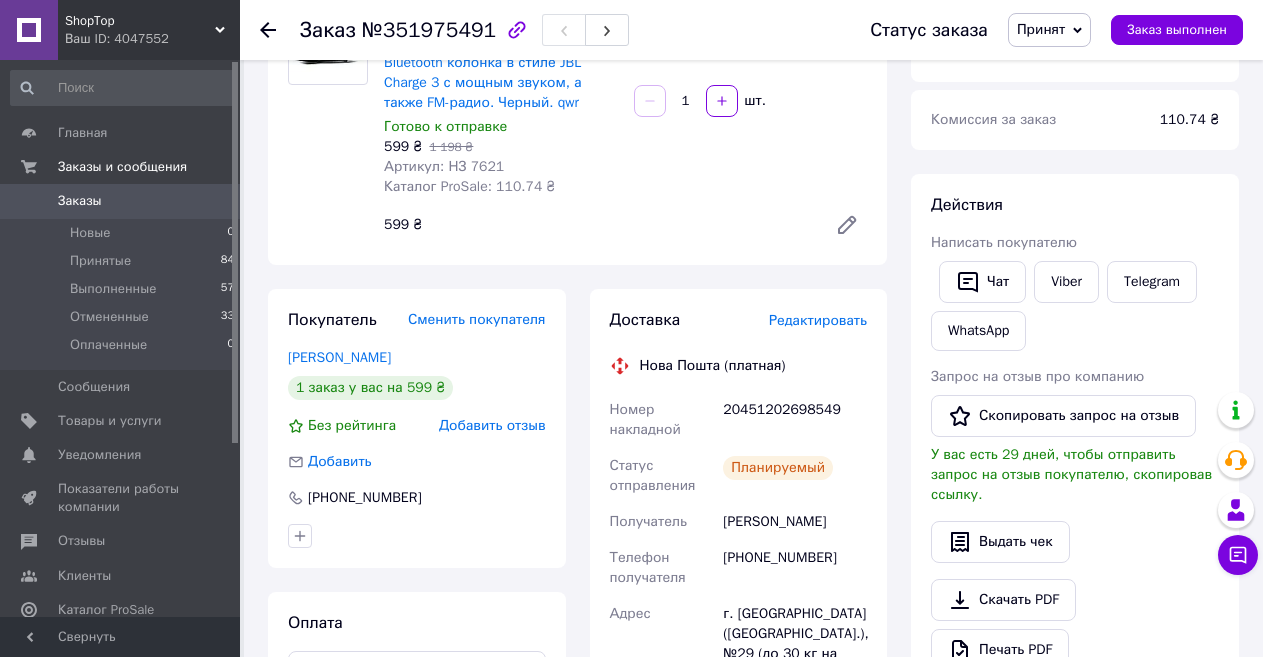 scroll, scrollTop: 120, scrollLeft: 0, axis: vertical 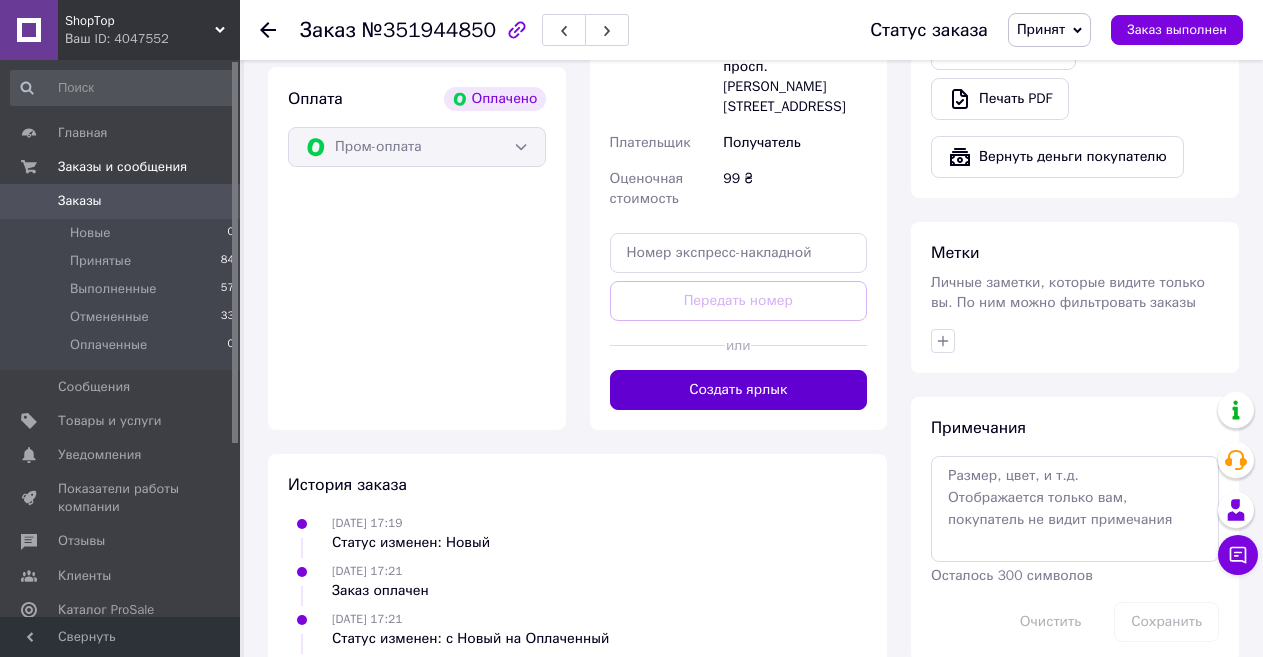 click on "Создать ярлык" at bounding box center [739, 390] 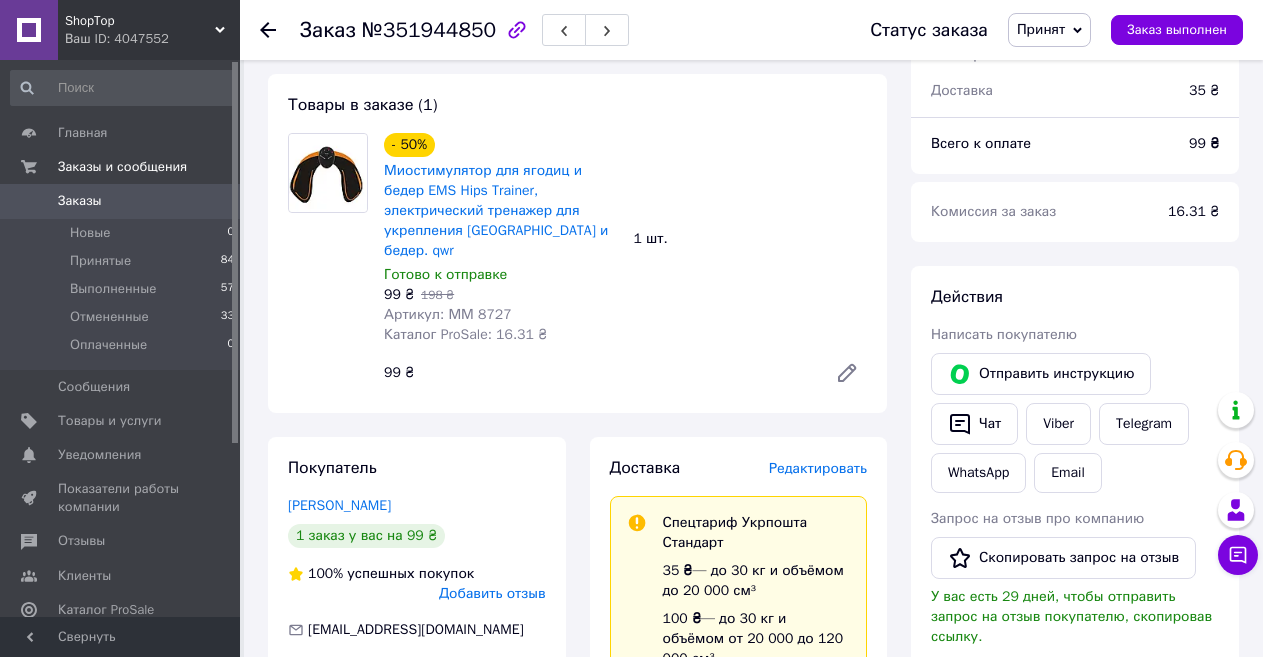 scroll, scrollTop: 80, scrollLeft: 0, axis: vertical 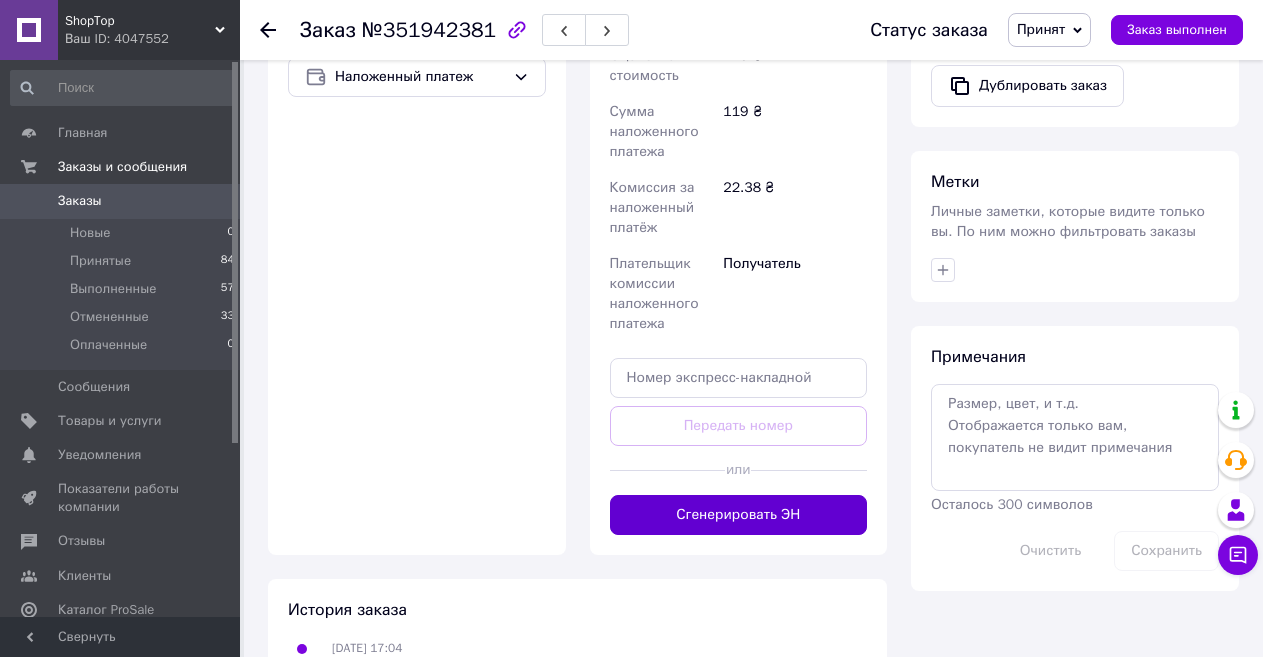 click on "Сгенерировать ЭН" at bounding box center (739, 515) 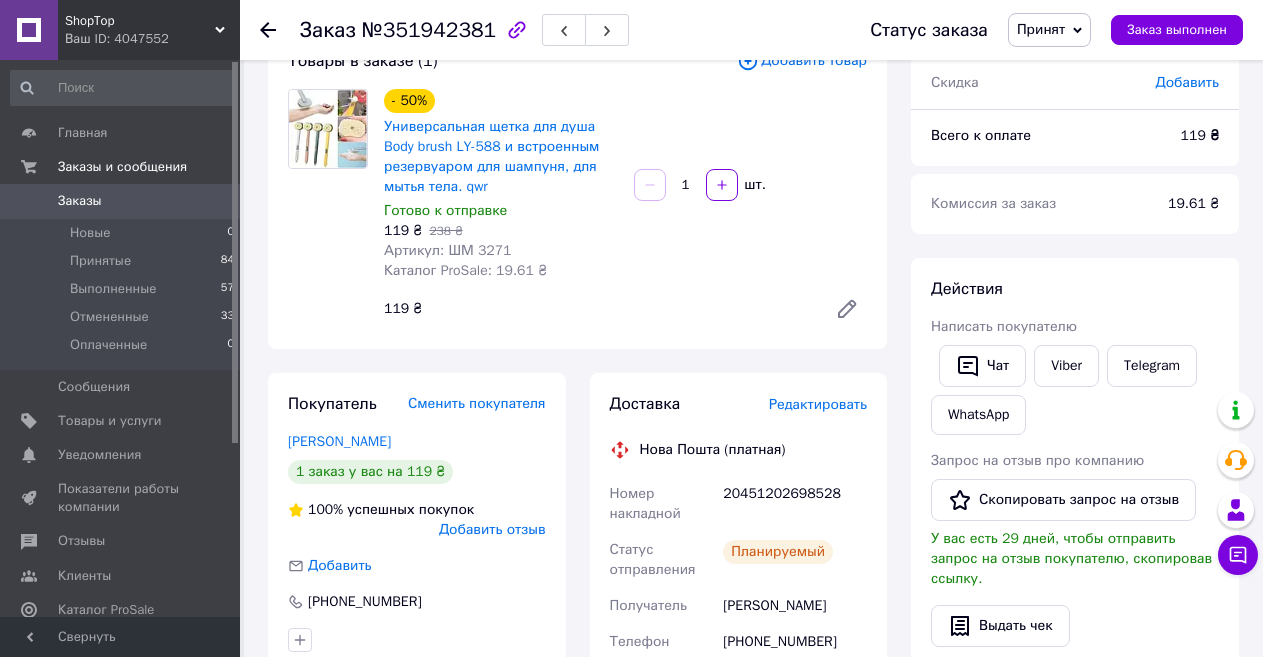 scroll, scrollTop: 133, scrollLeft: 0, axis: vertical 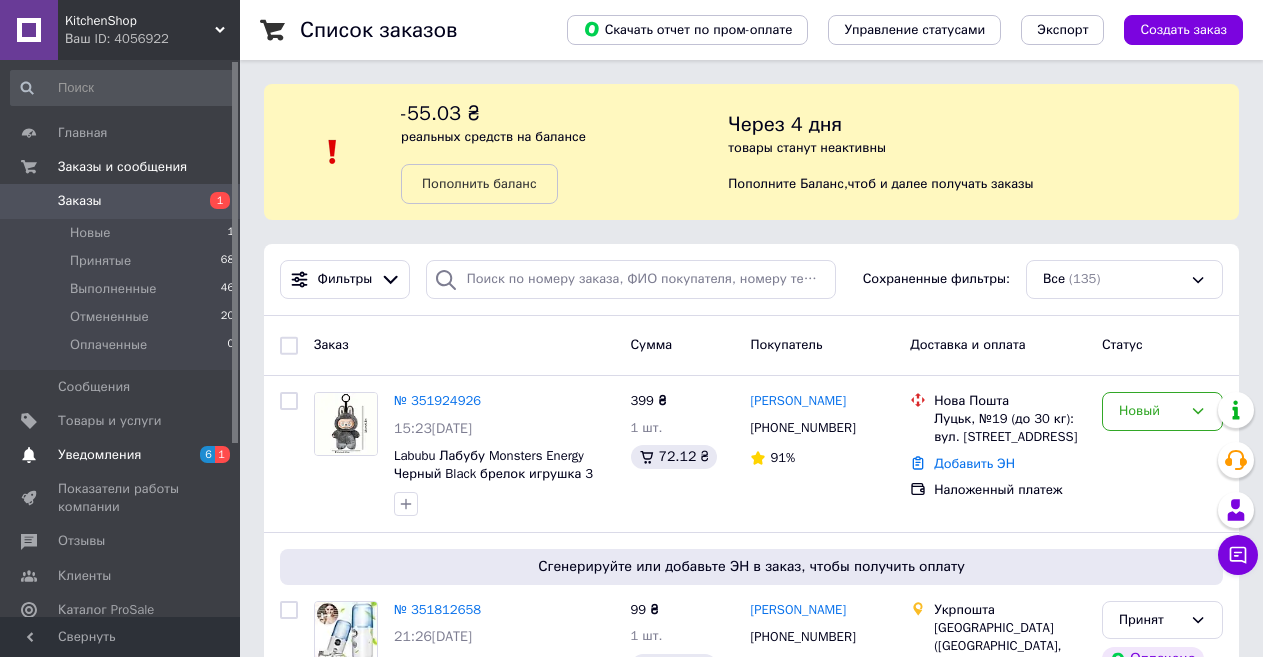 click on "Уведомления" at bounding box center (99, 455) 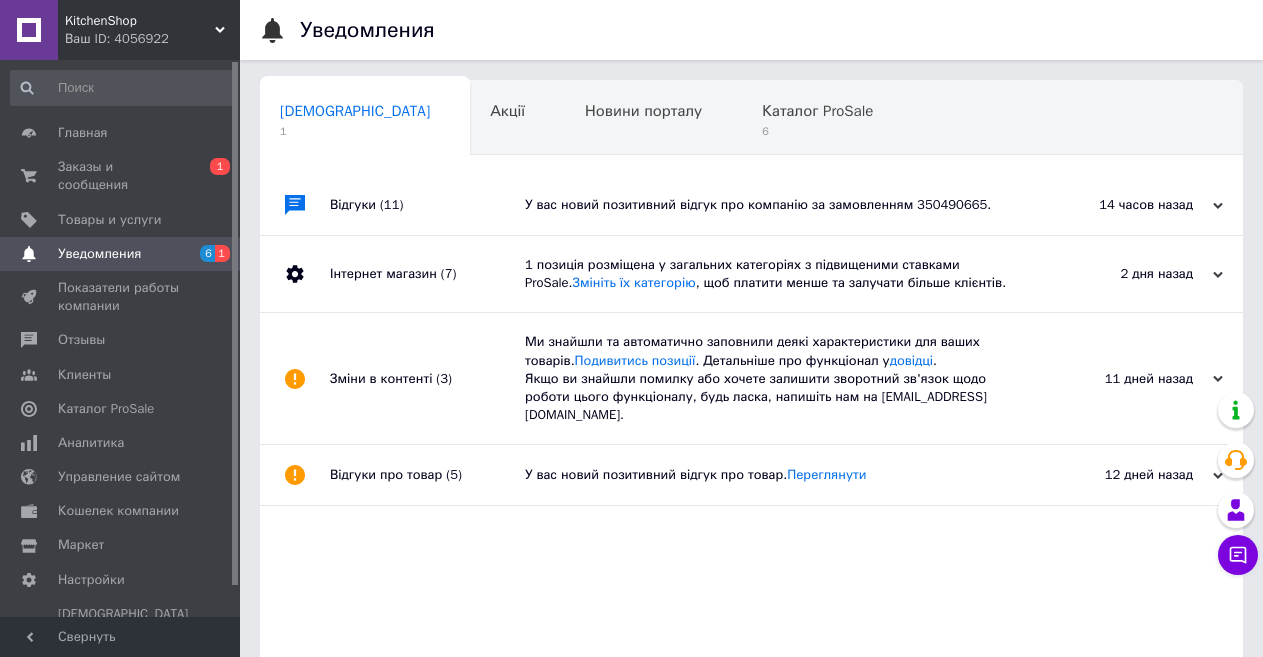 click on "Відгуки   (11)" at bounding box center [427, 205] 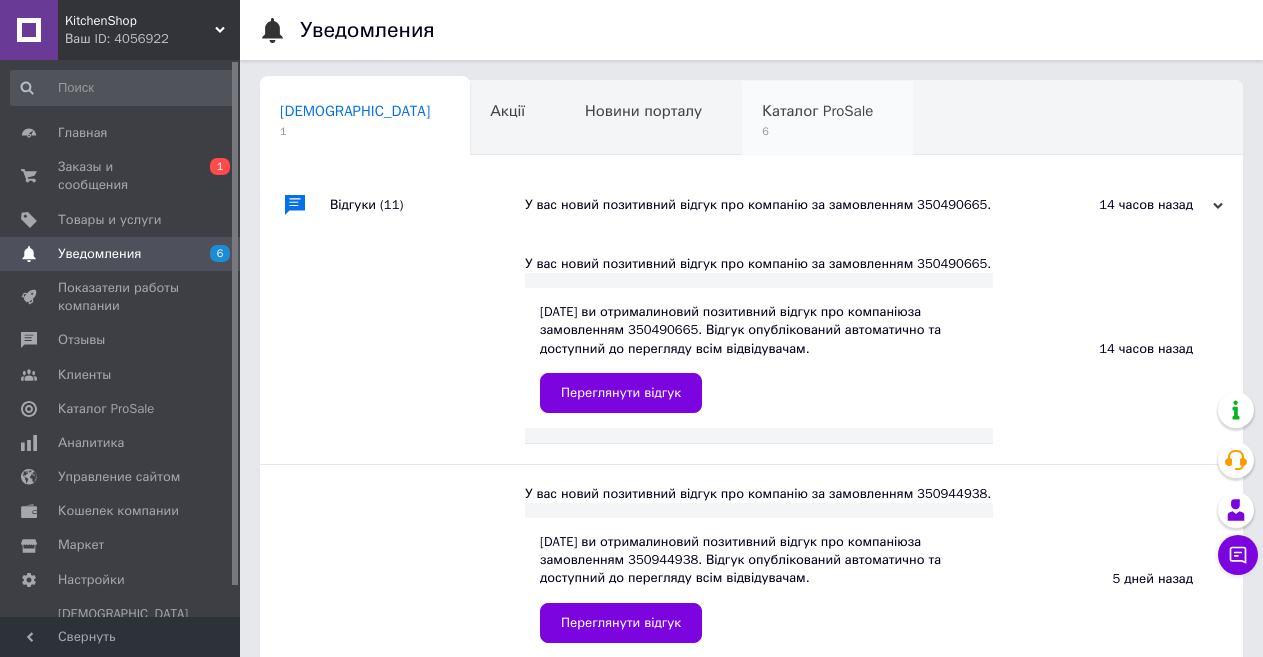 click on "6" at bounding box center (817, 131) 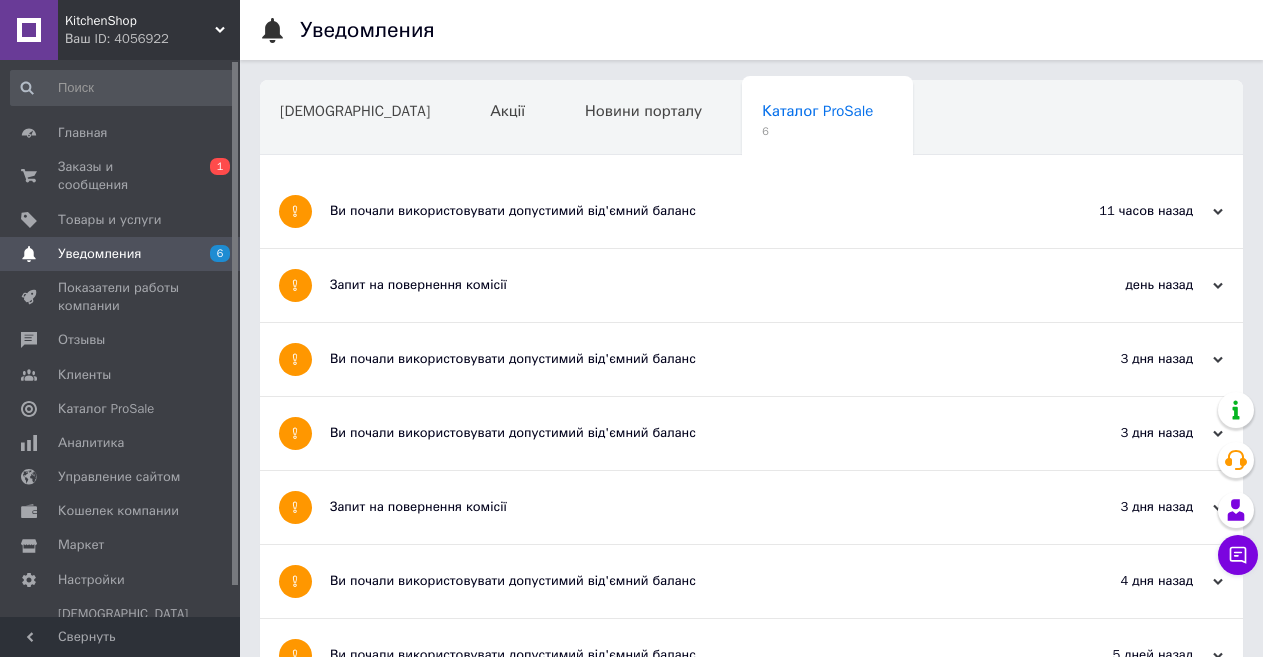 click on "Ви почали використовувати допустимий від'ємний баланс" at bounding box center [676, 211] 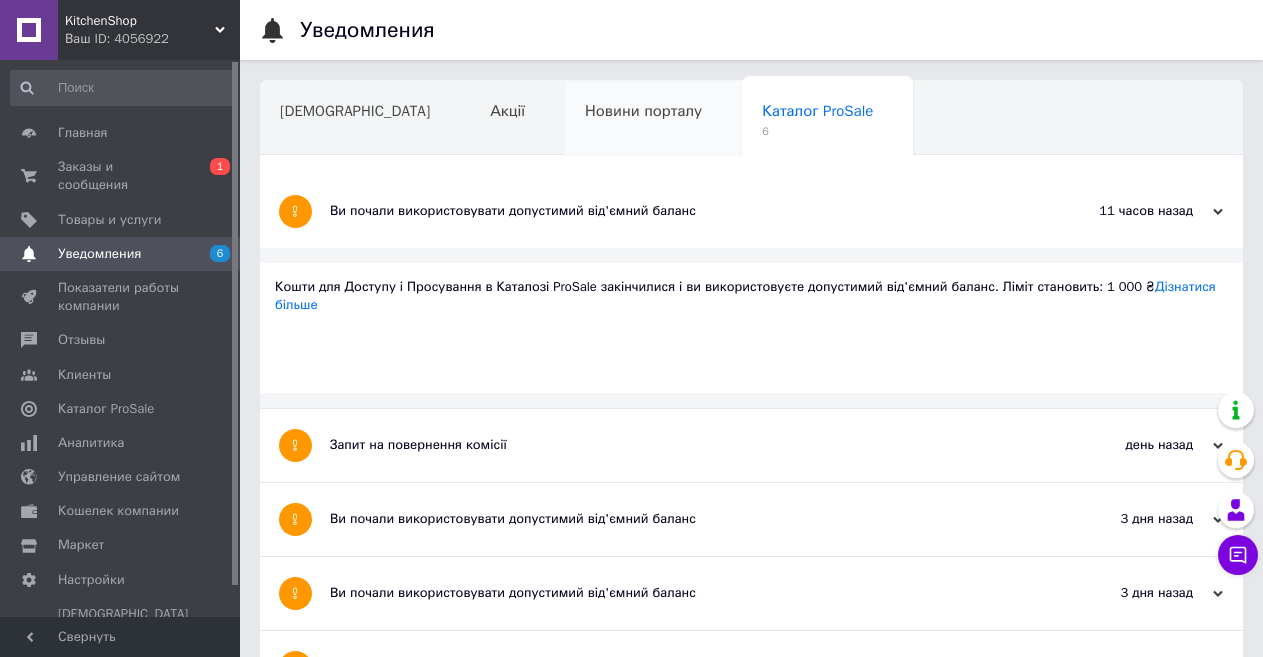 click on "Новини порталу" at bounding box center [653, 119] 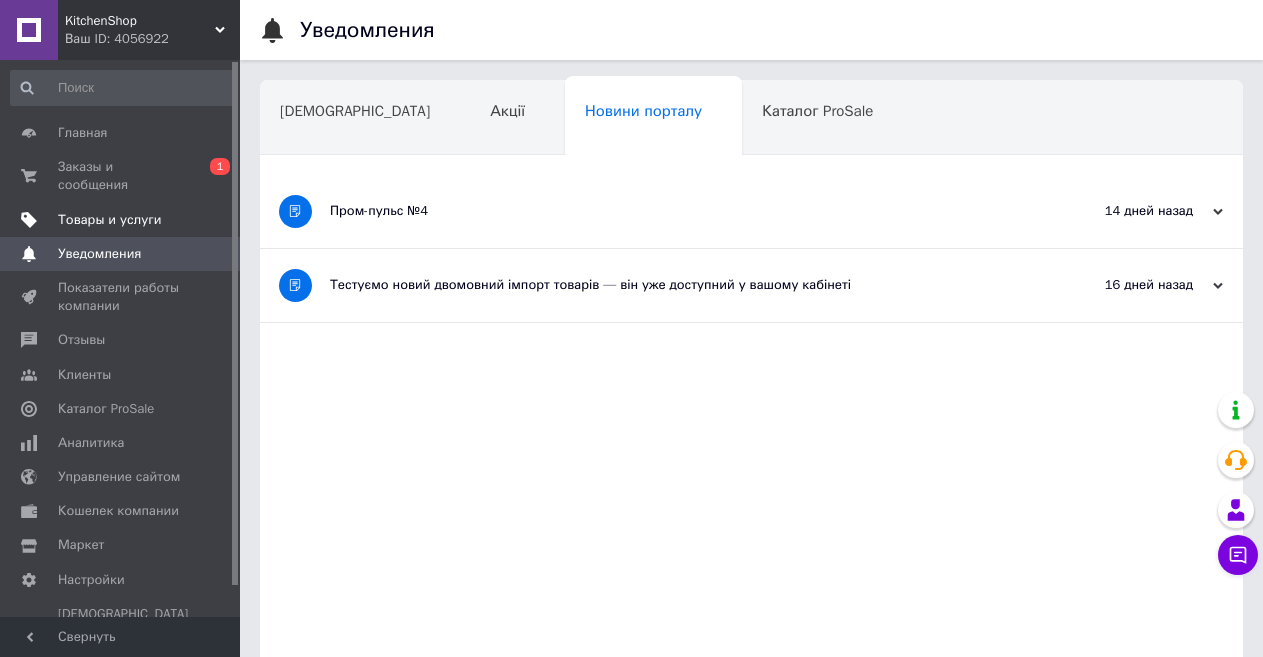 click on "Товары и услуги" at bounding box center [110, 220] 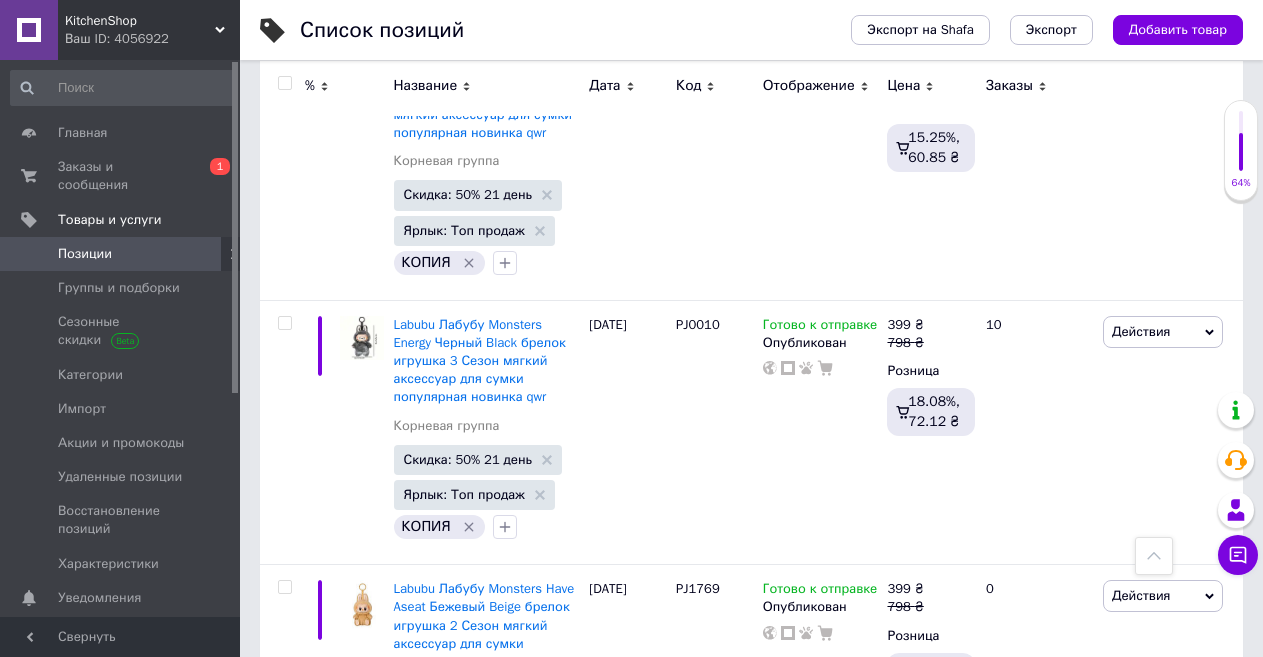 scroll, scrollTop: 9800, scrollLeft: 0, axis: vertical 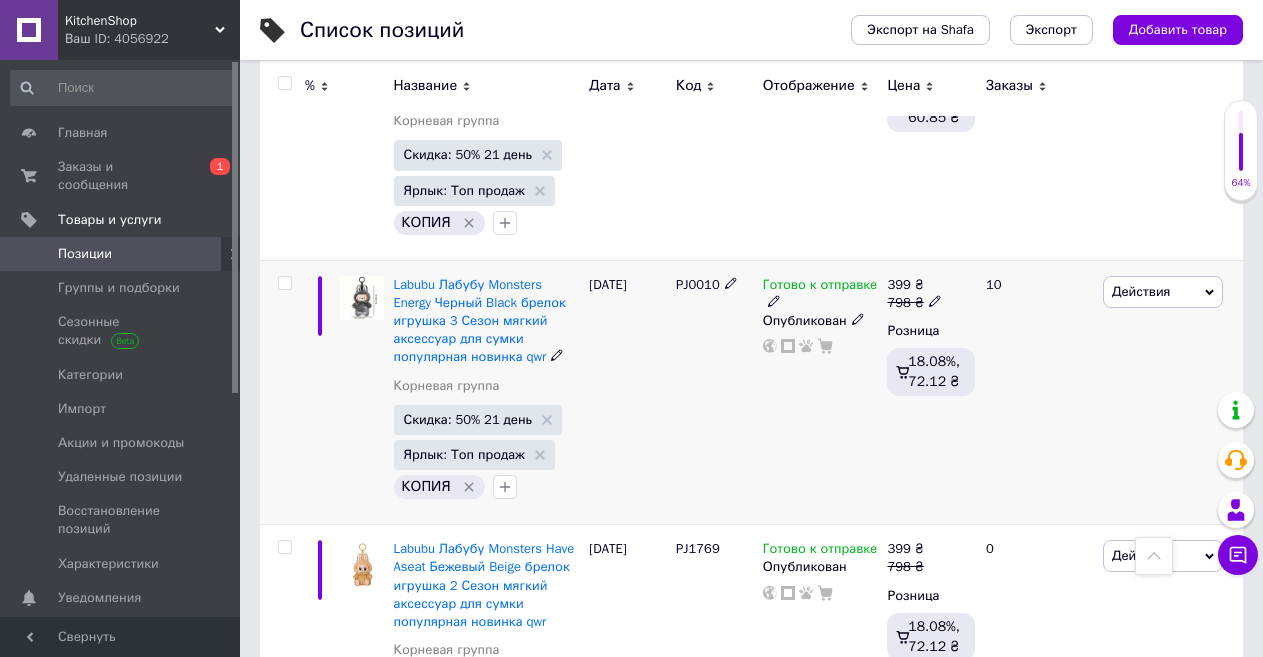 click 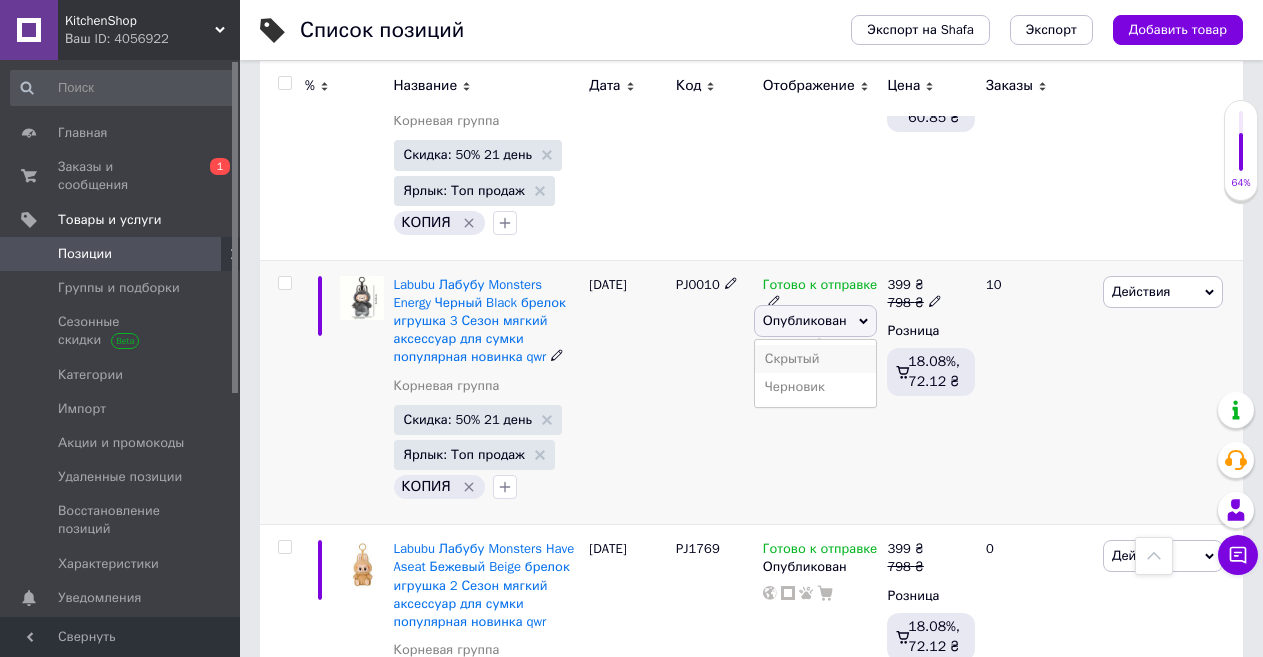 click on "Скрытый" at bounding box center [816, 359] 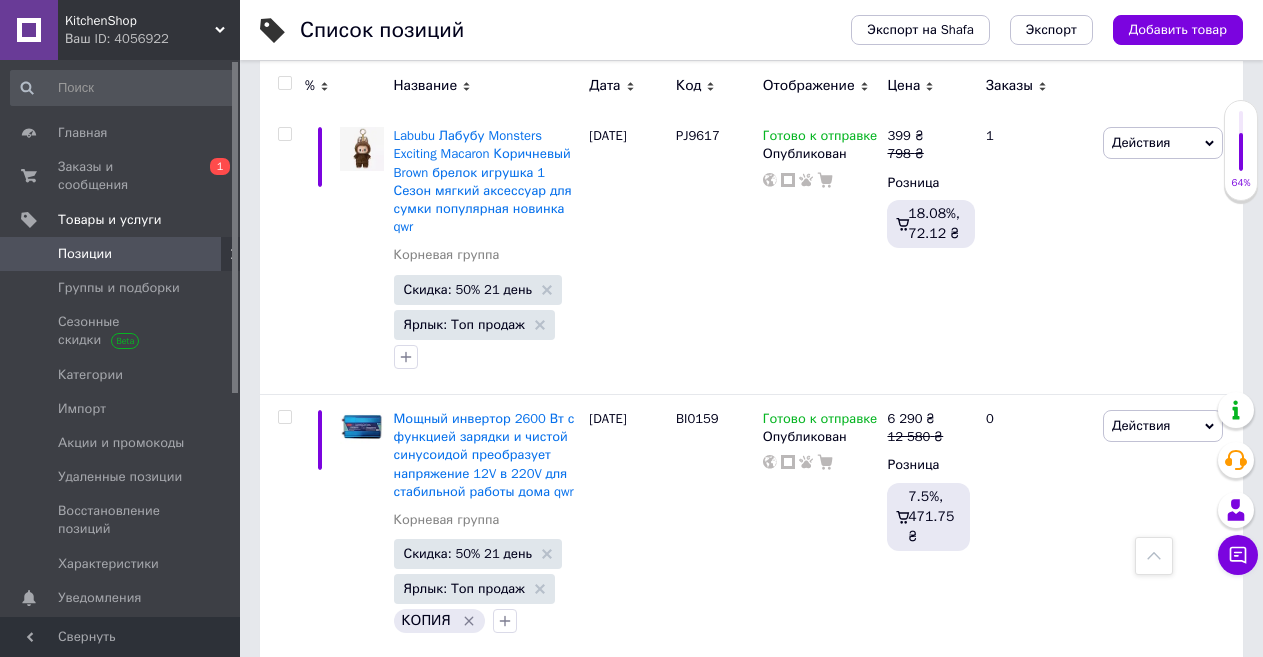 scroll, scrollTop: 0, scrollLeft: 0, axis: both 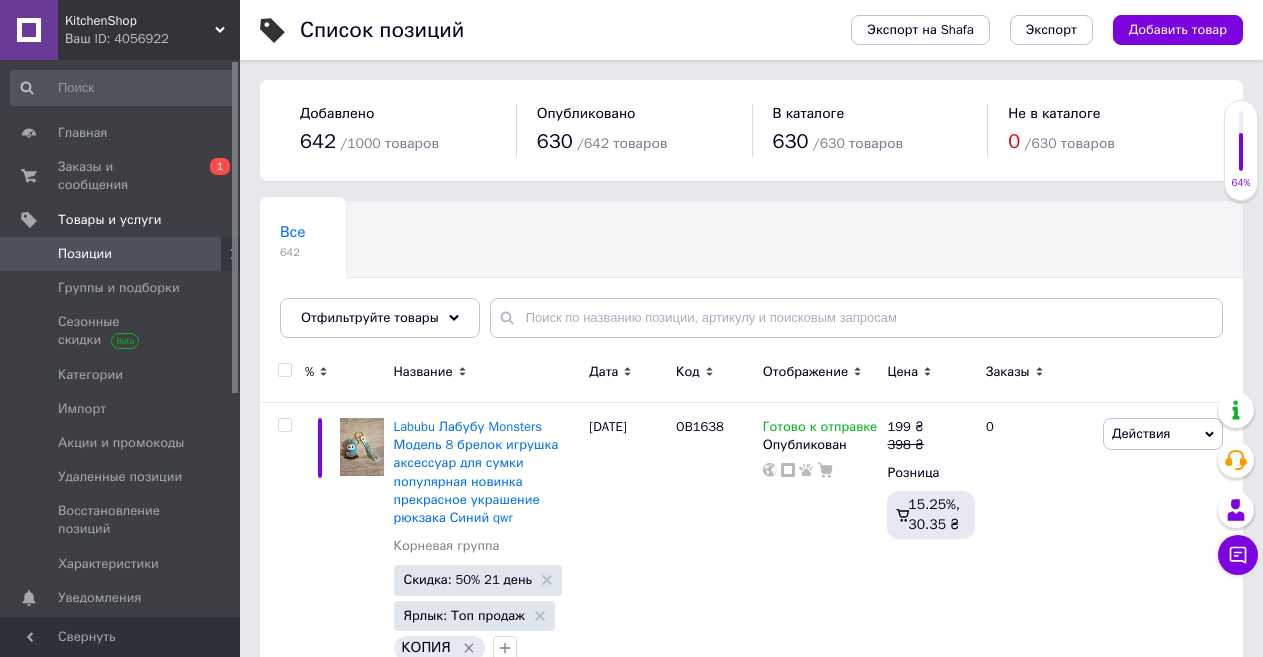 click on "Список позиций" at bounding box center [555, 30] 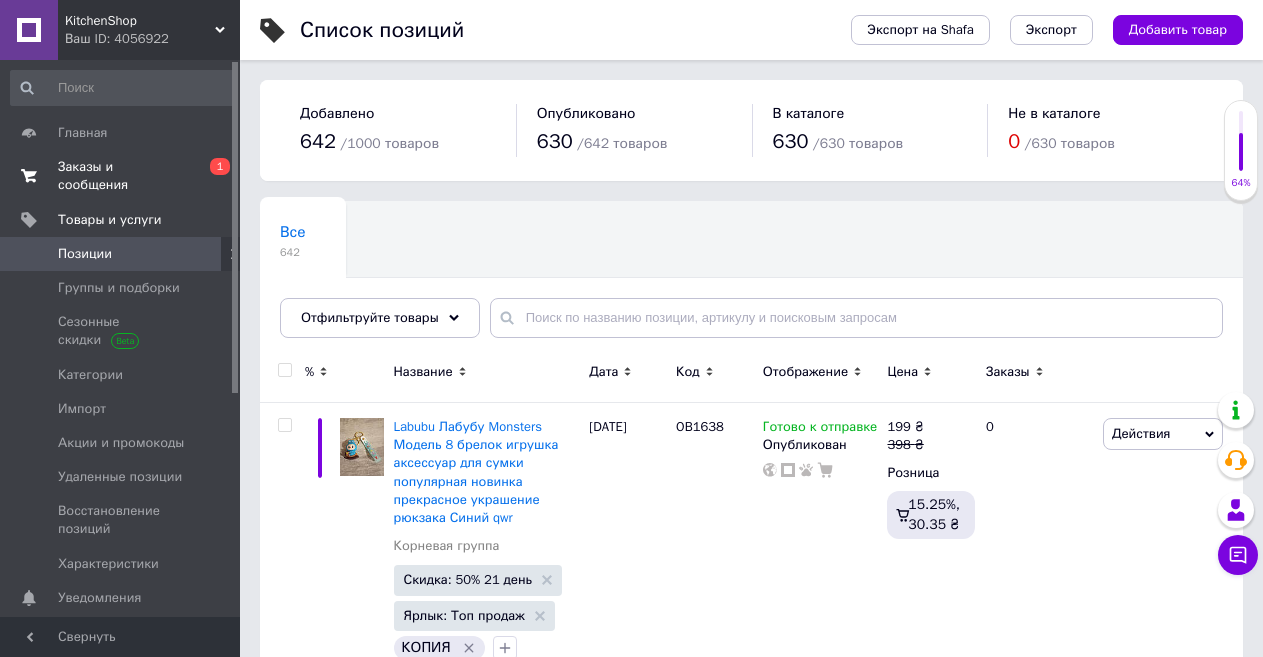 click on "Заказы и сообщения" at bounding box center [121, 176] 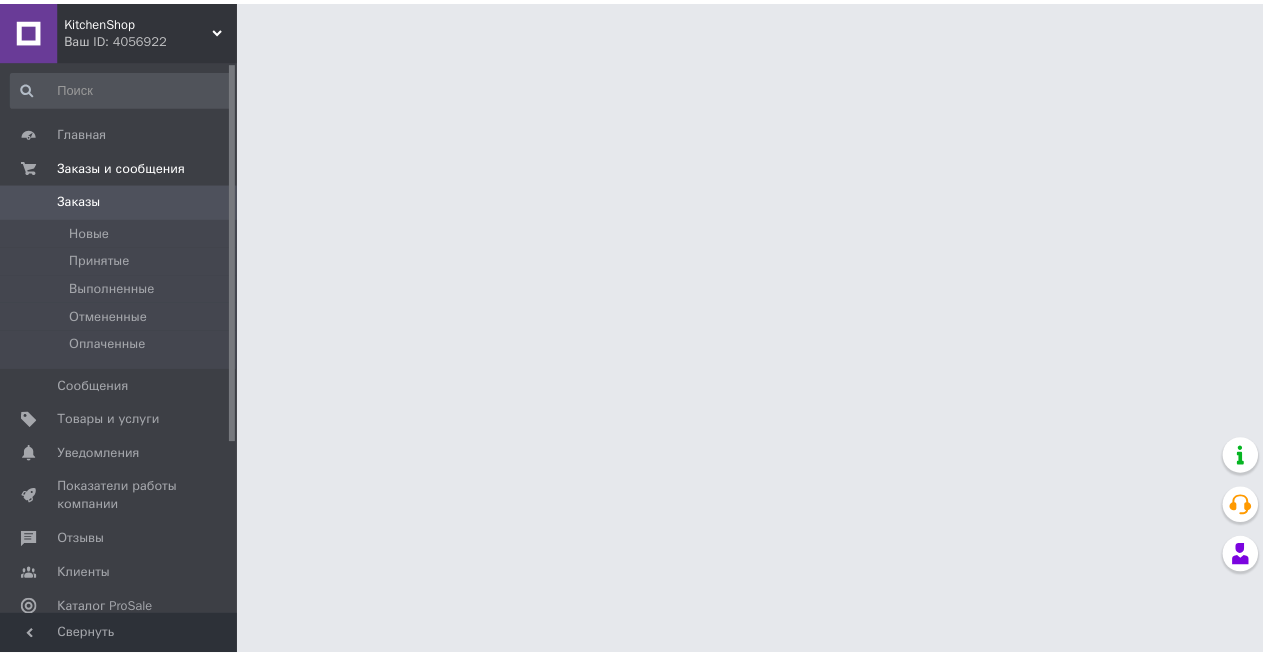 scroll, scrollTop: 0, scrollLeft: 0, axis: both 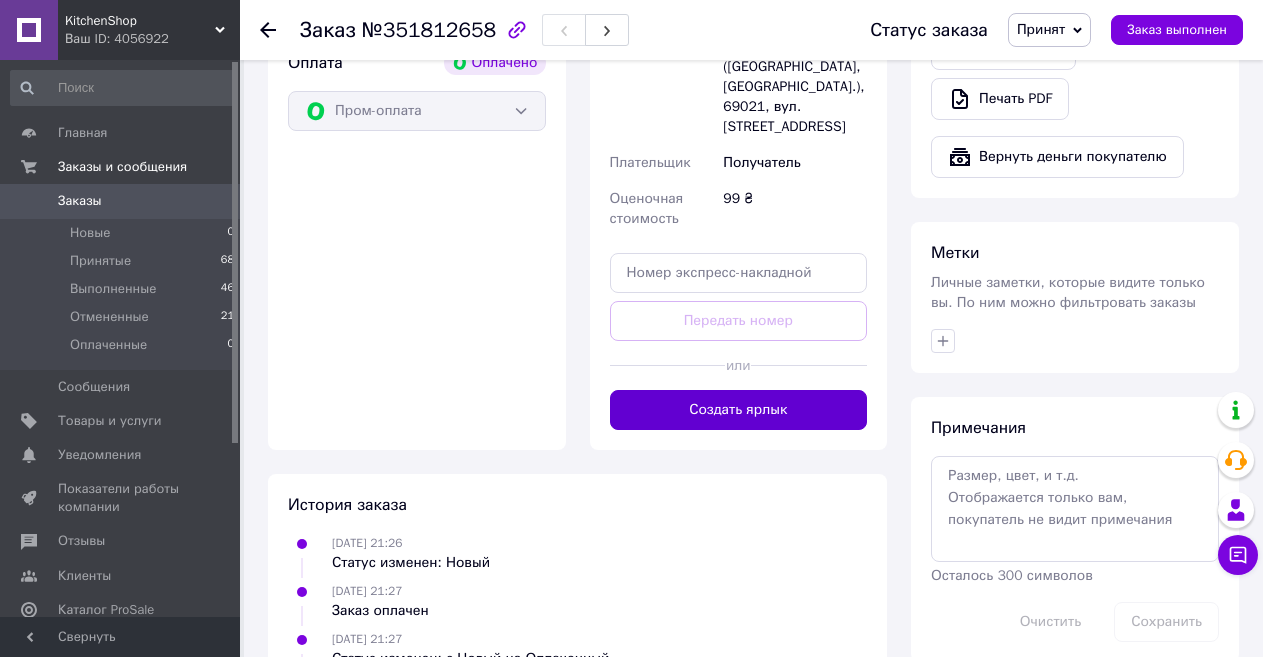 click on "Создать ярлык" at bounding box center (739, 410) 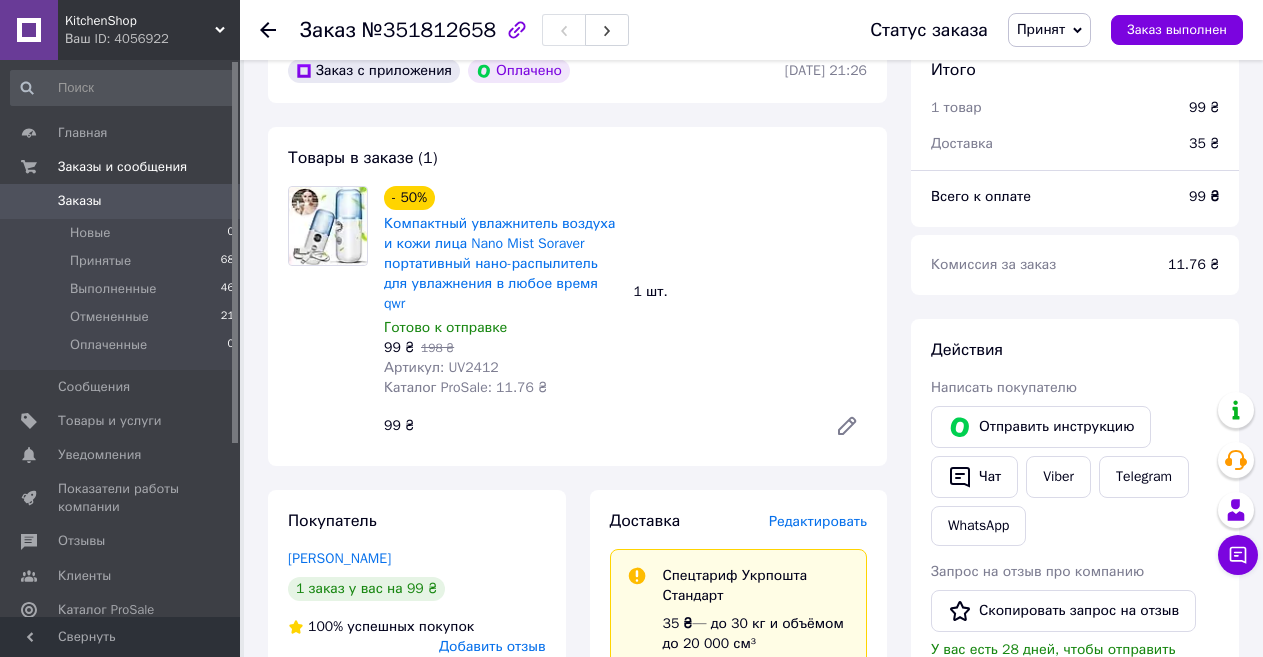 scroll, scrollTop: 53, scrollLeft: 0, axis: vertical 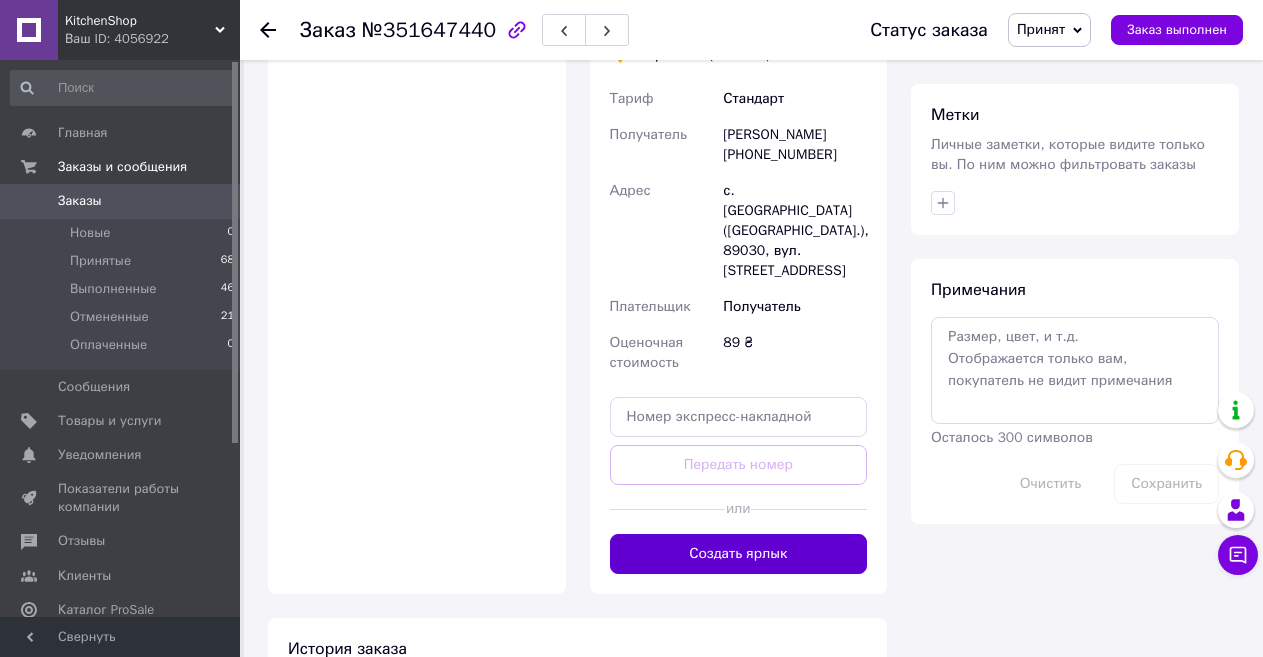 click on "Создать ярлык" at bounding box center (739, 554) 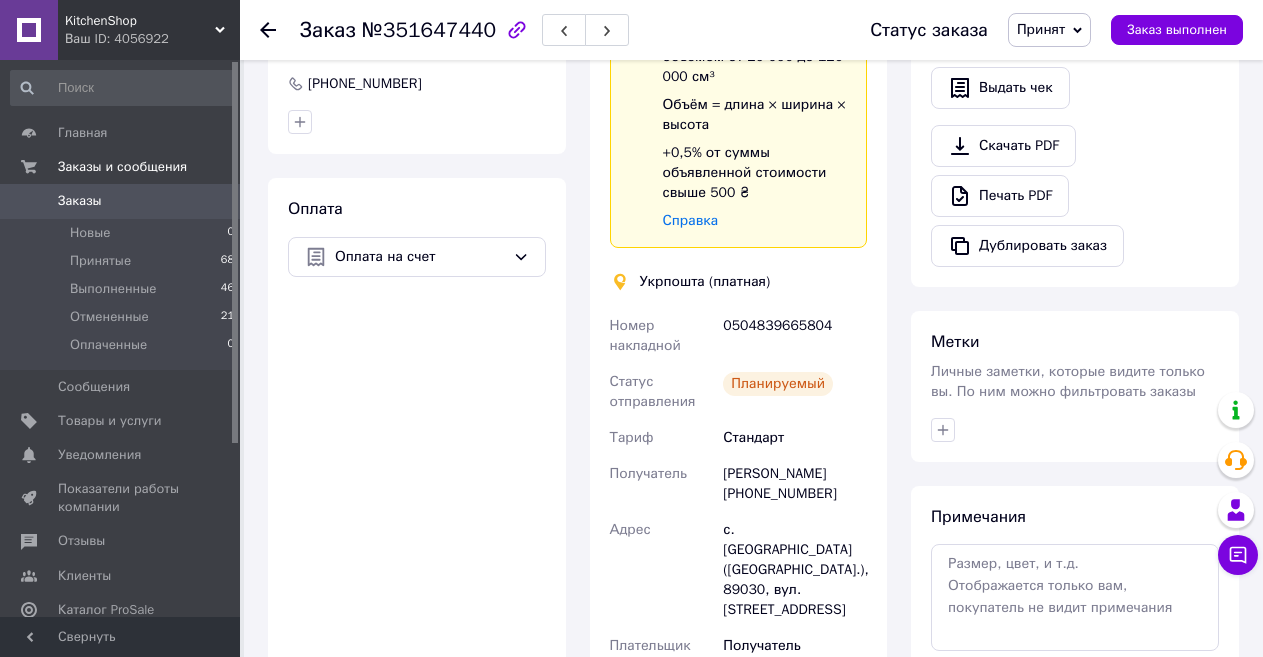 scroll, scrollTop: 547, scrollLeft: 0, axis: vertical 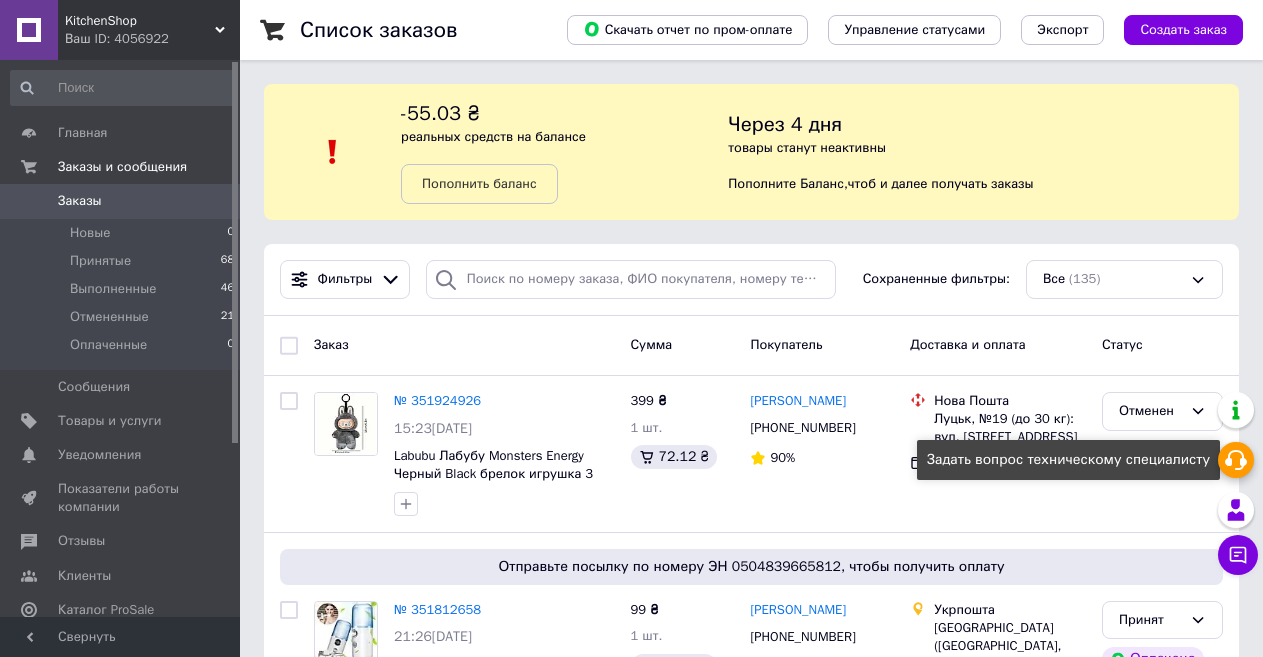 click 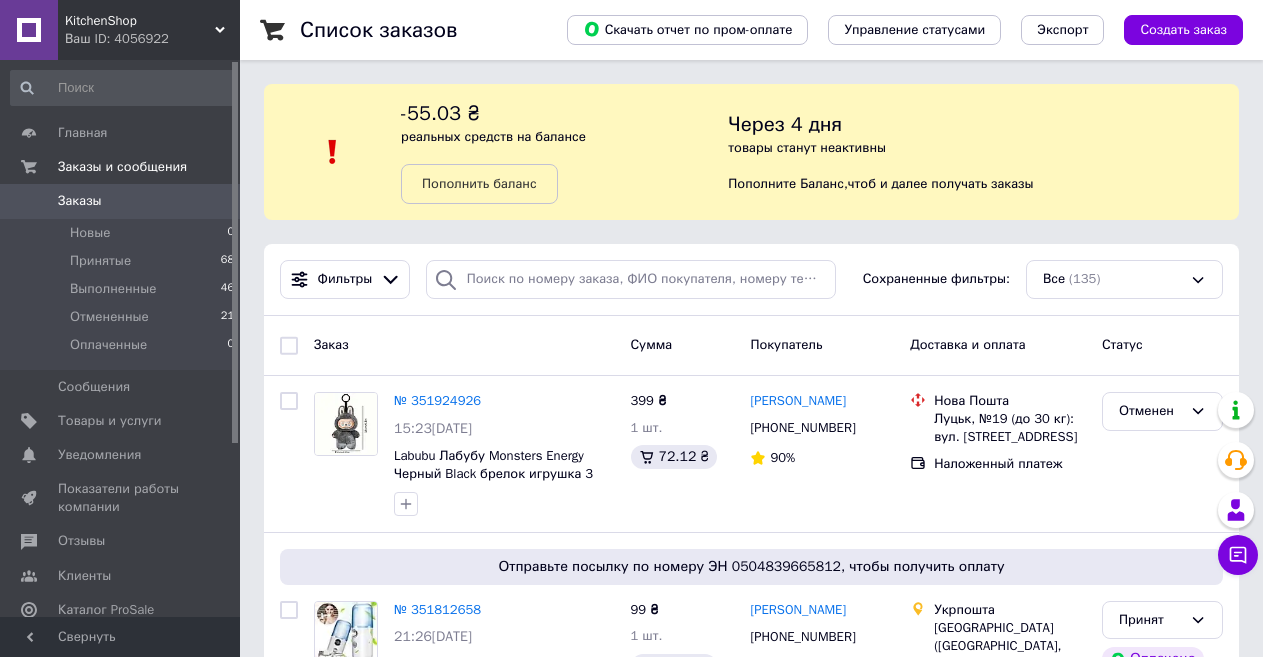 click on "Через 4 дня товары станут неактивны Пополните Баланс ,  чтоб и далее получать заказы" at bounding box center (983, 152) 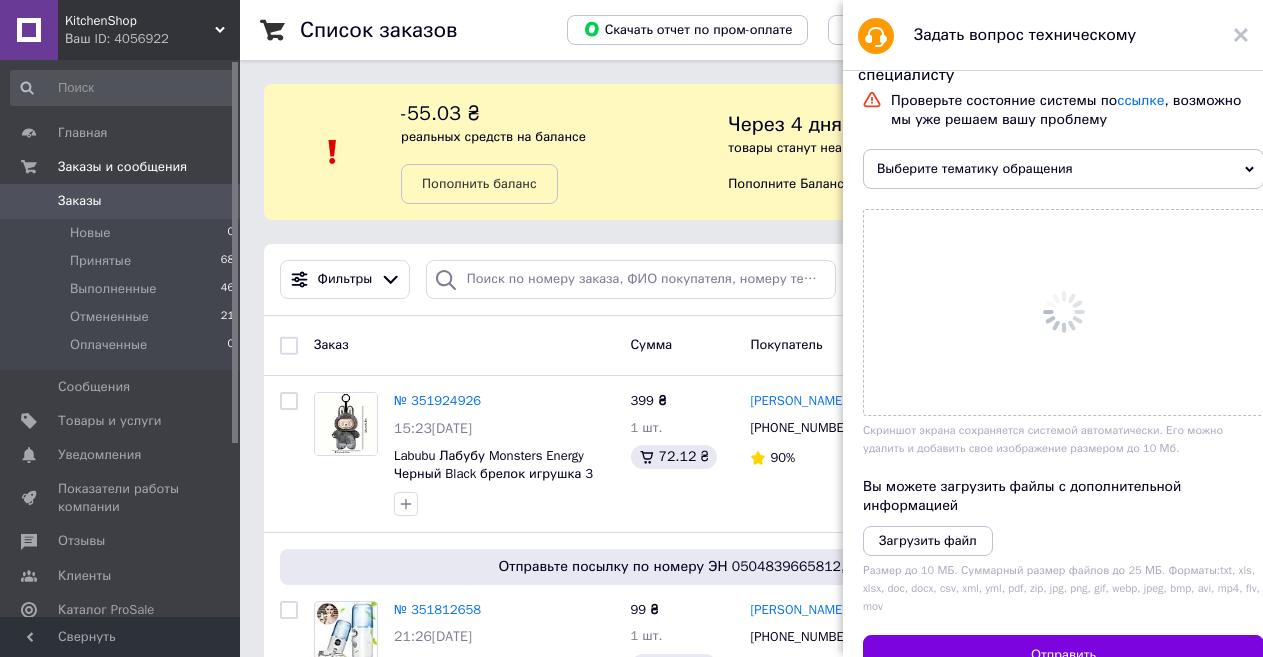 click on "Выберите тематику обращения" at bounding box center (1063, 169) 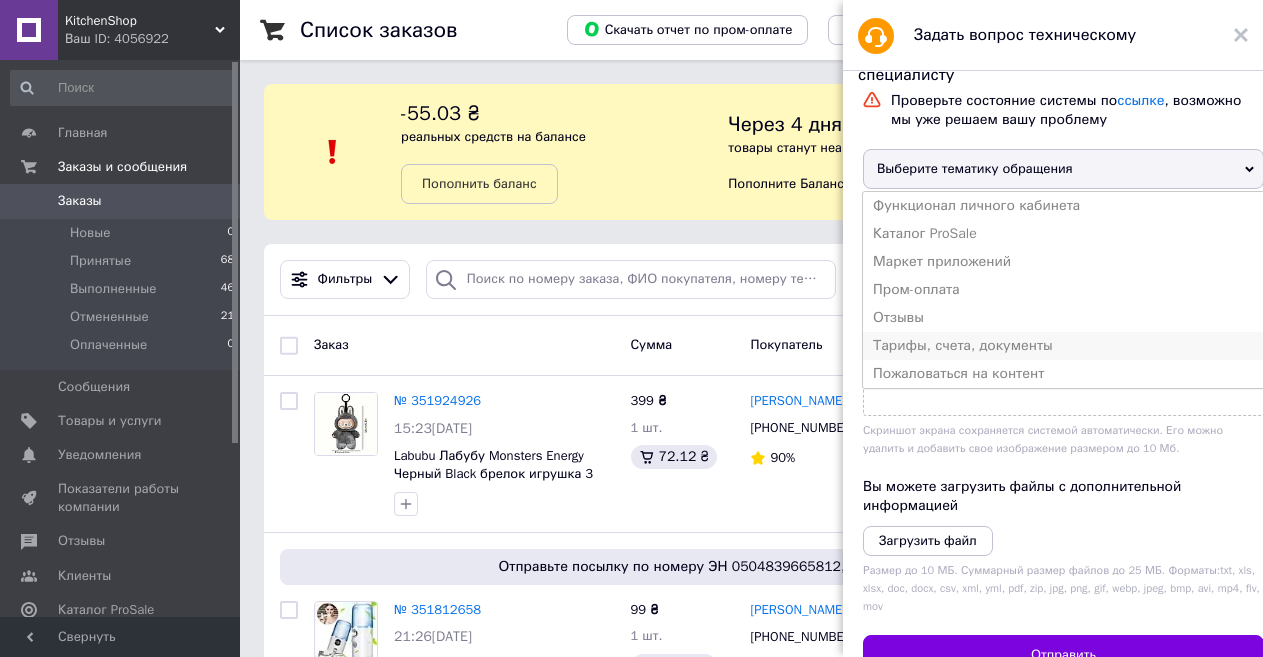 click on "Тарифы, счета, документы" at bounding box center (1063, 346) 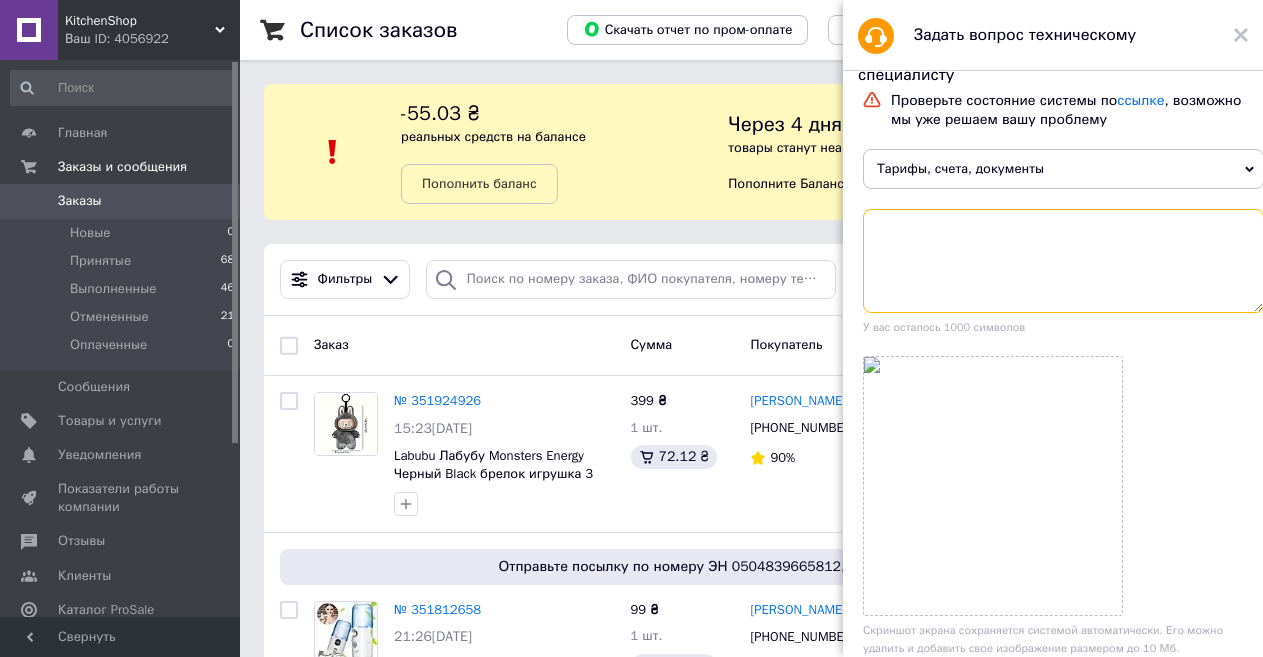 click at bounding box center [1063, 261] 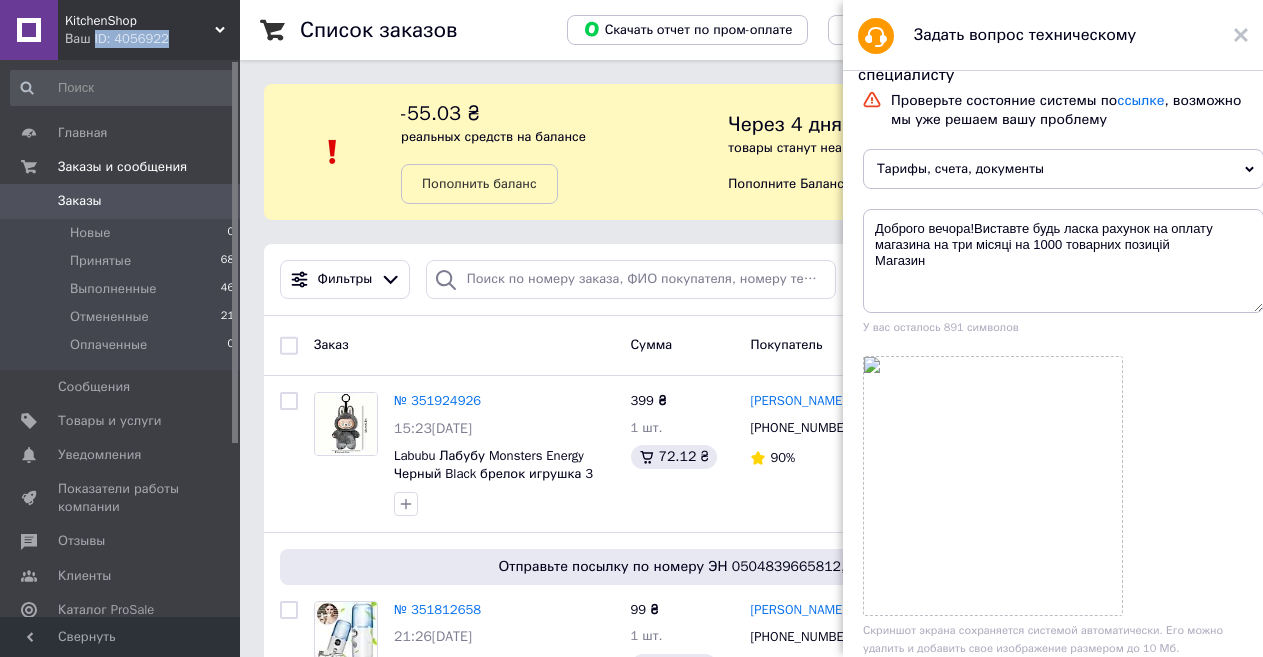 drag, startPoint x: 93, startPoint y: 41, endPoint x: 158, endPoint y: 38, distance: 65.06919 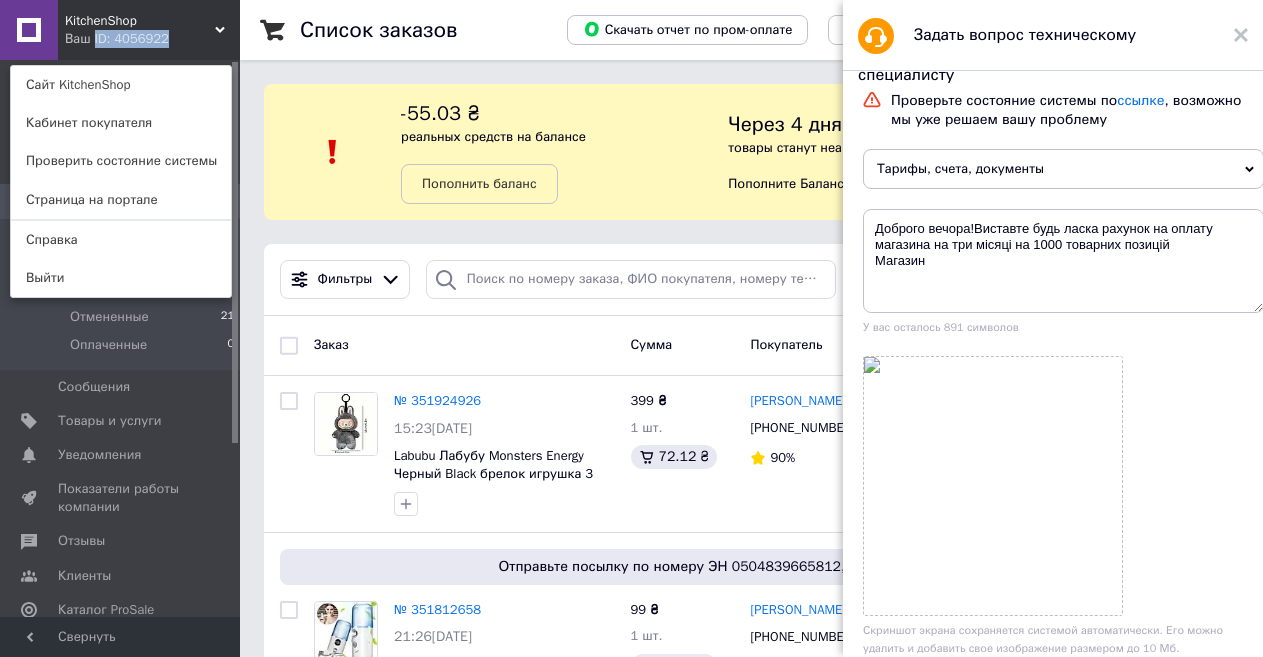 copy on "ID: 4056922" 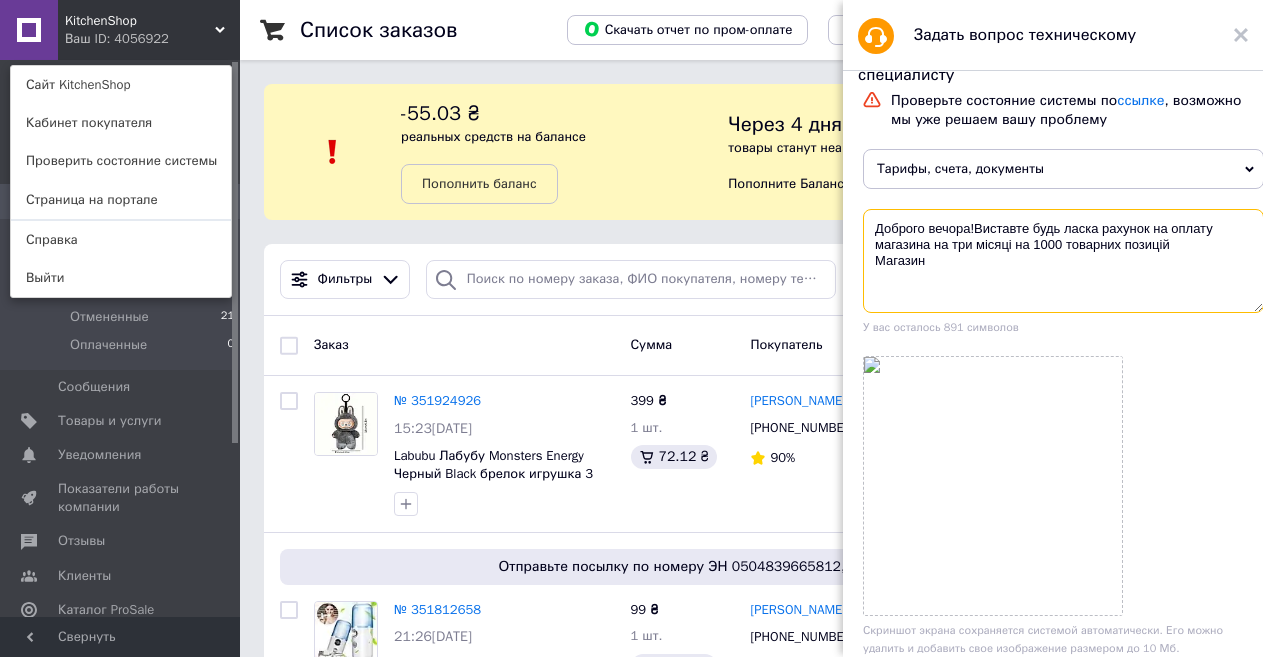 click on "Доброго вечора!Виставте будь ласка рахунок на оплату магазина на три місяці на 1000 товарних позицій
Магазин" at bounding box center [1063, 261] 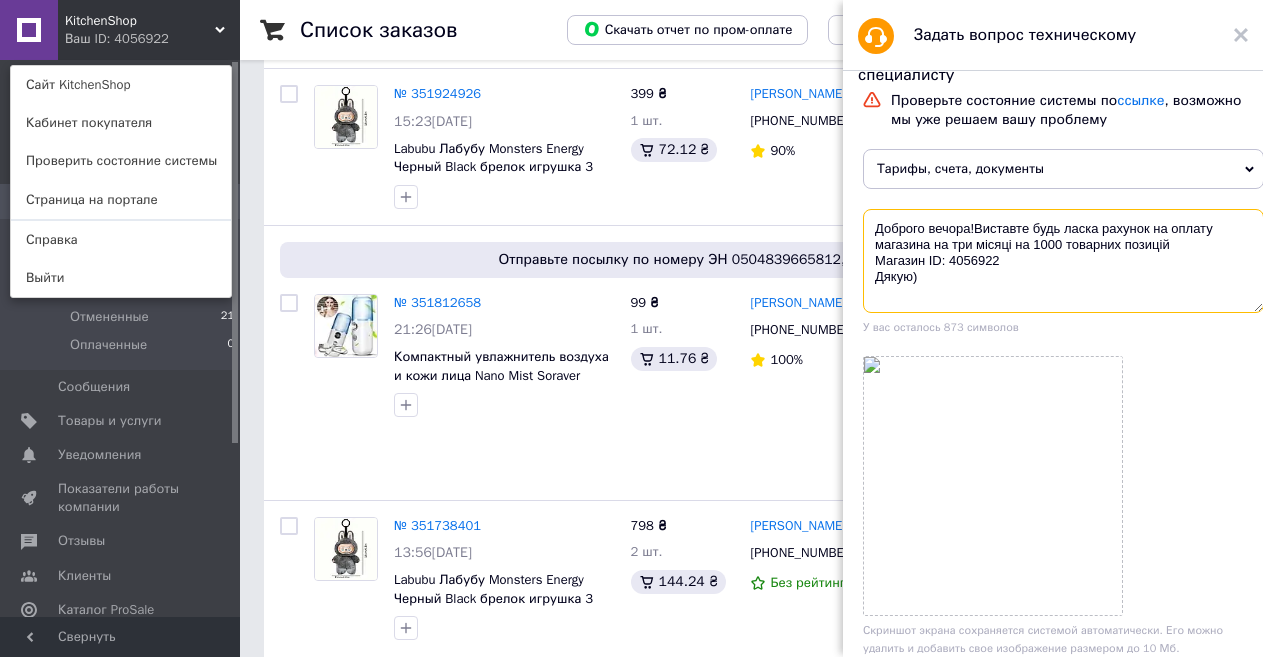 scroll, scrollTop: 347, scrollLeft: 0, axis: vertical 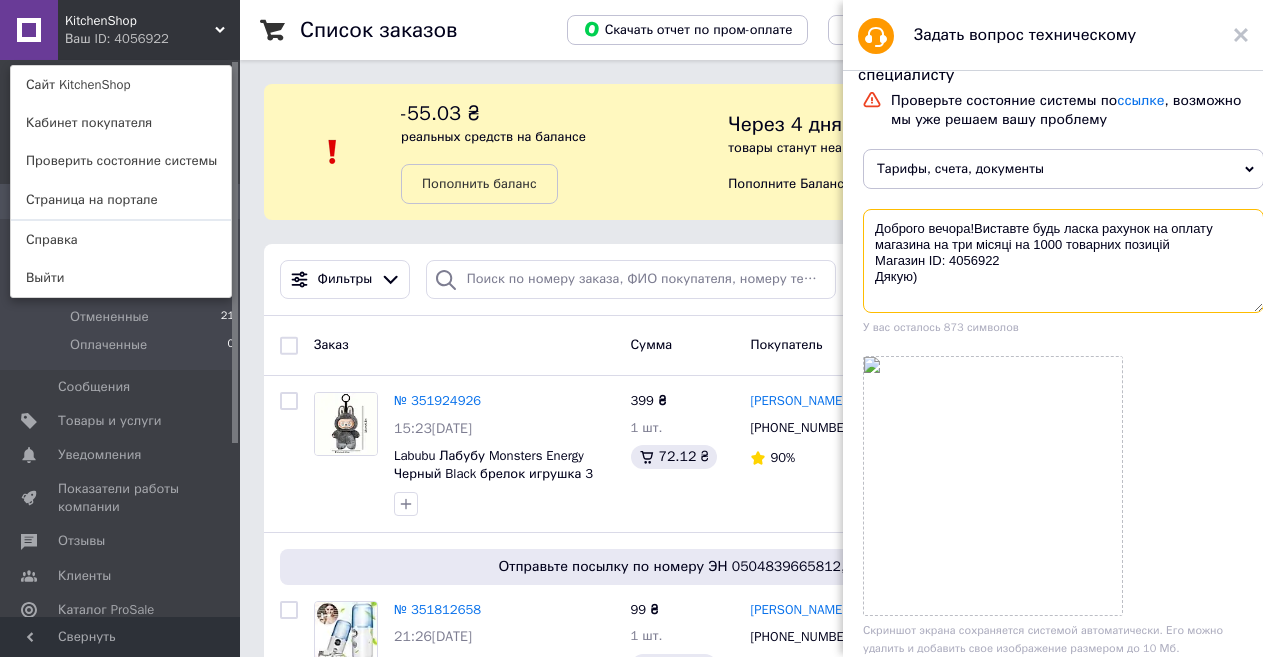 click on "Доброго вечора!Виставте будь ласка рахунок на оплату магазина на три місяці на 1000 товарних позицій
Магазин ID: 4056922
Дякую)" at bounding box center (1063, 261) 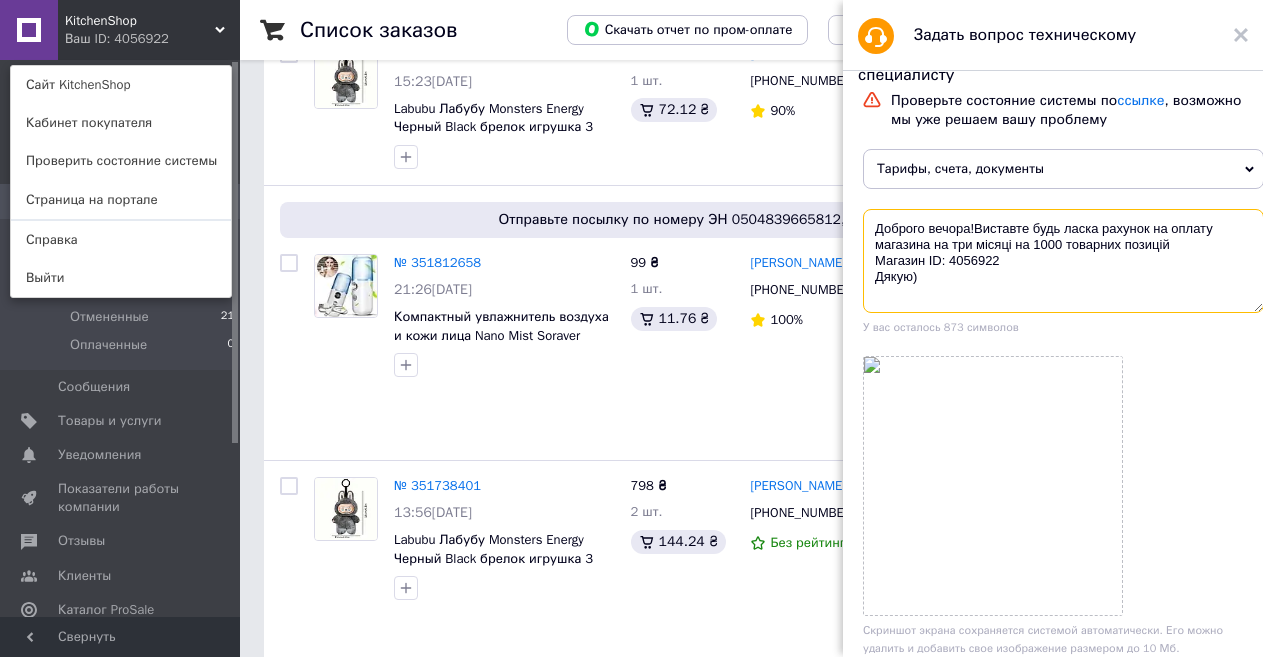 scroll, scrollTop: 400, scrollLeft: 0, axis: vertical 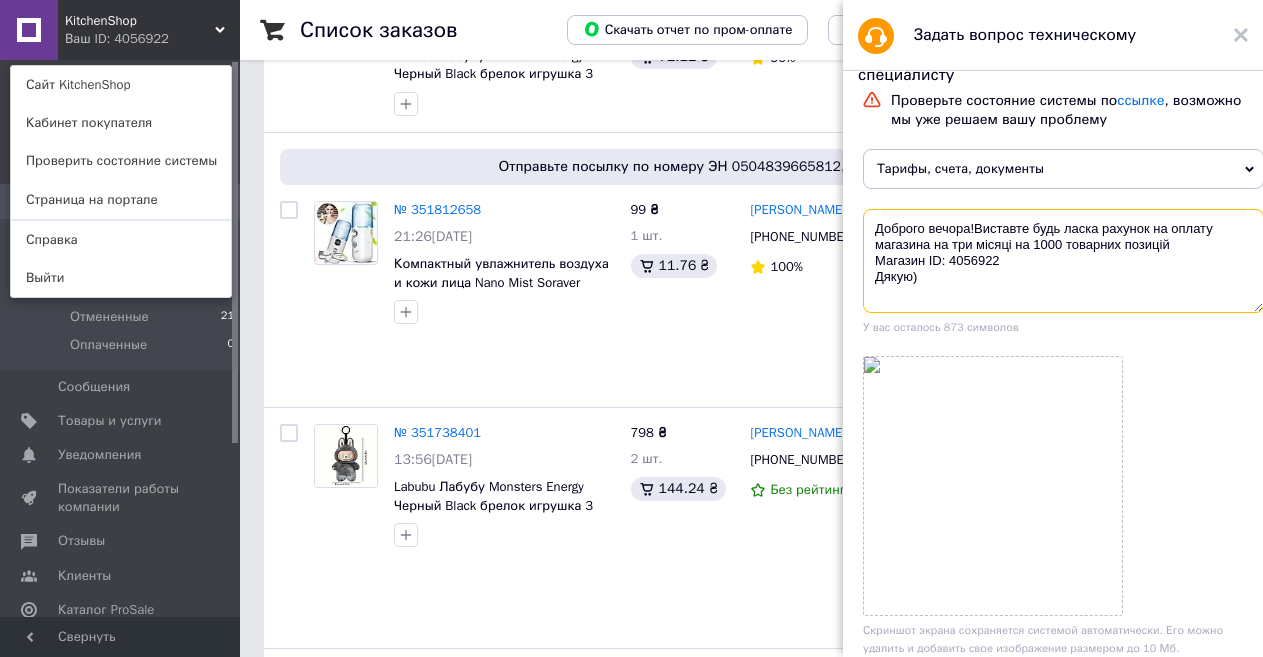 type on "Доброго вечора!Виставте будь ласка рахунок на оплату магазина на три місяці на 1000 товарних позицій
Магазин ID: 4056922
Дякую)" 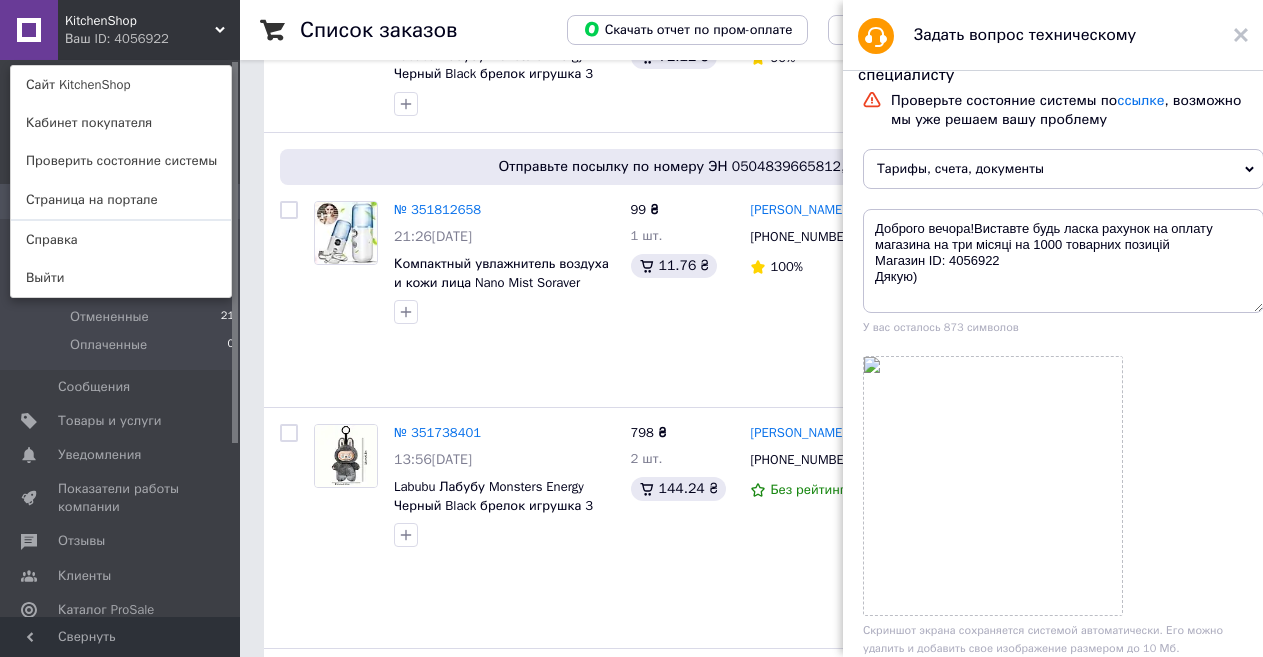 click at bounding box center (1063, 486) 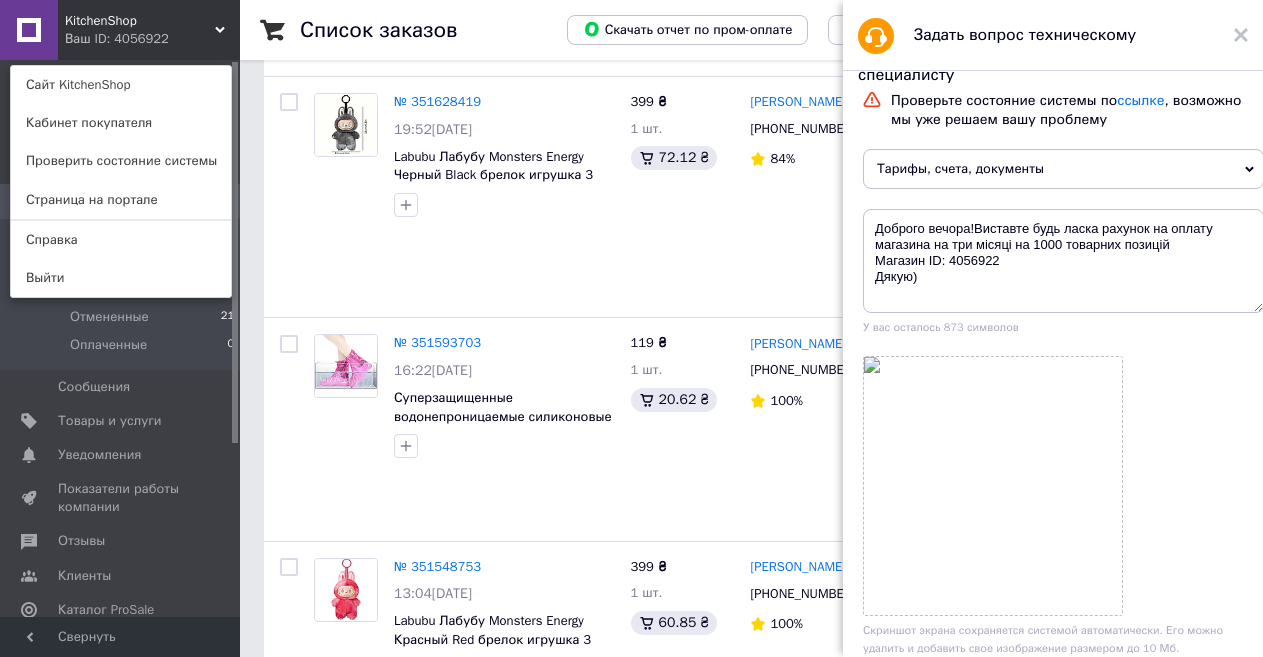 scroll, scrollTop: 1427, scrollLeft: 0, axis: vertical 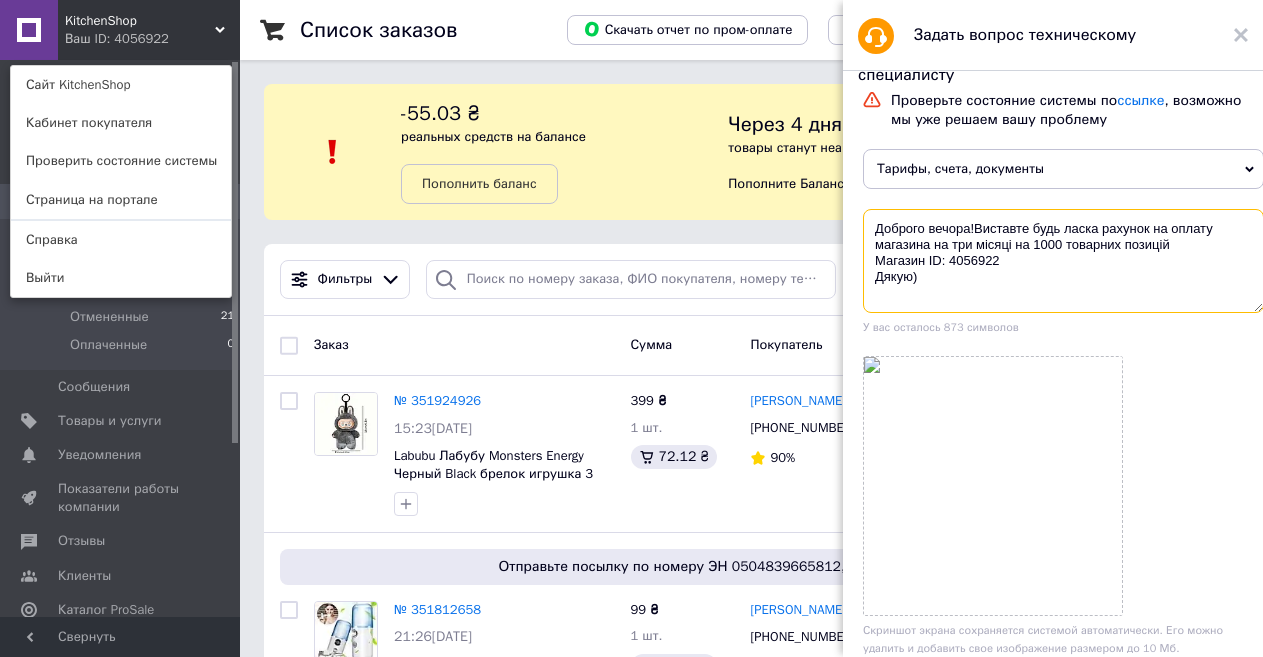 drag, startPoint x: 875, startPoint y: 229, endPoint x: 945, endPoint y: 289, distance: 92.19544 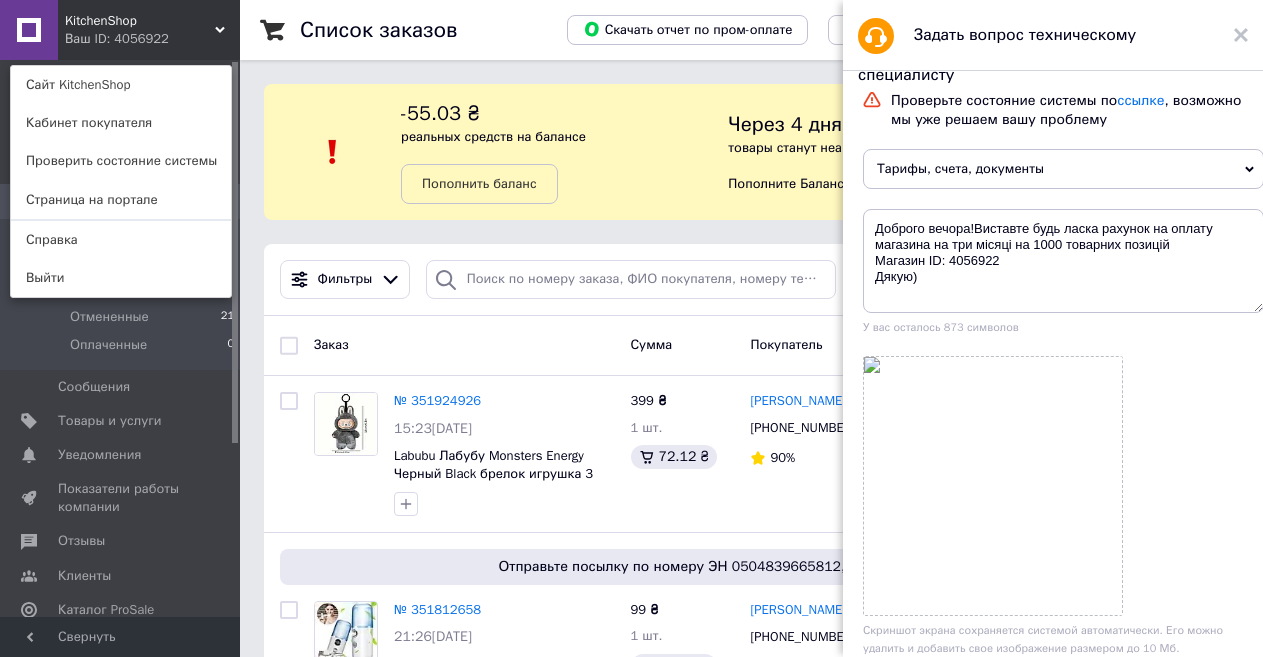 click on "KitchenShop" at bounding box center (140, 21) 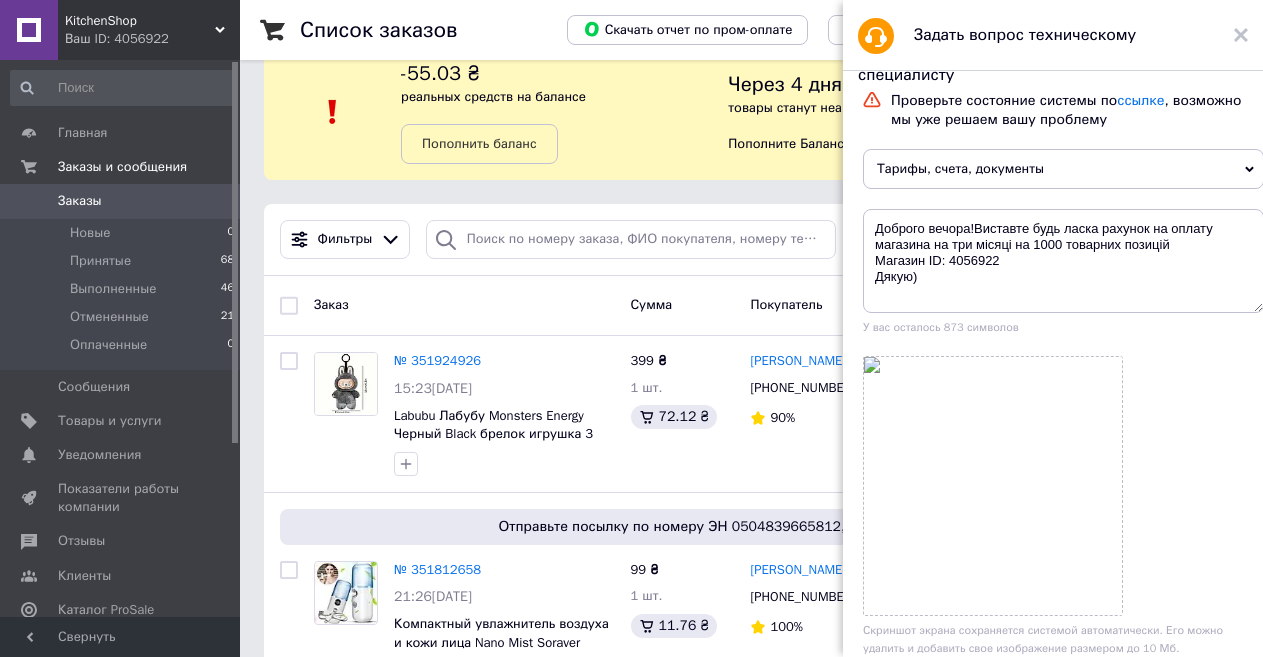 scroll, scrollTop: 0, scrollLeft: 0, axis: both 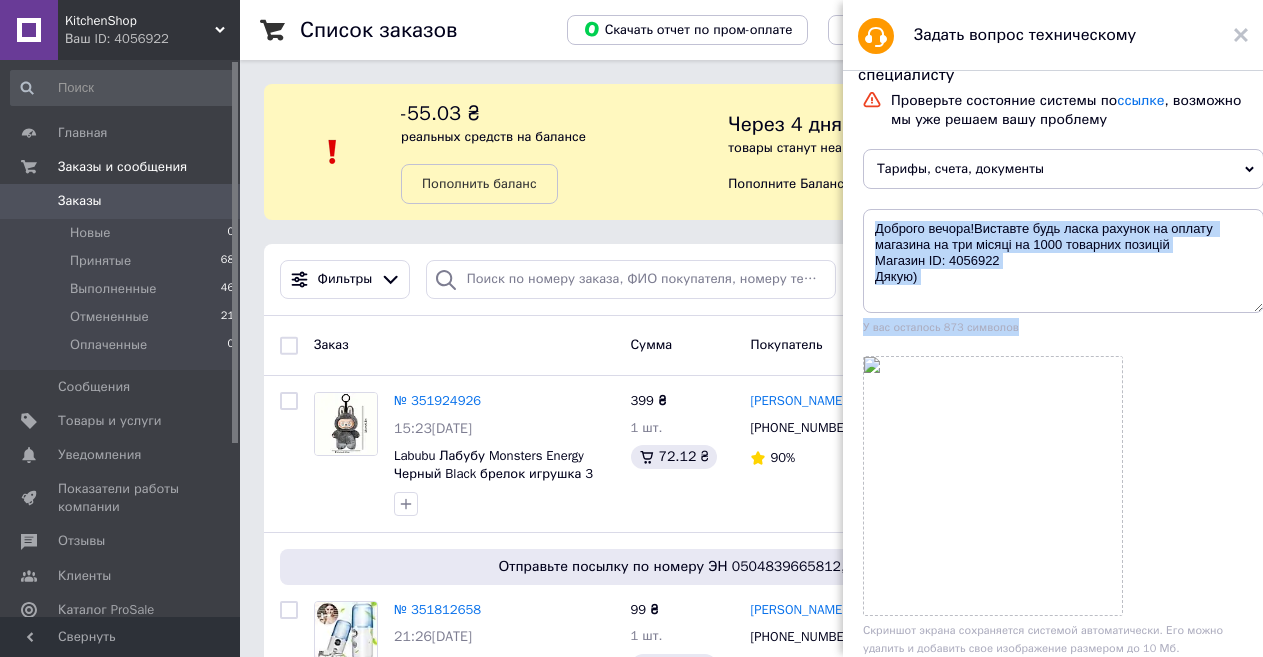 drag, startPoint x: 1215, startPoint y: 119, endPoint x: 1221, endPoint y: 391, distance: 272.06616 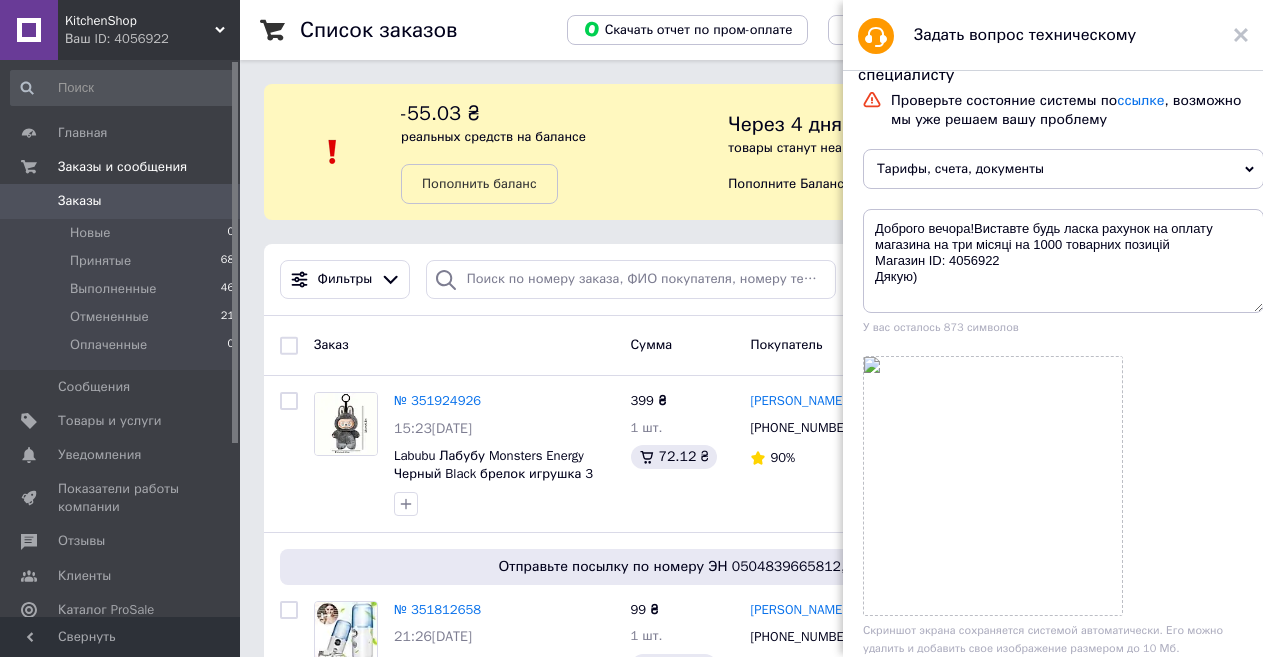 drag, startPoint x: 1202, startPoint y: 357, endPoint x: 1215, endPoint y: 558, distance: 201.41995 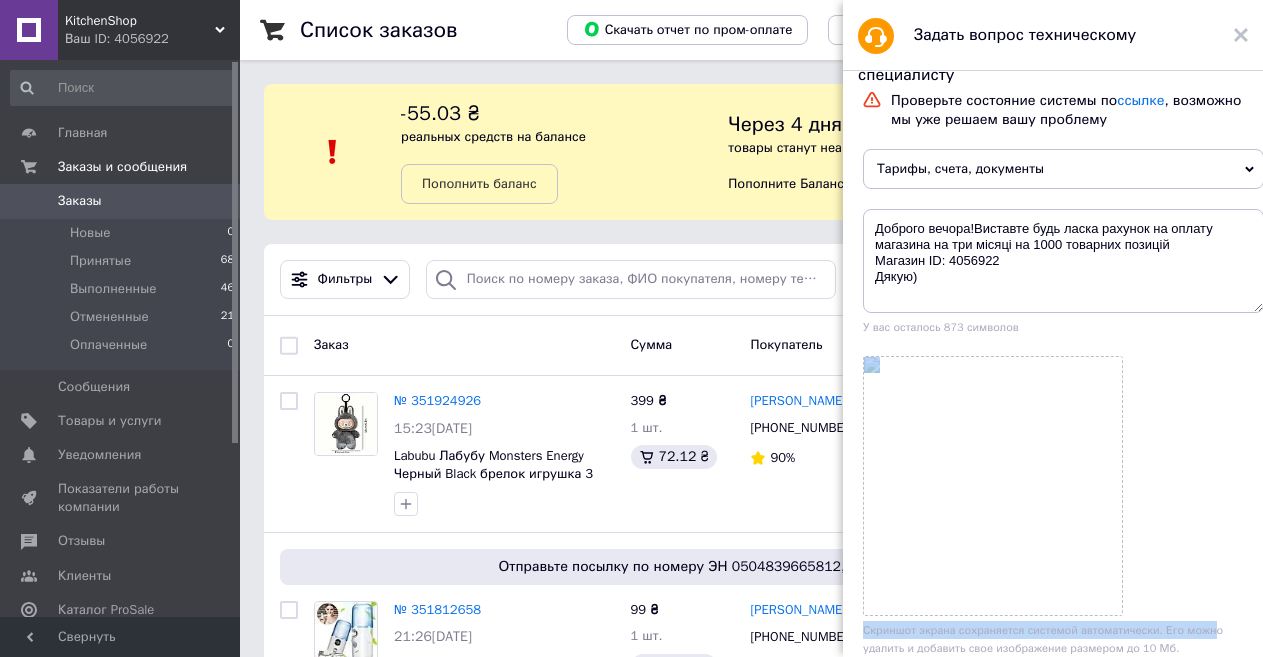 drag, startPoint x: 1194, startPoint y: 636, endPoint x: 1181, endPoint y: 442, distance: 194.43507 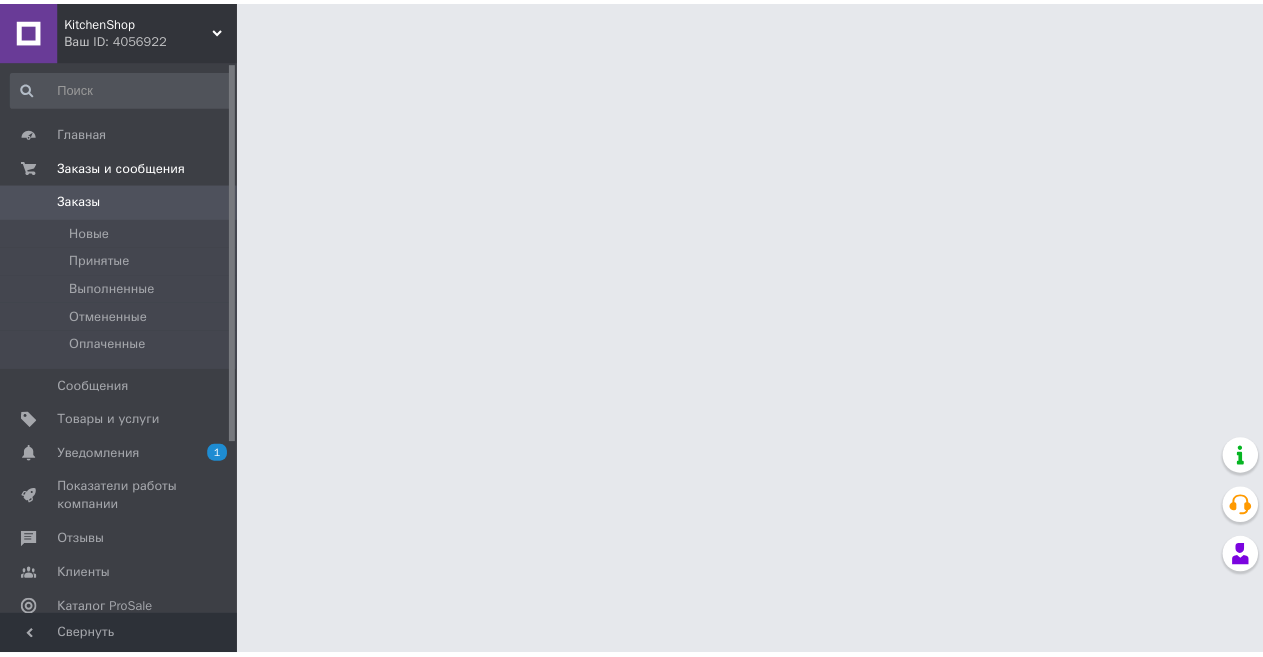 scroll, scrollTop: 0, scrollLeft: 0, axis: both 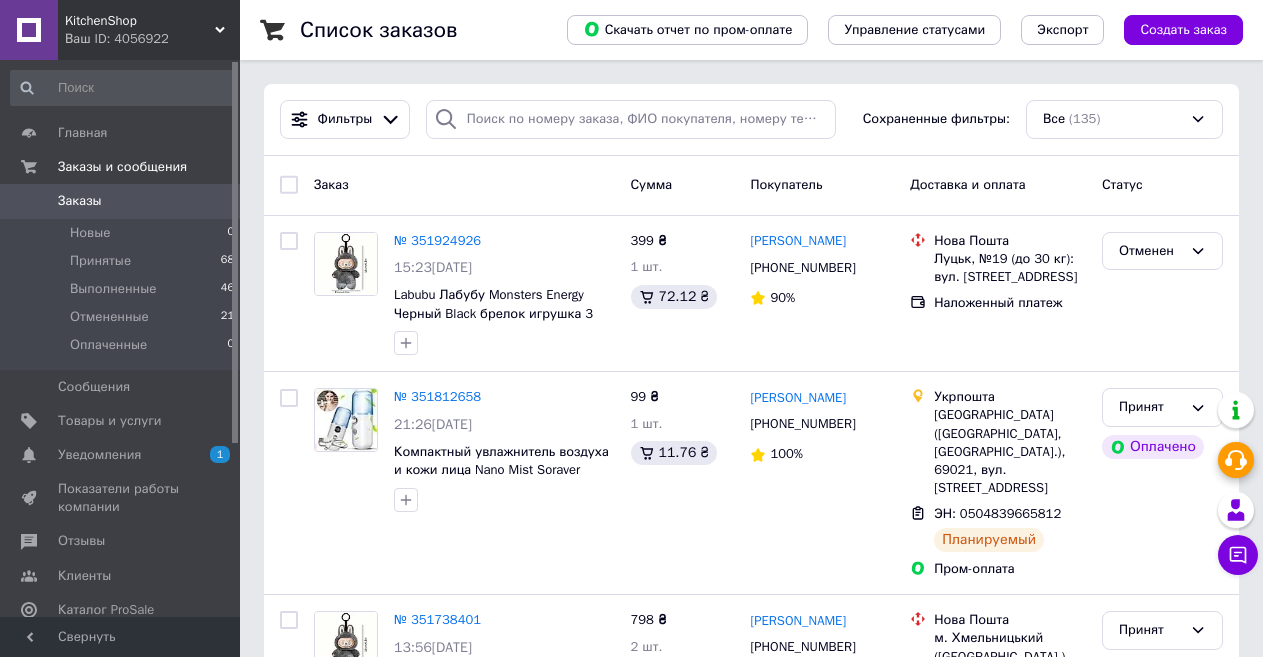 click 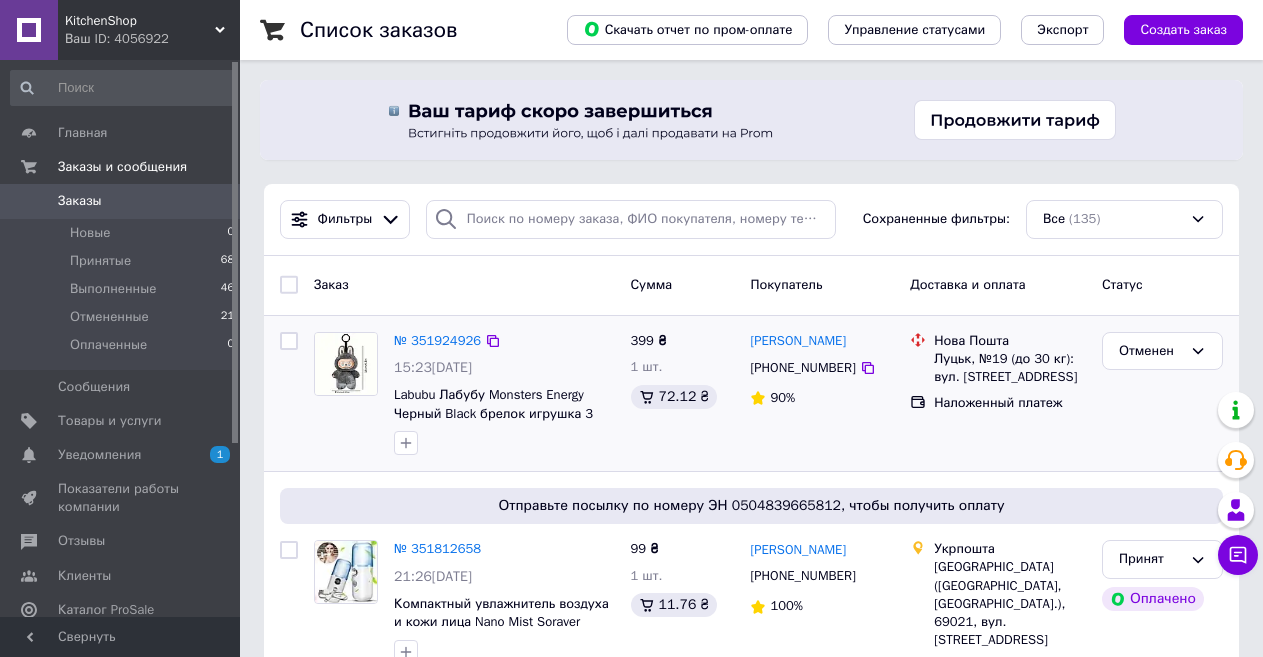 click on "Список заказов   Скачать отчет по пром-оплате Управление статусами Экспорт Создать заказ Фильтры Сохраненные фильтры: Все (135) Заказ Сумма Покупатель Доставка и оплата Статус № 351924926 15:23[DATE] Labubu Лабубу Monsters Energy Черный Black брелок игрушка 3 Сезон мягкий аксессуар для сумки популярная новинка qwr 399 ₴ 1 шт. 72.12 ₴ [PERSON_NAME] [PHONE_NUMBER] 90% [GEOGRAPHIC_DATA], №19 (до 30 кг): вул. [STREET_ADDRESS] Наложенный платеж Отменен Отправьте посылку по номеру ЭН 0504839665812, чтобы получить оплату № 351812658 21:26[DATE] 99 ₴ 1 шт. 11.76 ₴ [PERSON_NAME] [PHONE_NUMBER] 100% Укрпошта ЭН: 0504839665812 Планируемый 100%" at bounding box center (751, 11017) 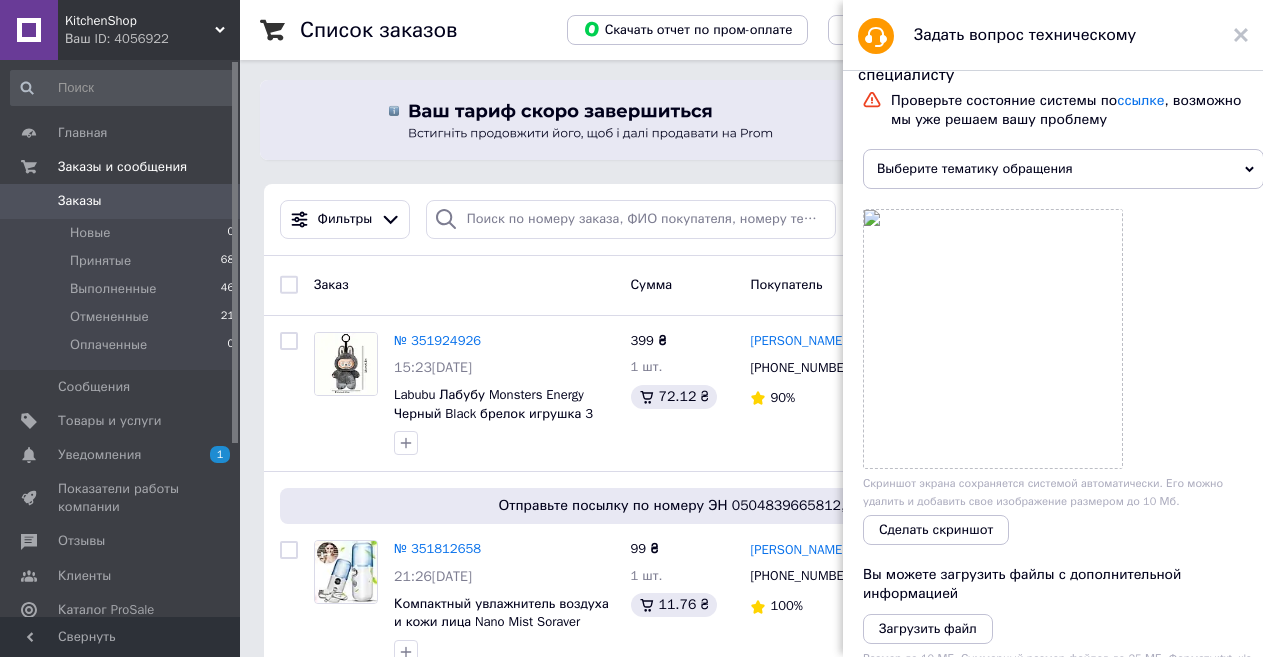 scroll, scrollTop: 40, scrollLeft: 0, axis: vertical 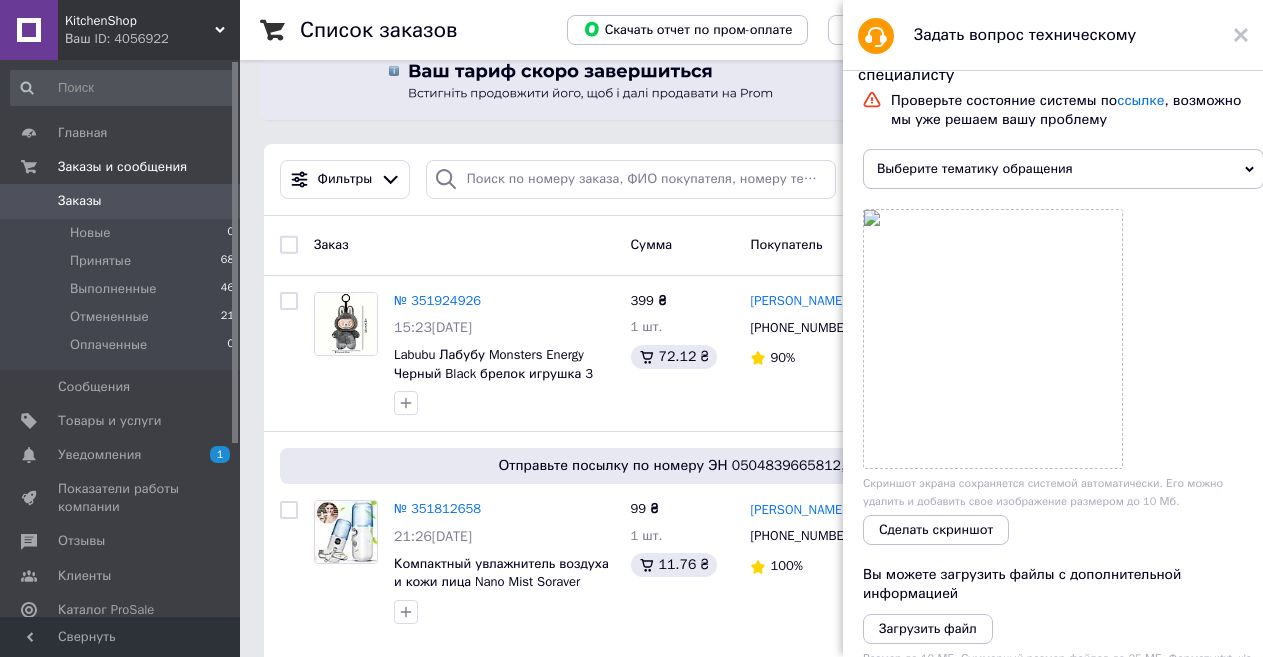 click on "Выберите тематику обращения" at bounding box center [1063, 169] 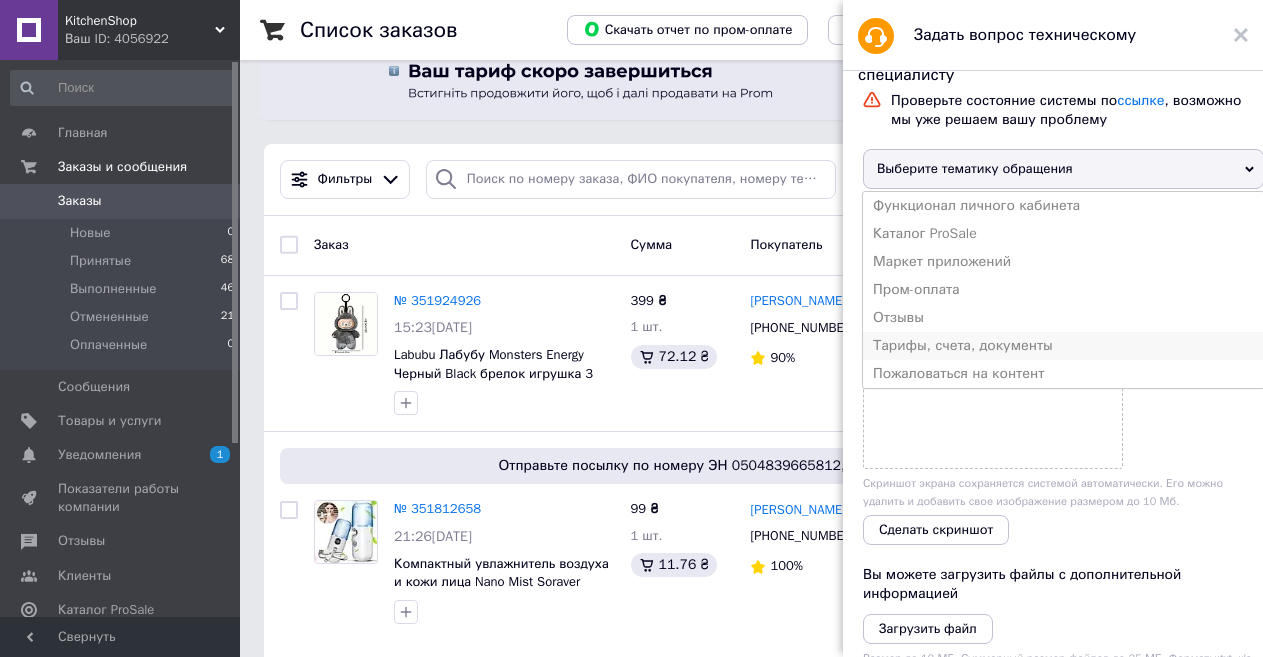 click on "Тарифы, счета, документы" at bounding box center (1063, 346) 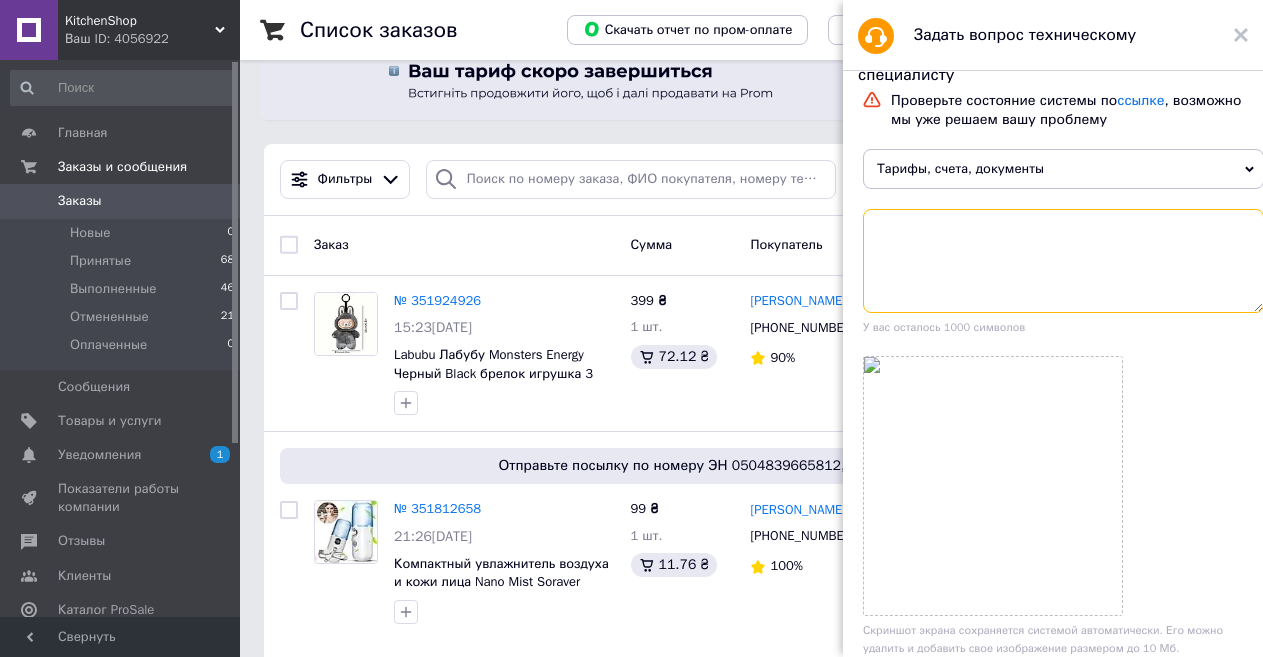 click at bounding box center (1063, 261) 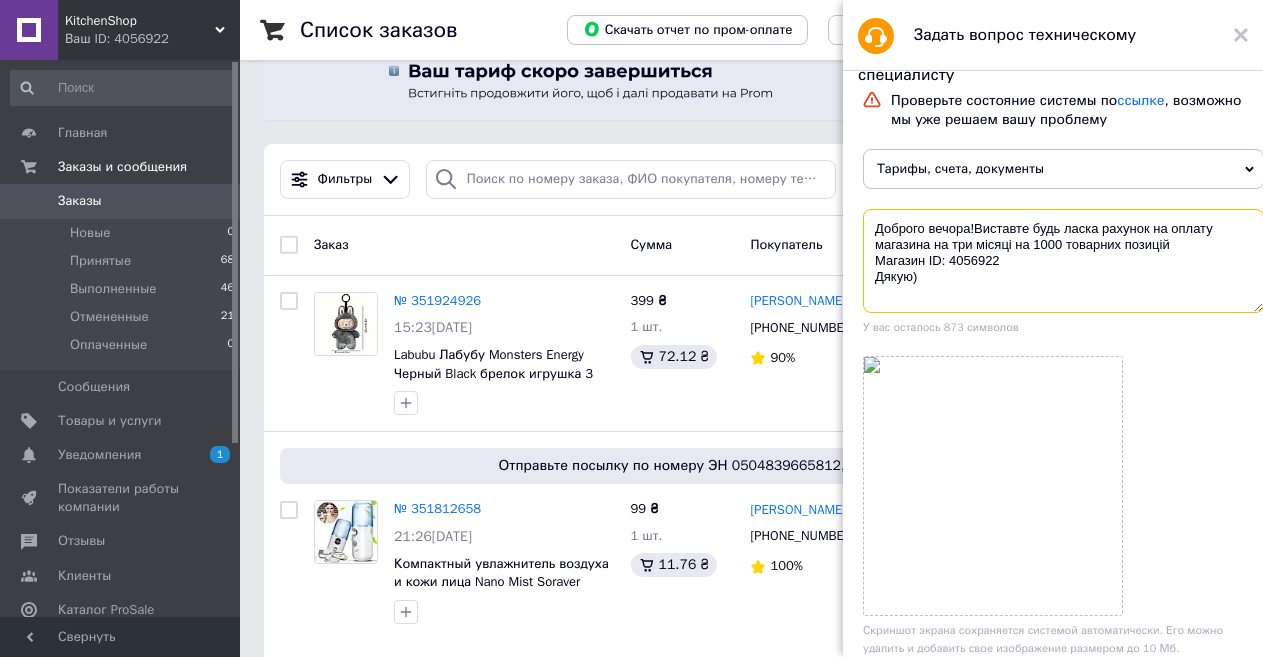 type on "Доброго вечора!Виставте будь ласка рахунок на оплату магазина на три місяці на 1000 товарних позицій
Магазин ID: 4056922
Дякую)" 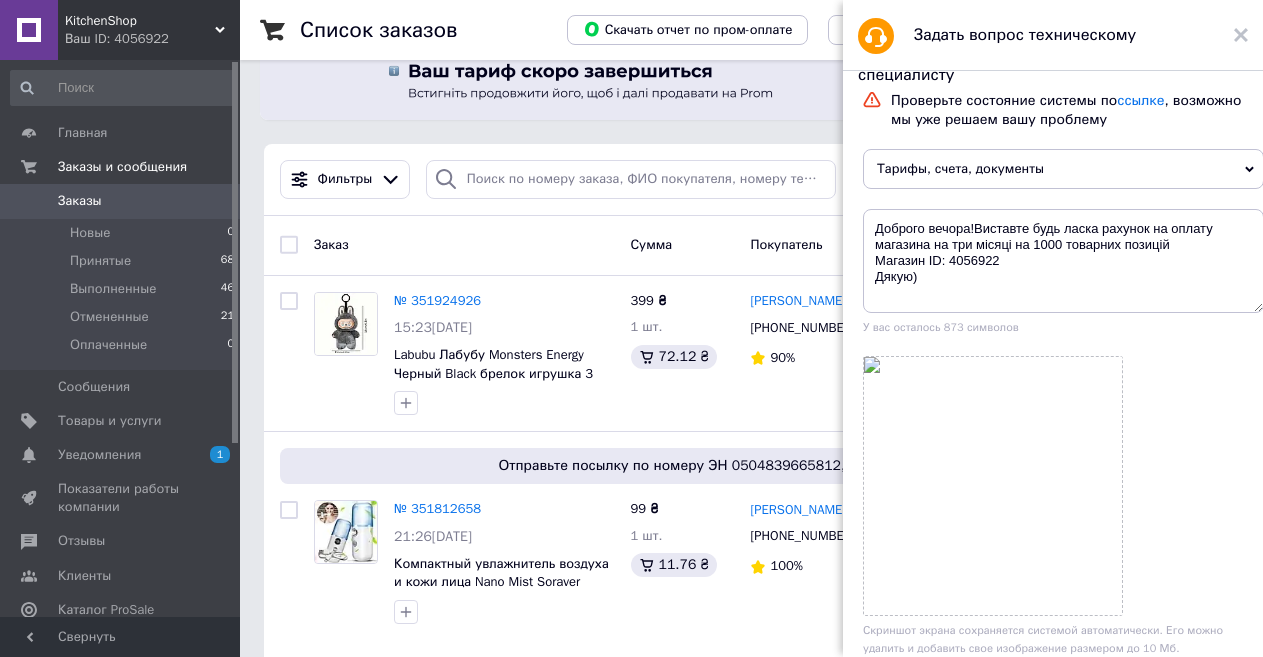 click at bounding box center [1063, 486] 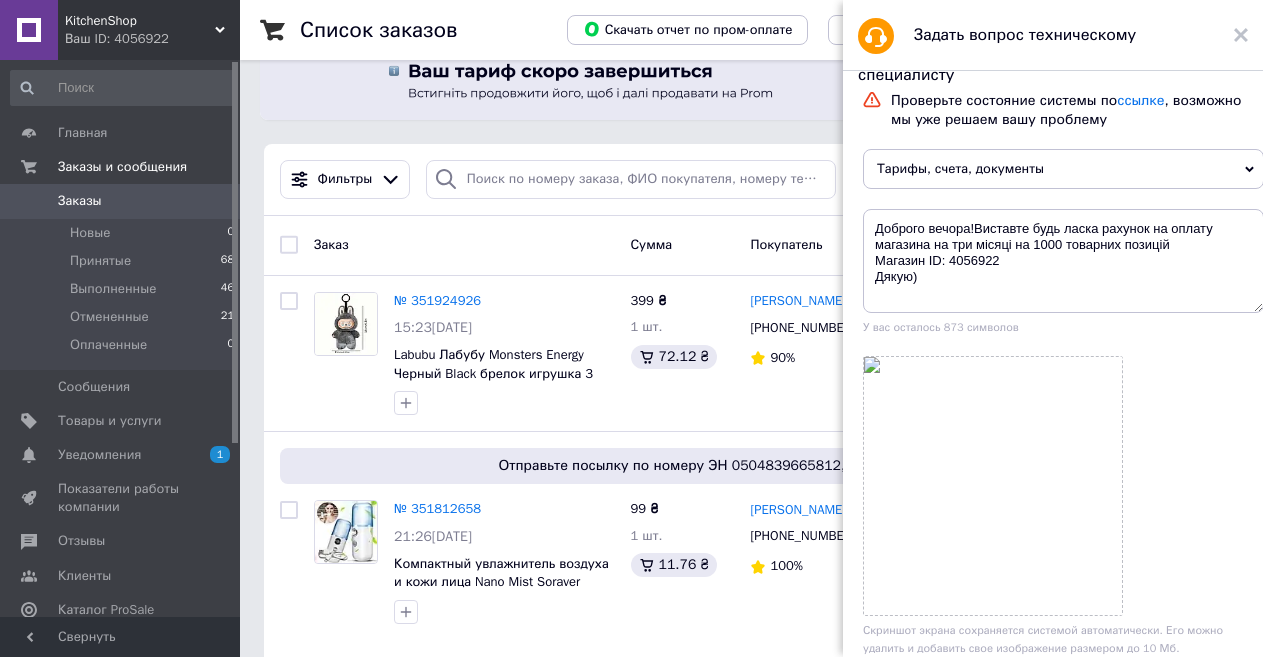 scroll, scrollTop: 80, scrollLeft: 0, axis: vertical 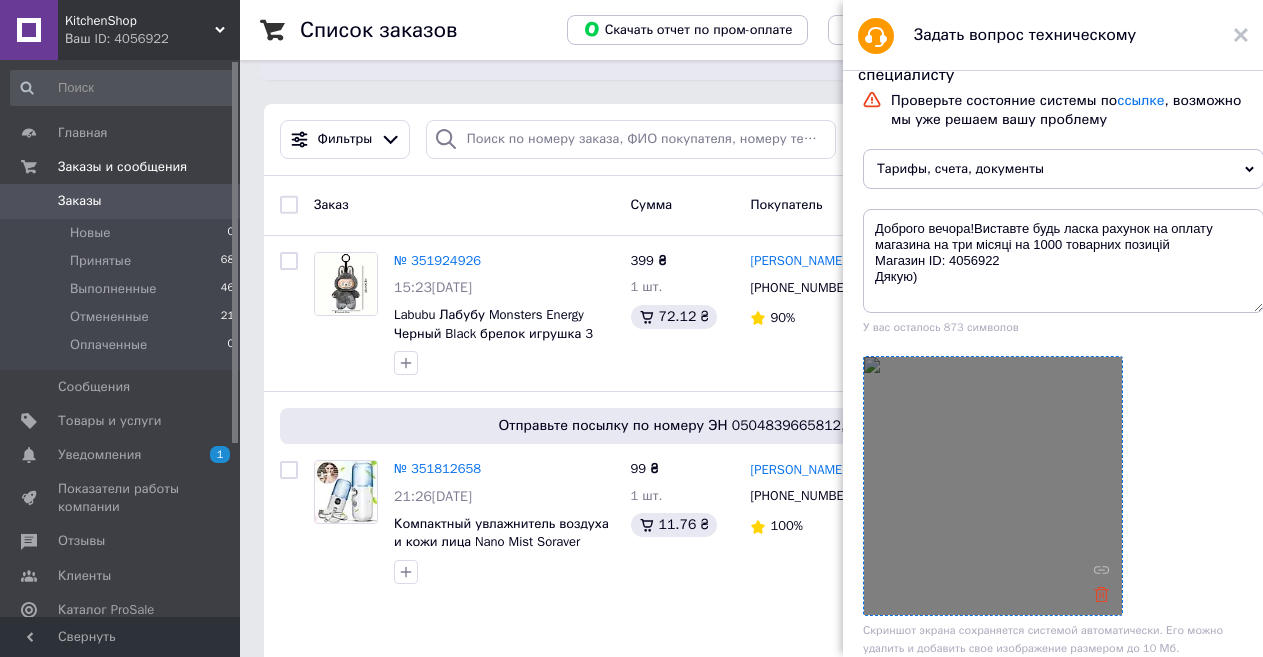 click 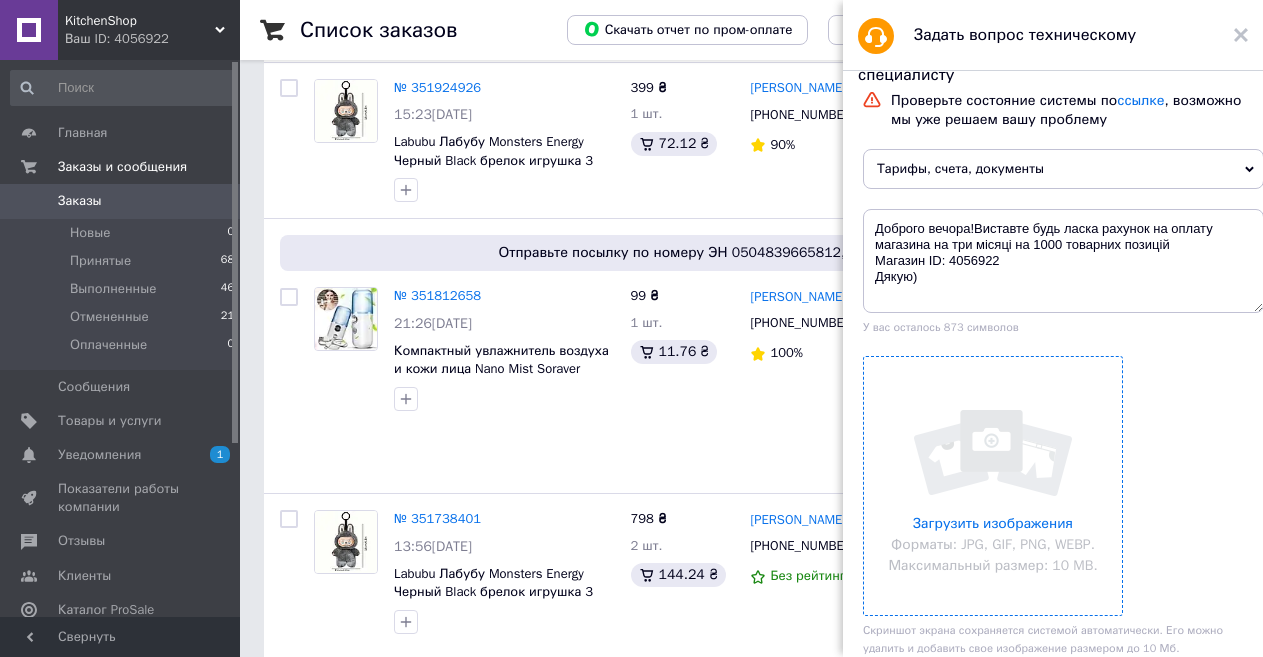 scroll, scrollTop: 333, scrollLeft: 0, axis: vertical 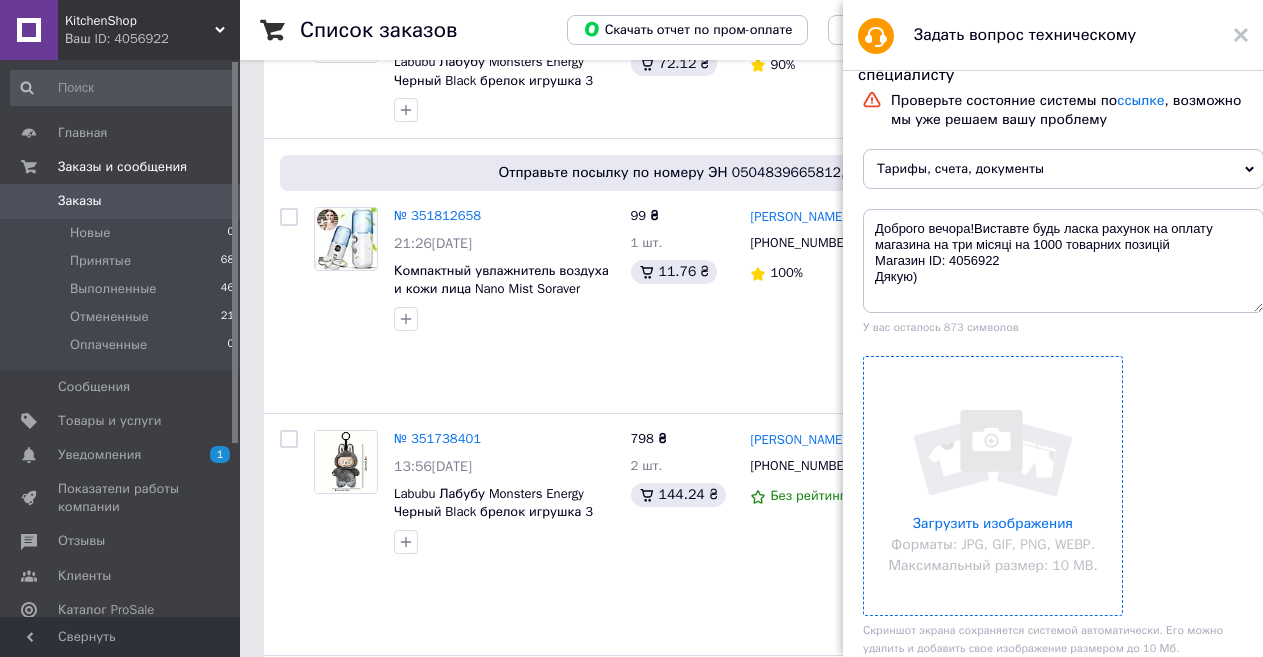 click on "Проверьте состояние системы по  ссылке ,
возможно мы уже решаем вашу проблему [PERSON_NAME], счета, документы Функционал личного кабинета Каталог ProSale Маркет приложений Пром-оплата Отзывы Пожаловаться на контент Доброго вечора!Виставте будь ласка рахунок на оплату магазина на три місяці на 1000 товарних позицій
Магазин ID: 4056922
Дякую) У вас осталось 873 символов Загрузить изображения Форматы: JPG, GIF, PNG, WEBP. Максимальный размер: 10 MB. Скриншот экрана сохраняется системой автоматически.
Его можно удалить и добавить свое изображение размером до 10 Мб." at bounding box center [1063, 367] 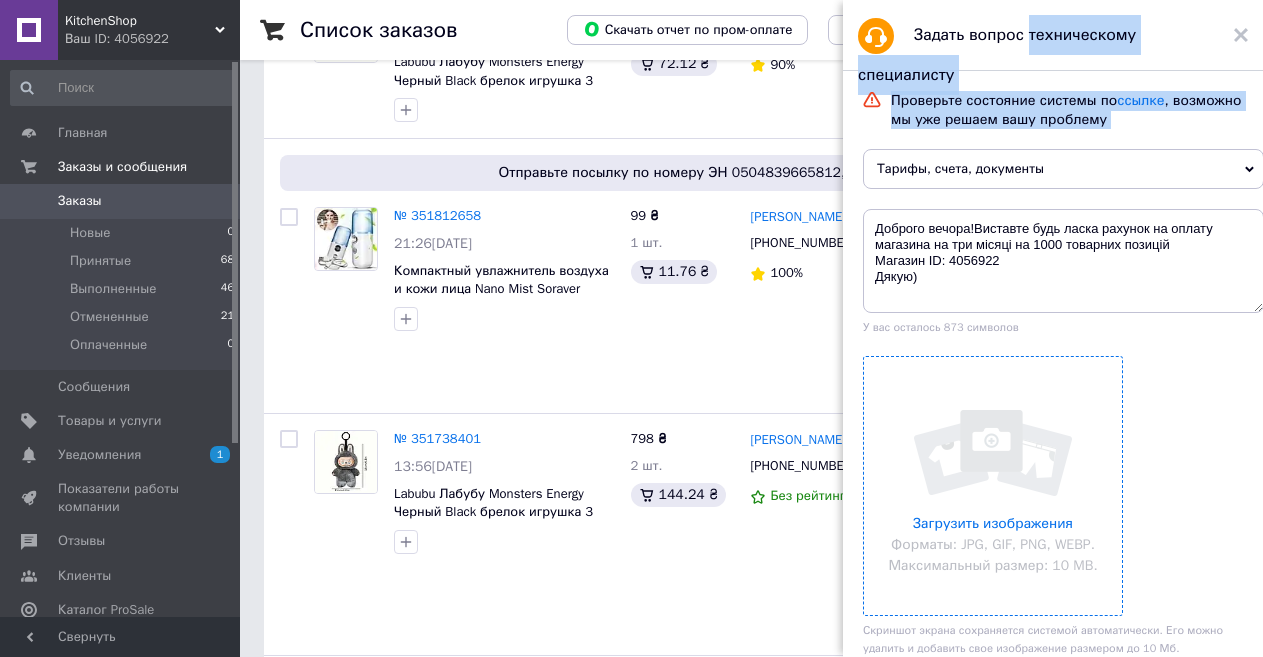 drag, startPoint x: 1104, startPoint y: 128, endPoint x: 1107, endPoint y: 66, distance: 62.072536 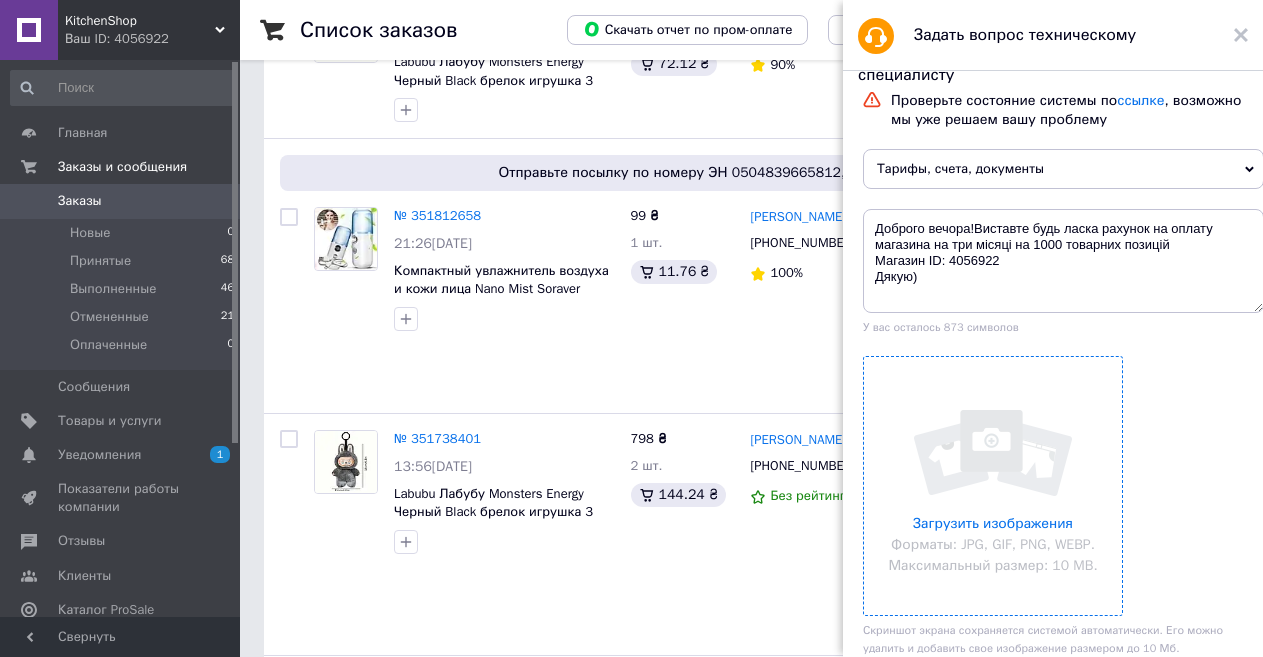 click on "Загрузить изображения Форматы: JPG, GIF, PNG, WEBP. Максимальный размер: 10 MB." at bounding box center [1063, 486] 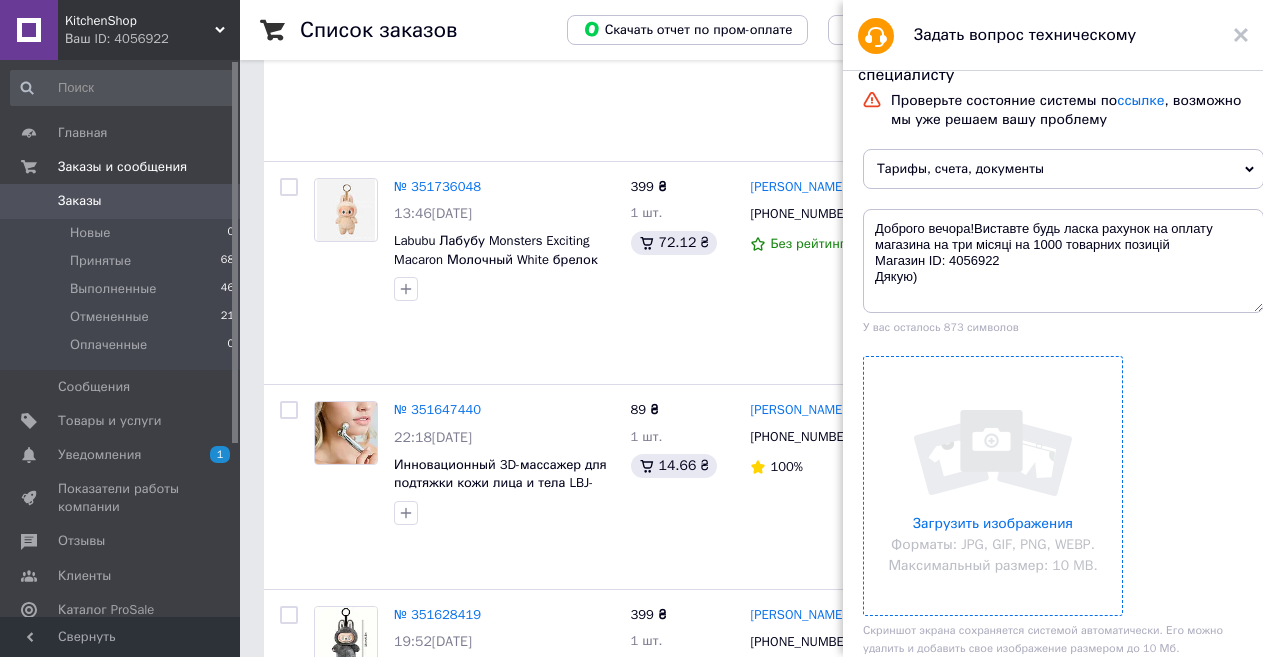 scroll, scrollTop: 907, scrollLeft: 0, axis: vertical 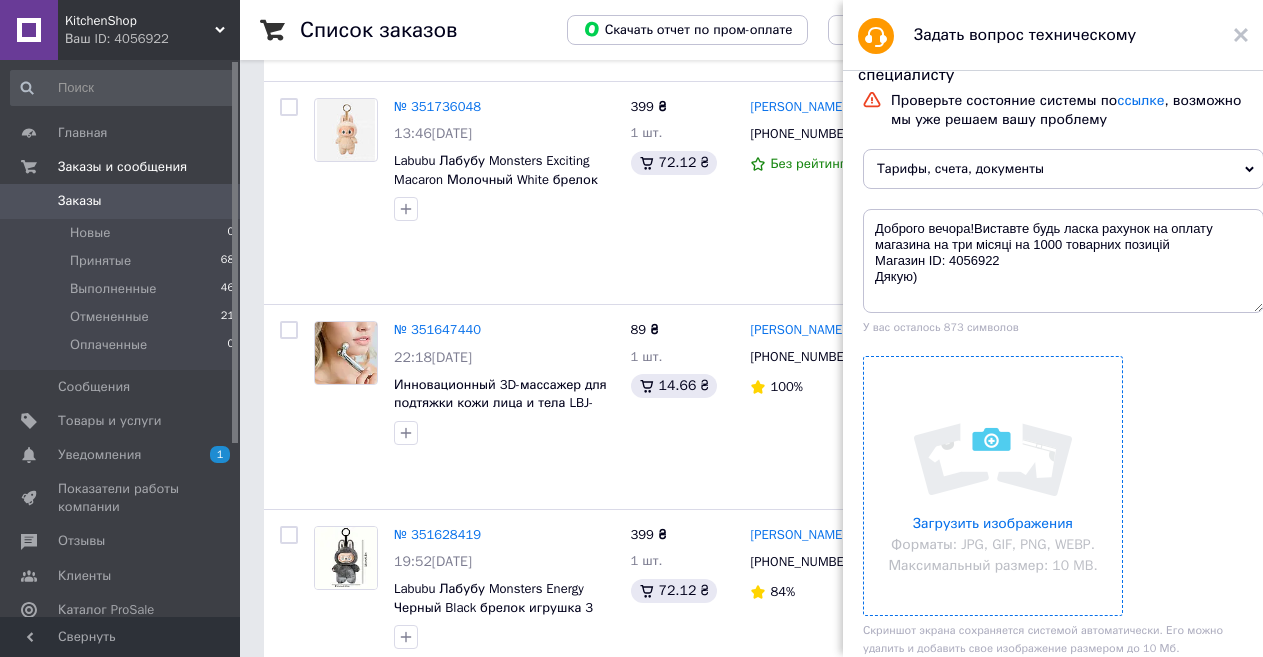click at bounding box center (993, 486) 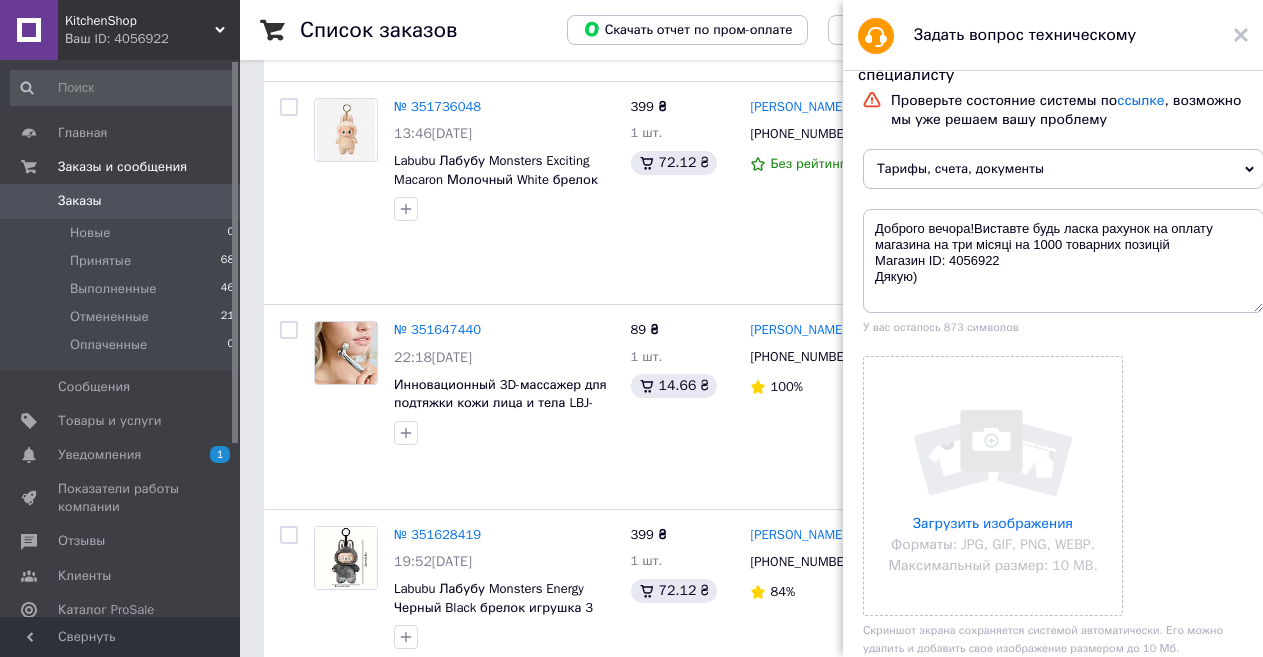click on "Загрузить изображения Форматы: JPG, GIF, PNG, WEBP. Максимальный размер: 10 MB." at bounding box center (1063, 486) 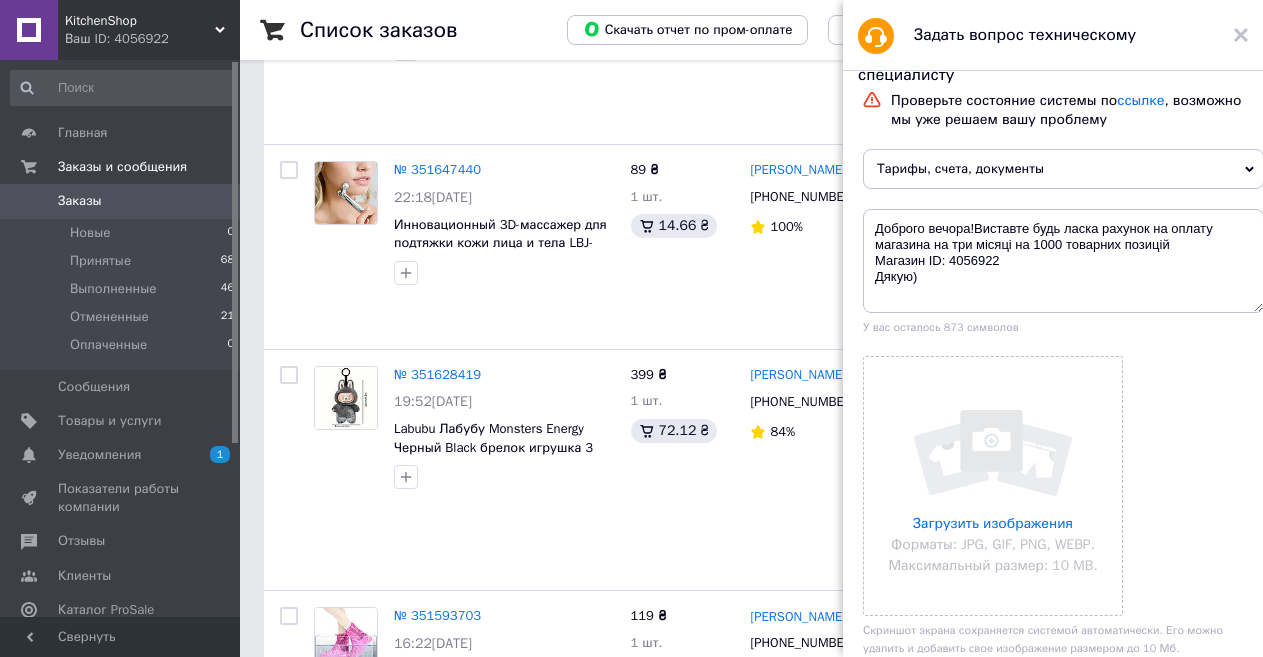 scroll, scrollTop: 1227, scrollLeft: 0, axis: vertical 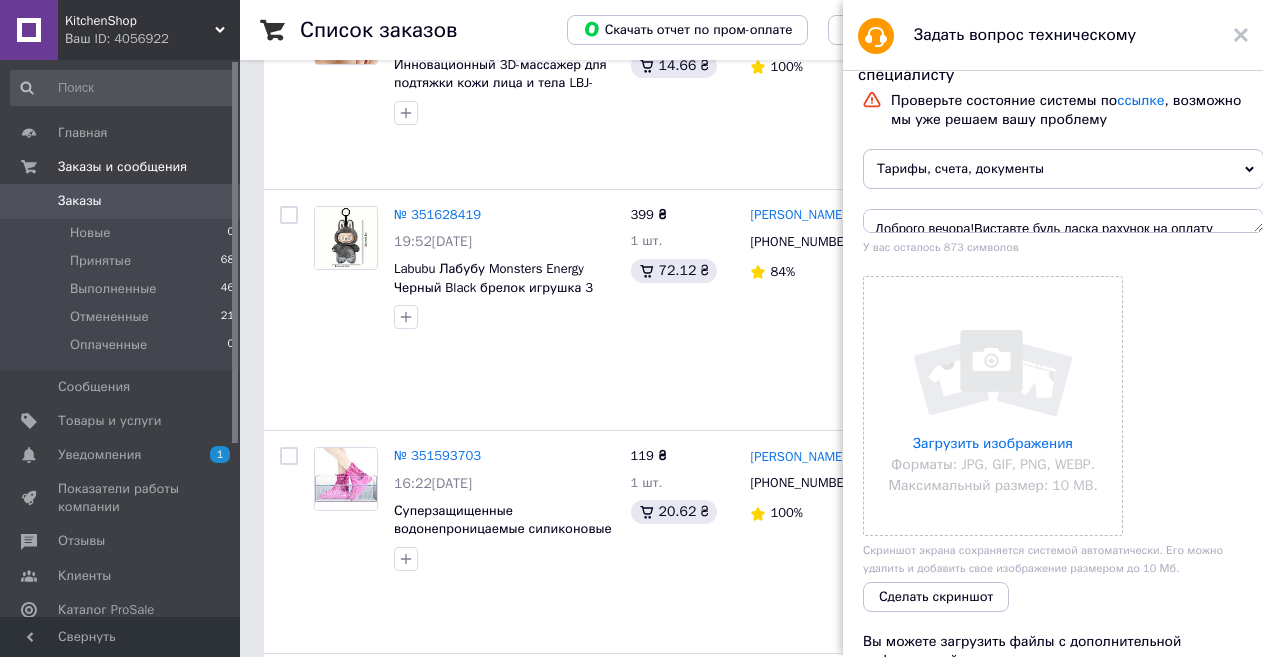 drag, startPoint x: 1246, startPoint y: 307, endPoint x: 1243, endPoint y: 119, distance: 188.02394 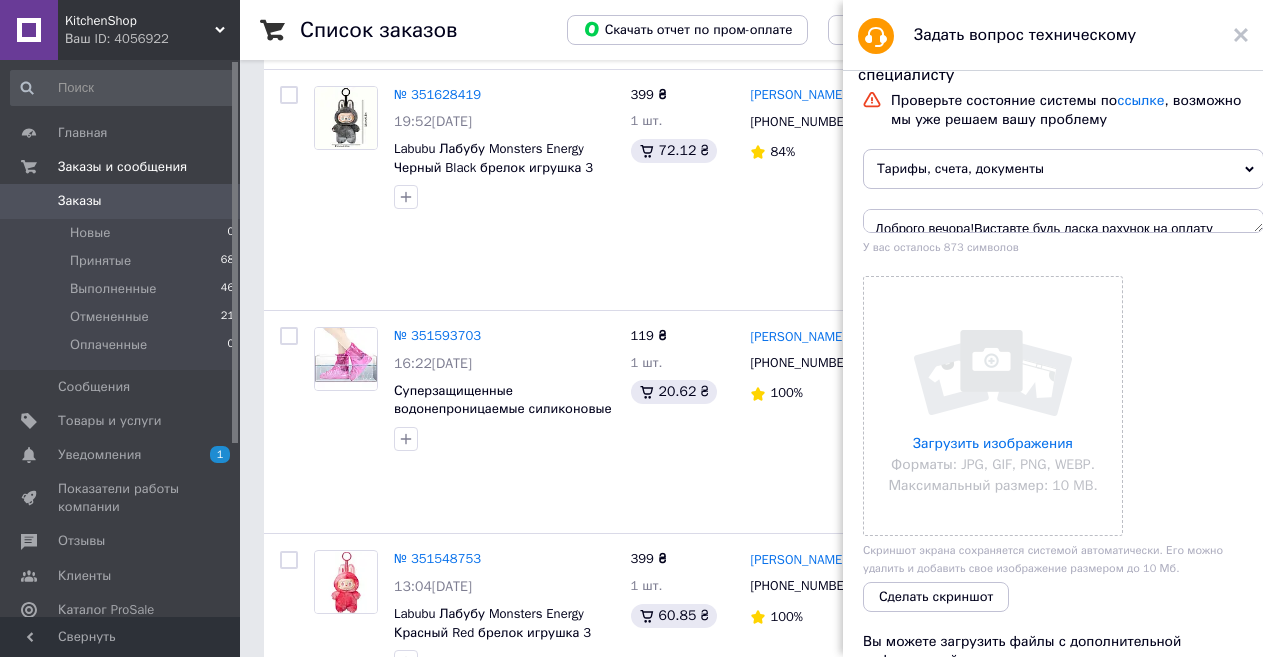 scroll, scrollTop: 1387, scrollLeft: 0, axis: vertical 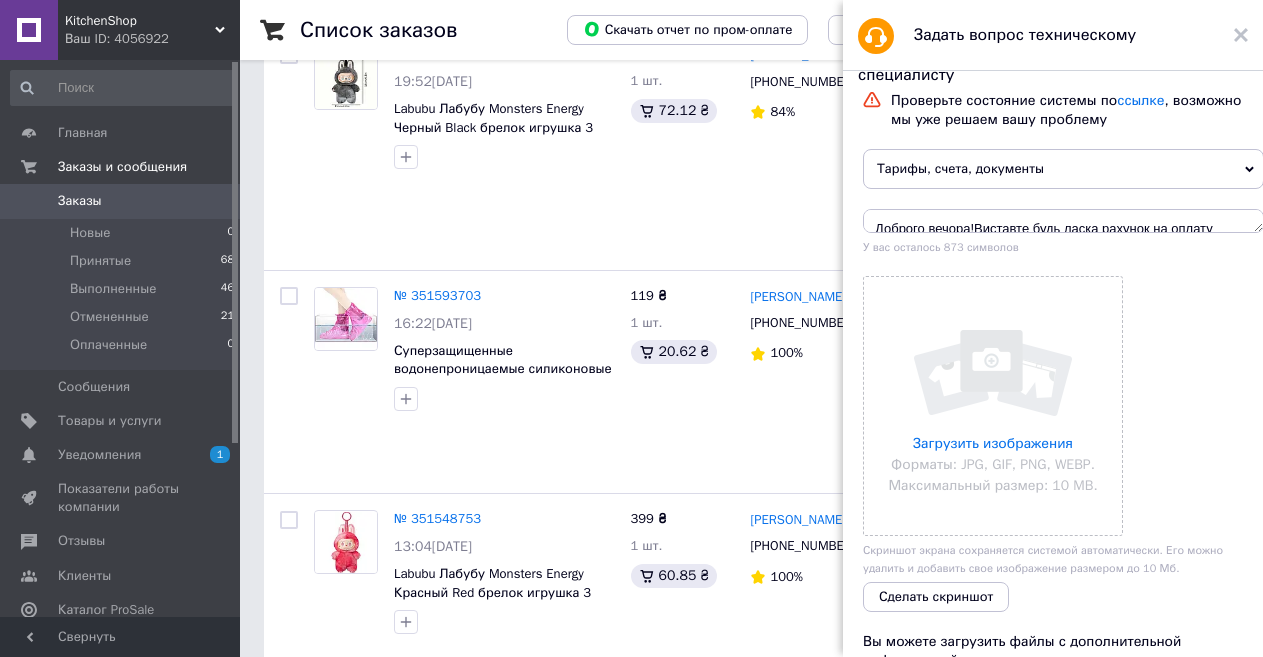 click on "Вы можете загрузить файлы с дополнительной информацией" at bounding box center (1022, 651) 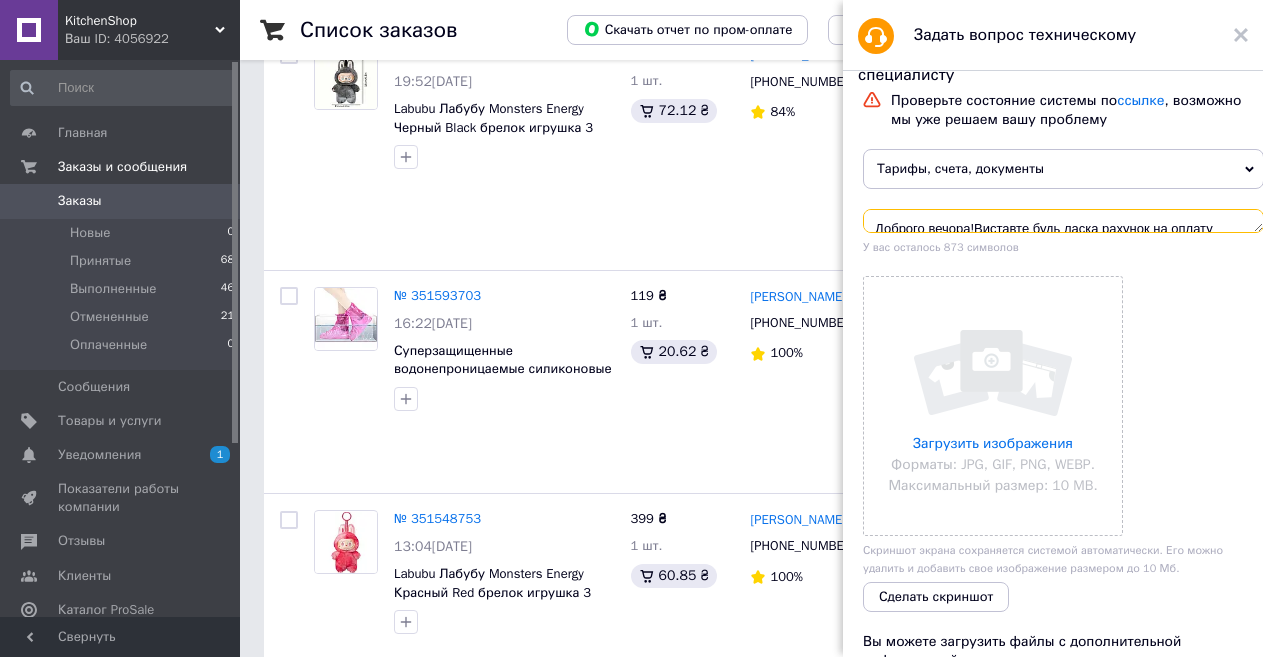drag, startPoint x: 1231, startPoint y: 228, endPoint x: 1233, endPoint y: 260, distance: 32.06244 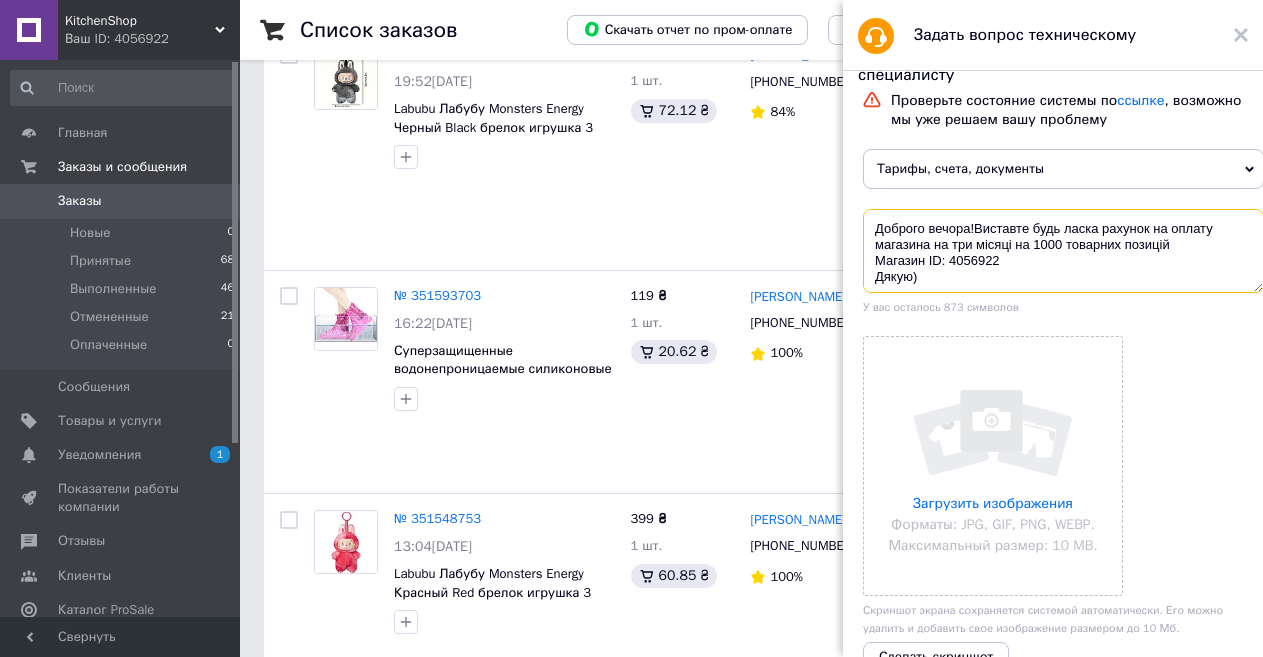 drag, startPoint x: 1235, startPoint y: 227, endPoint x: 1238, endPoint y: 287, distance: 60.074955 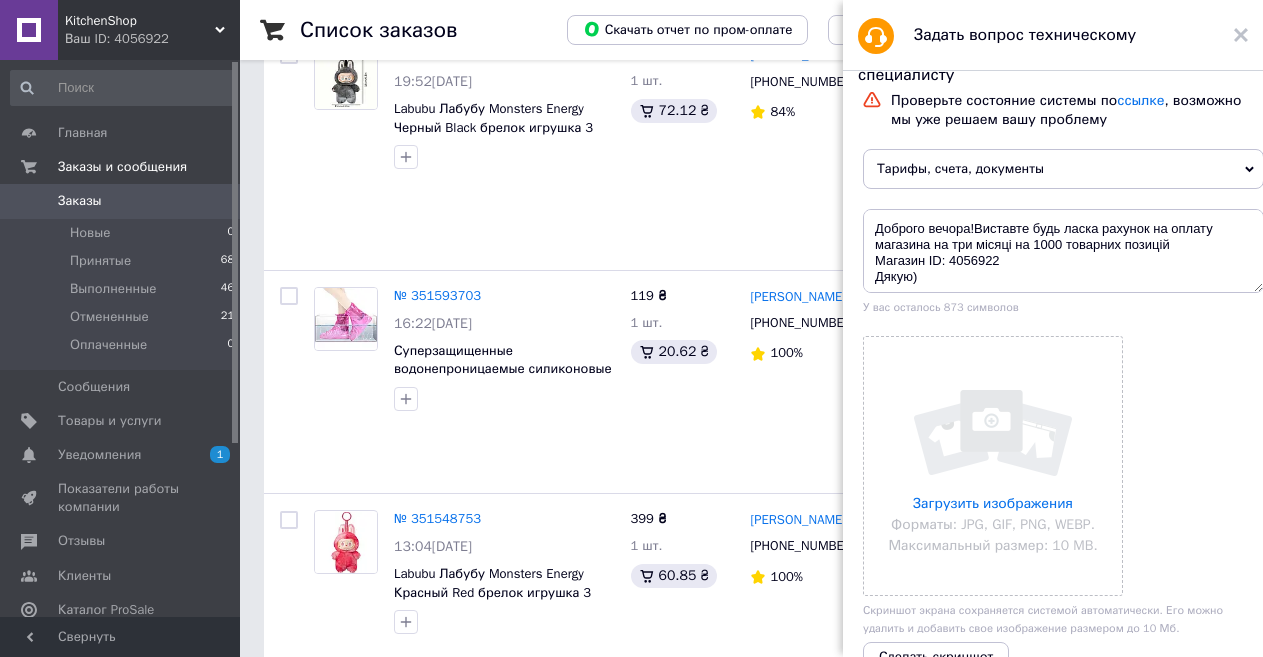 click on "Загрузить изображения Форматы: JPG, GIF, PNG, WEBP. Максимальный размер: 10 MB." at bounding box center [1063, 466] 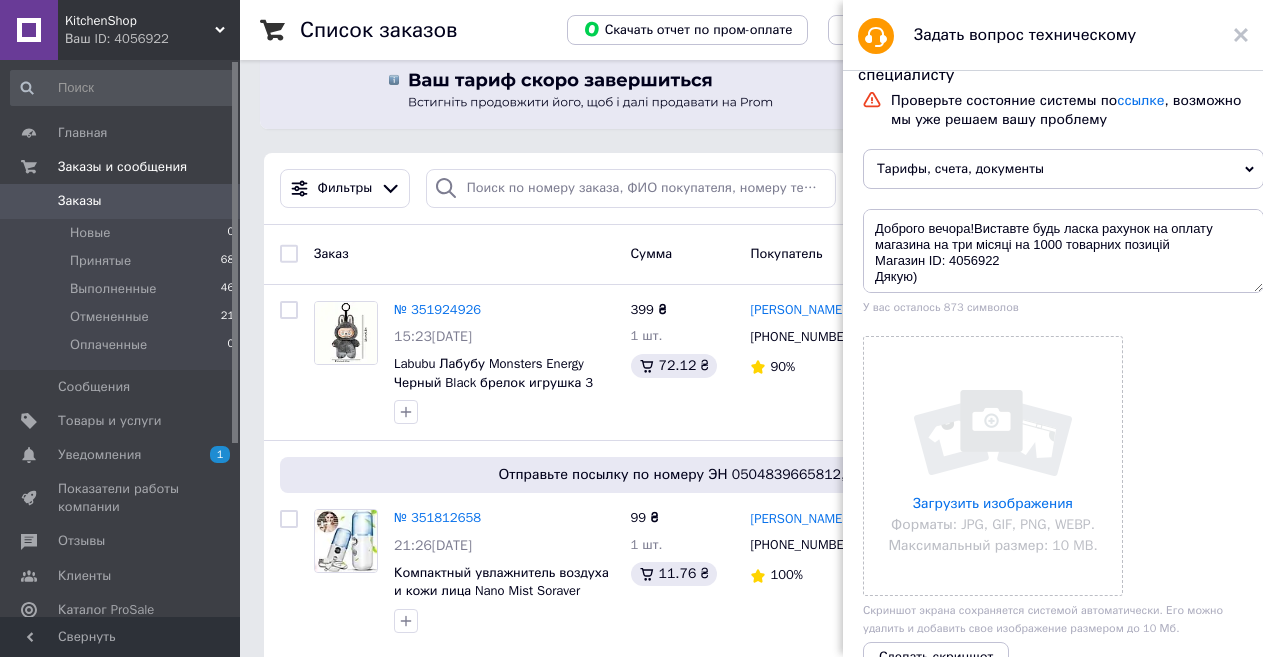 scroll, scrollTop: 40, scrollLeft: 0, axis: vertical 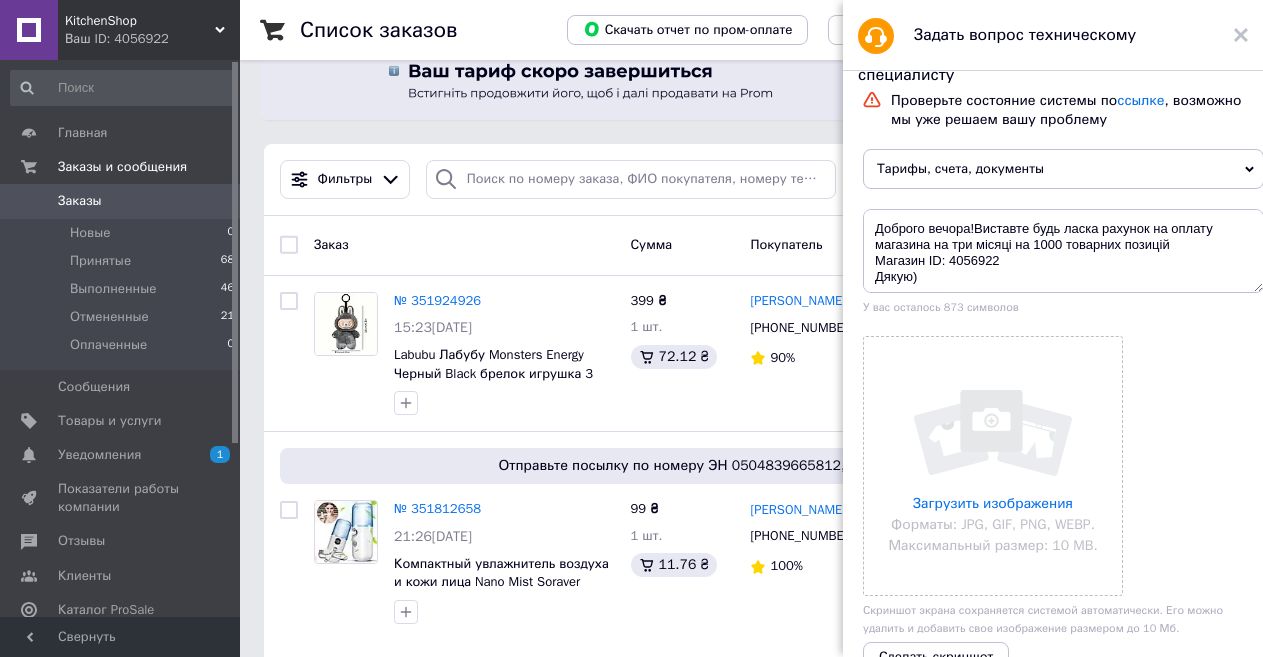 click on "Загрузить изображения Форматы: JPG, GIF, PNG, WEBP. Максимальный размер: 10 MB. Скриншот экрана сохраняется системой автоматически.
Его можно удалить и добавить свое изображение размером до 10 Мб. Сделать скриншот" at bounding box center [1063, 504] 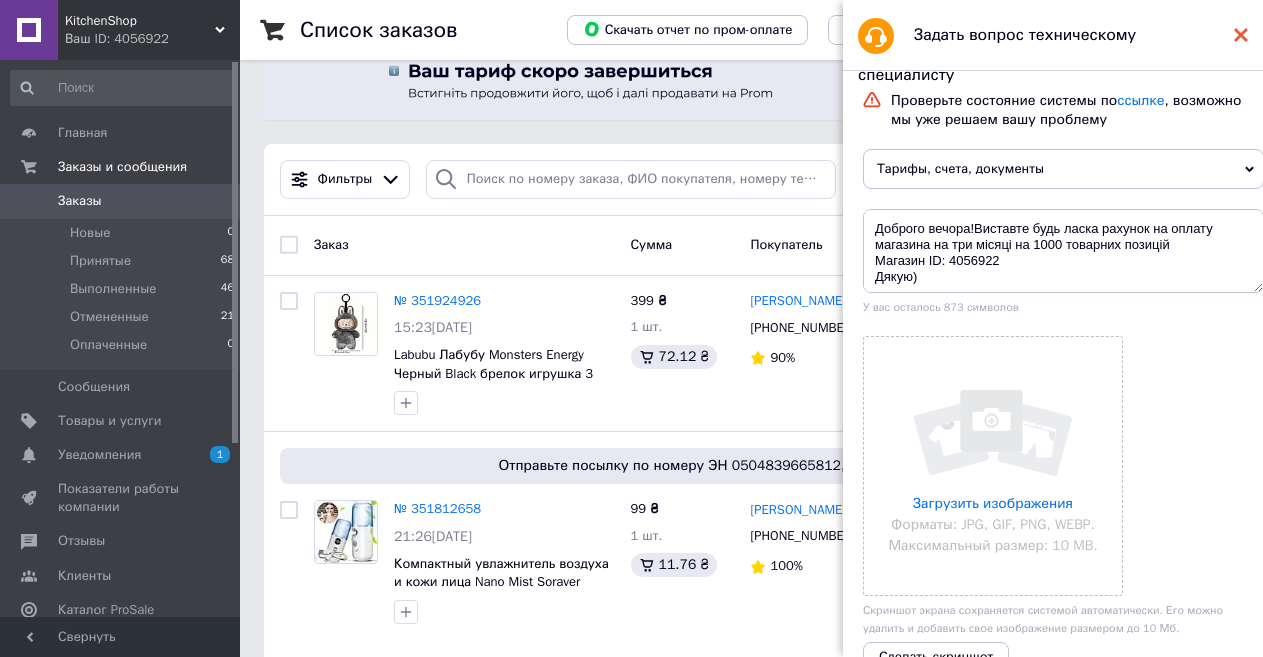 click 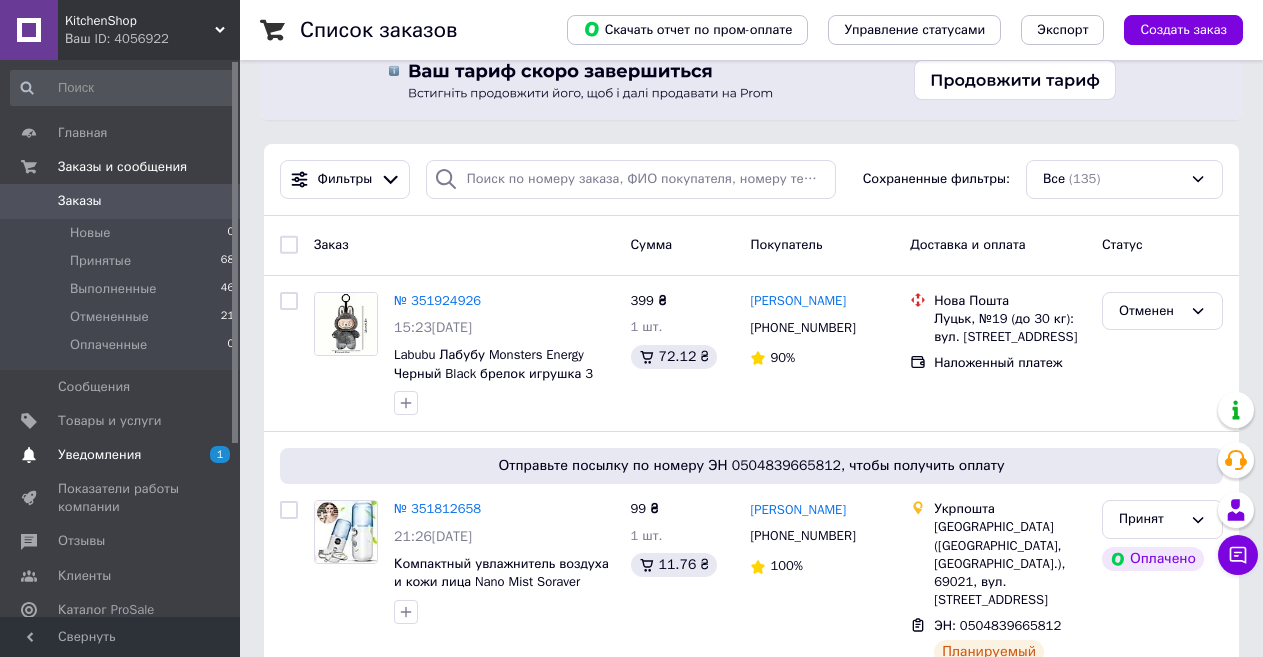 click on "Уведомления" at bounding box center [99, 455] 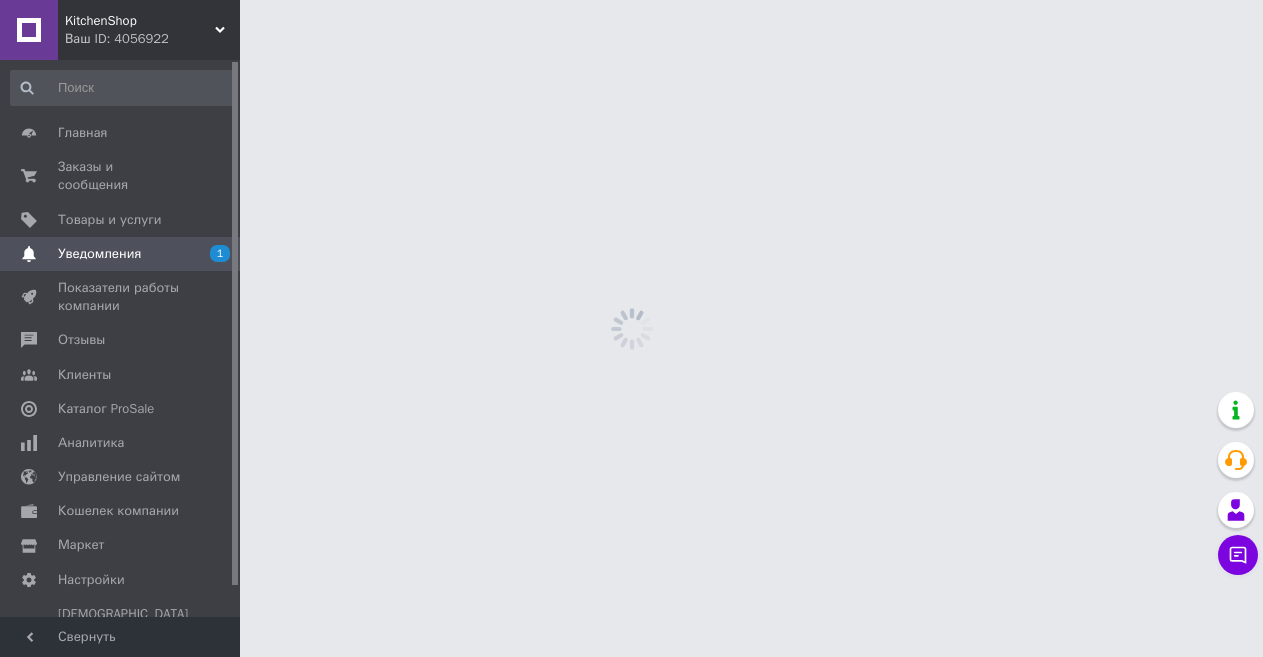 scroll, scrollTop: 0, scrollLeft: 0, axis: both 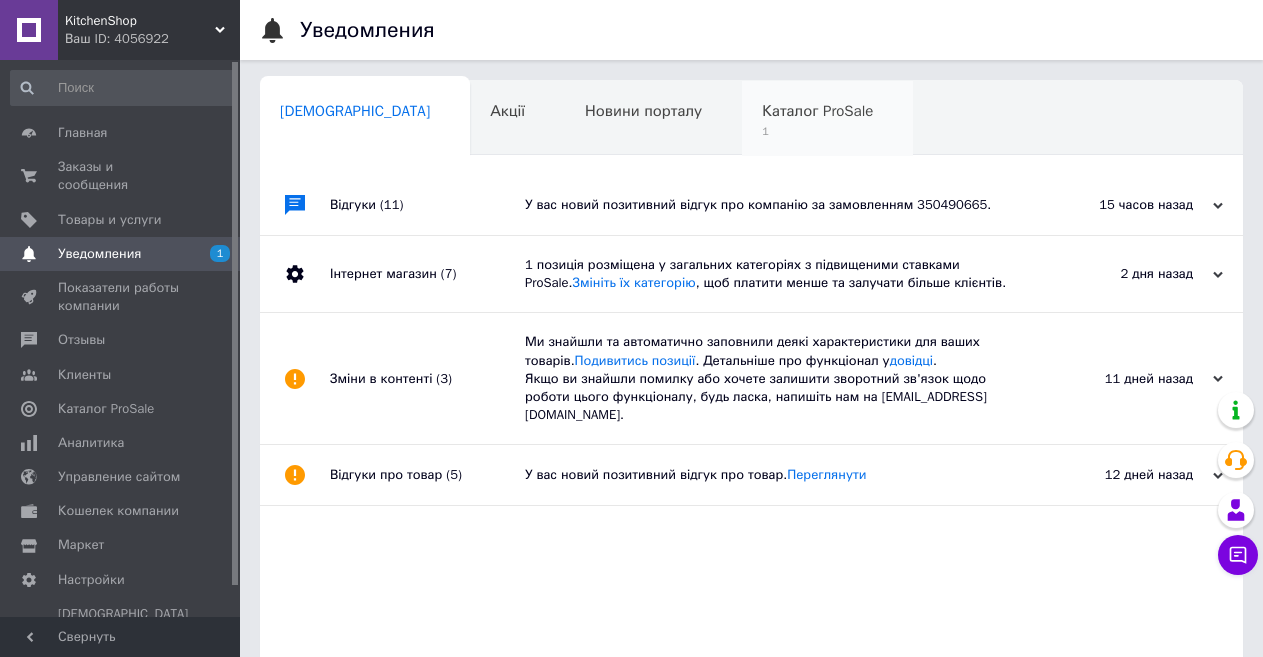 click on "1" at bounding box center (817, 131) 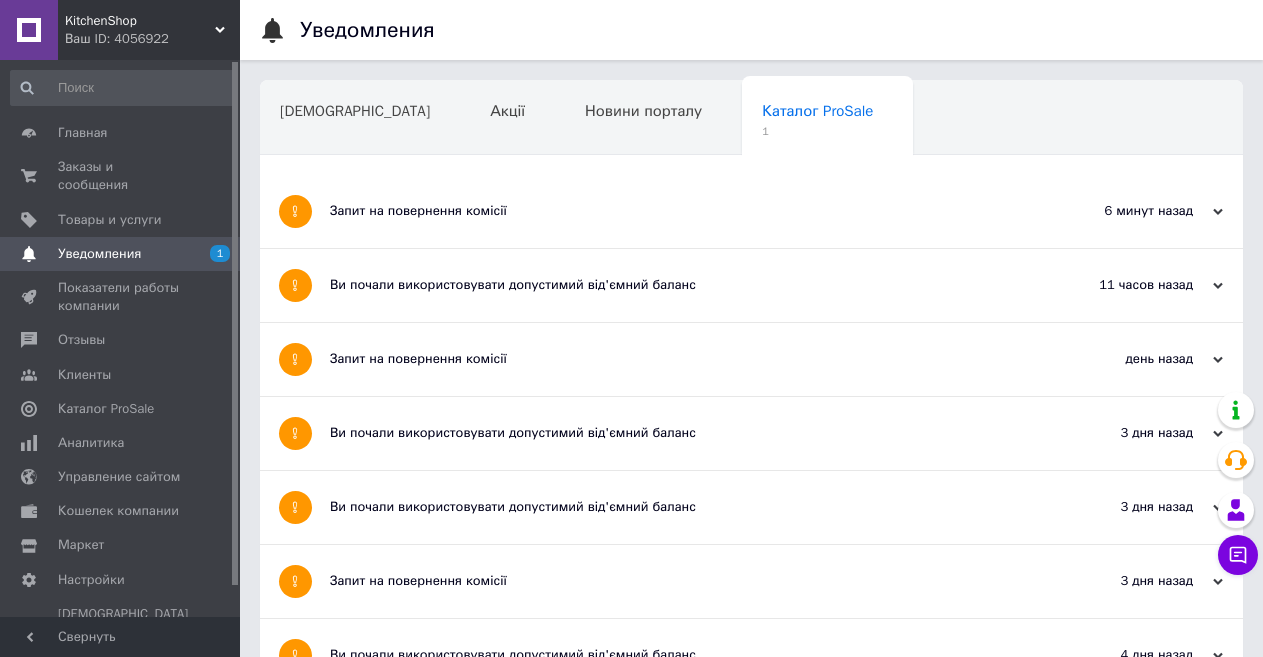 click on "Запит на повернення комісії" at bounding box center [676, 211] 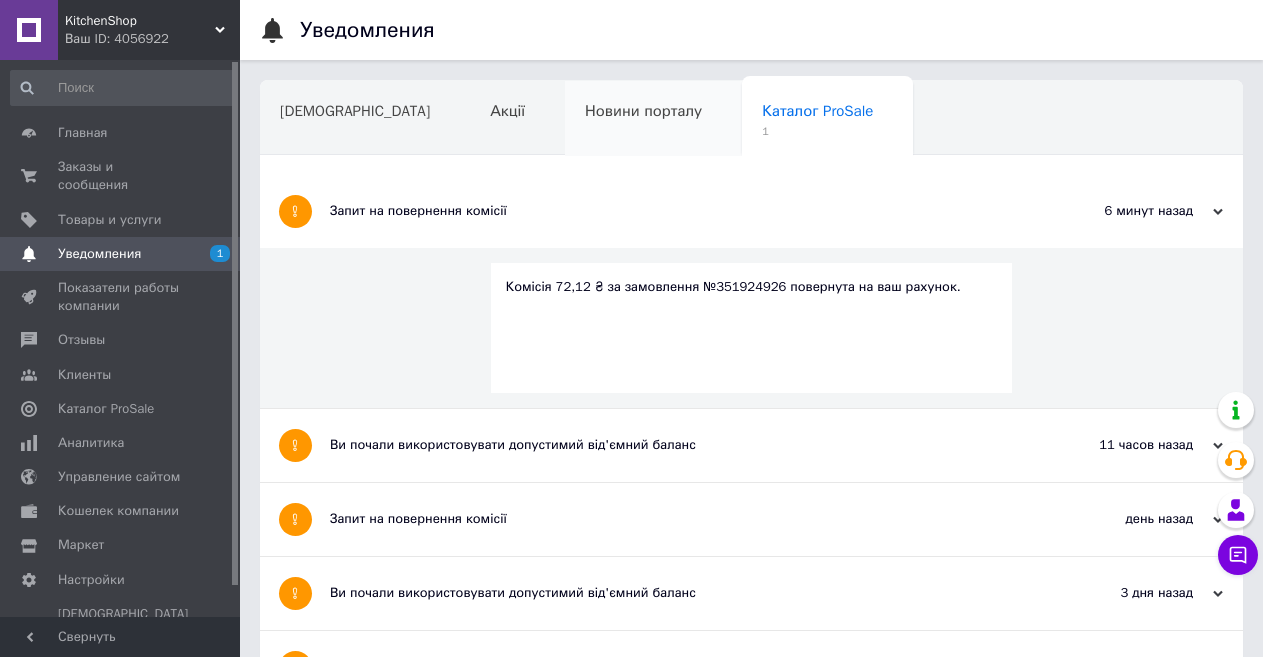 click on "Новини порталу" at bounding box center [653, 119] 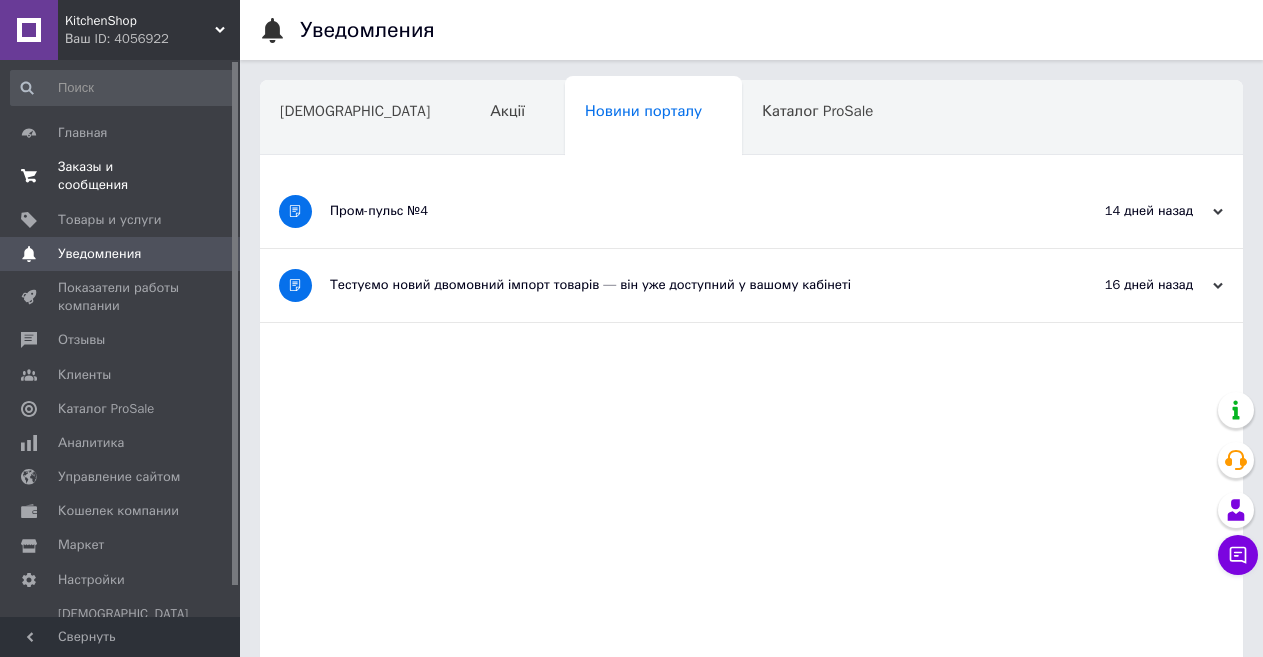 click on "Заказы и сообщения" at bounding box center [121, 176] 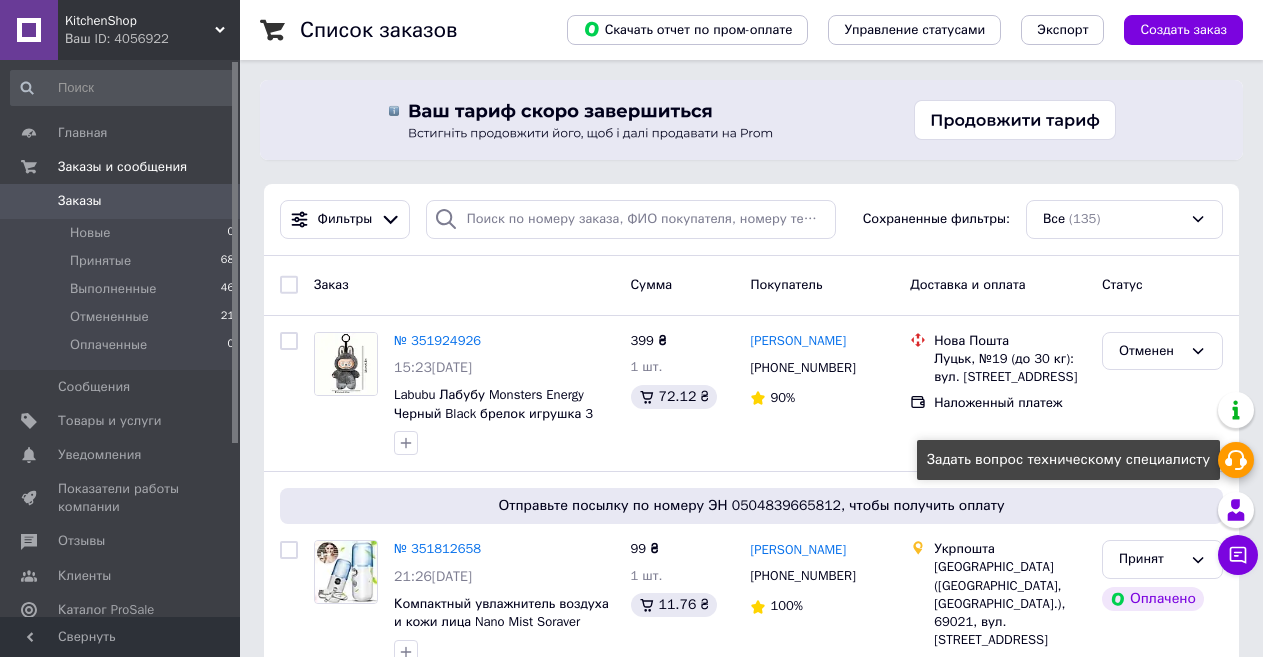 click 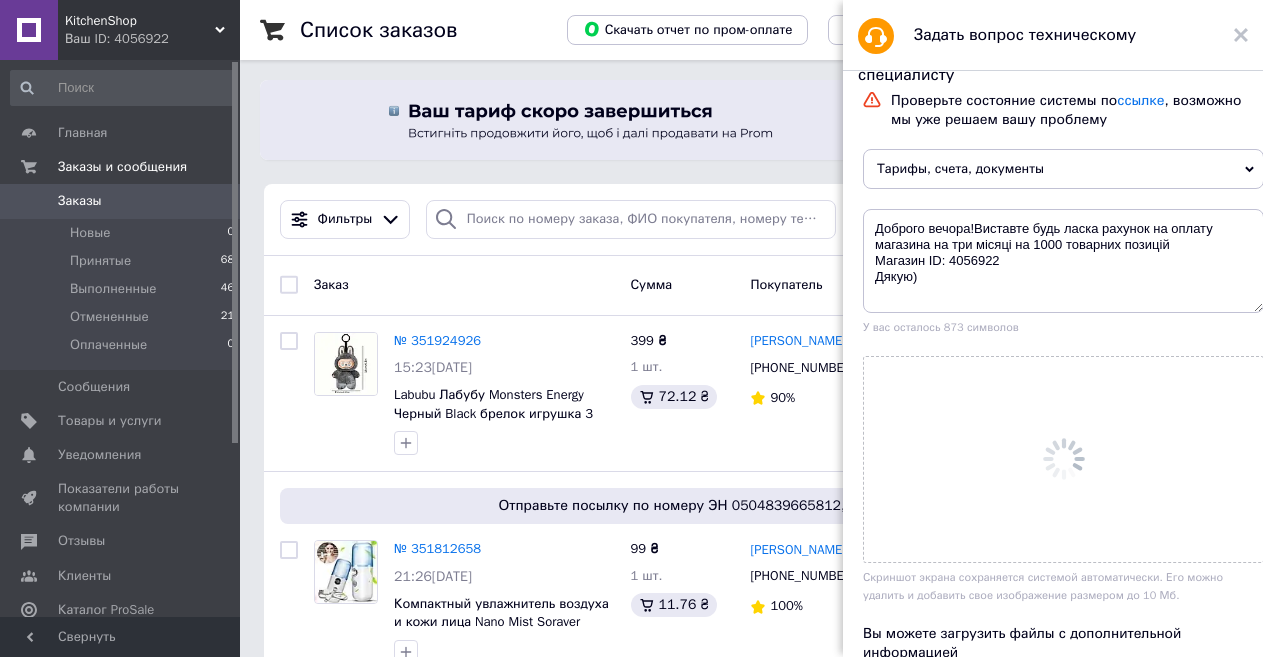 scroll, scrollTop: 0, scrollLeft: 0, axis: both 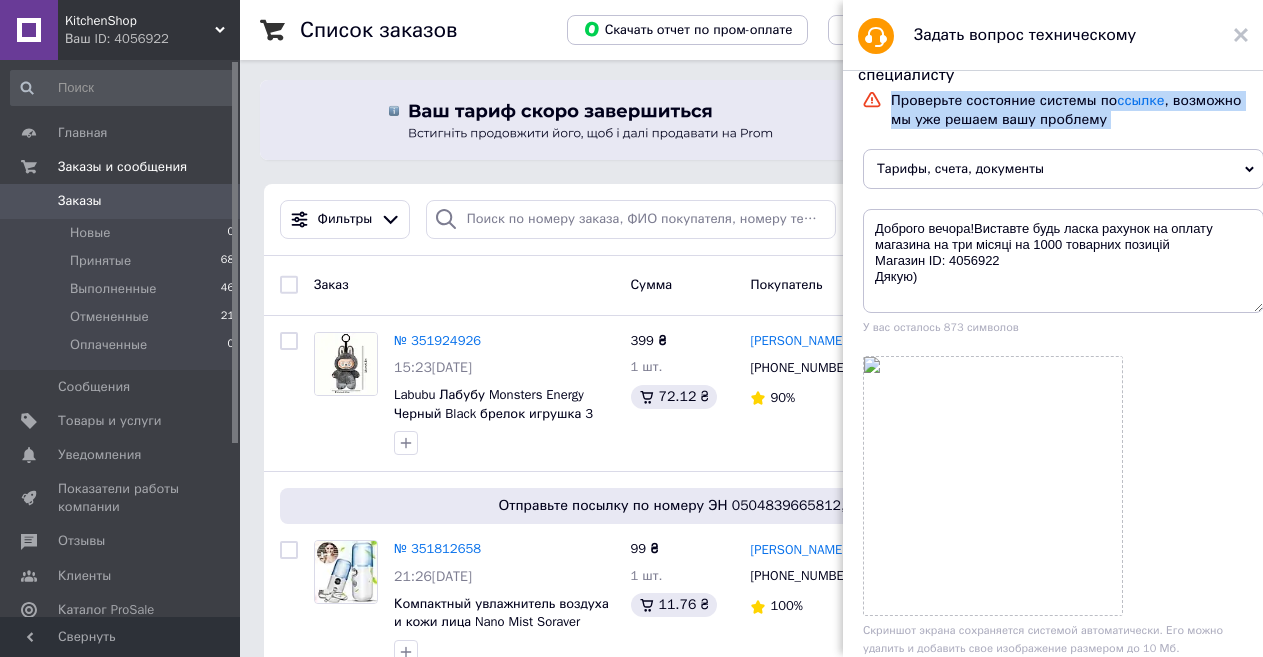 drag, startPoint x: 1256, startPoint y: 25, endPoint x: 1253, endPoint y: 186, distance: 161.02795 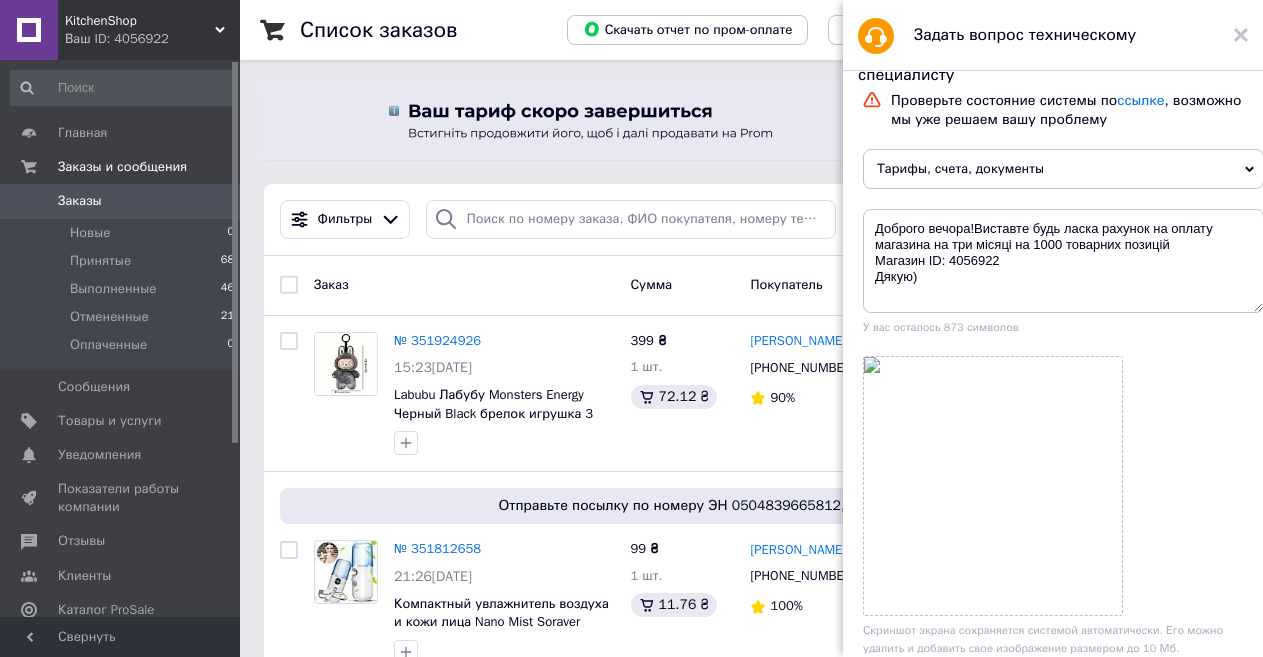 click on "Проверьте состояние системы по  ссылке ,
возможно мы уже решаем вашу проблему Тарифы, счета, документы Функционал личного кабинета Каталог ProSale Маркет приложений Пром-оплата Отзывы Пожаловаться на контент Доброго вечора!Виставте будь ласка рахунок на оплату магазина на три місяці на 1000 товарних позицій
Магазин ID: 4056922
Дякую) У вас осталось 873 символов Скриншот экрана сохраняется системой автоматически.
Его можно удалить и добавить свое изображение размером до 10 Мб. Сделать скриншот Вы можете загрузить файлы с дополнительной информацией" at bounding box center [1063, 558] 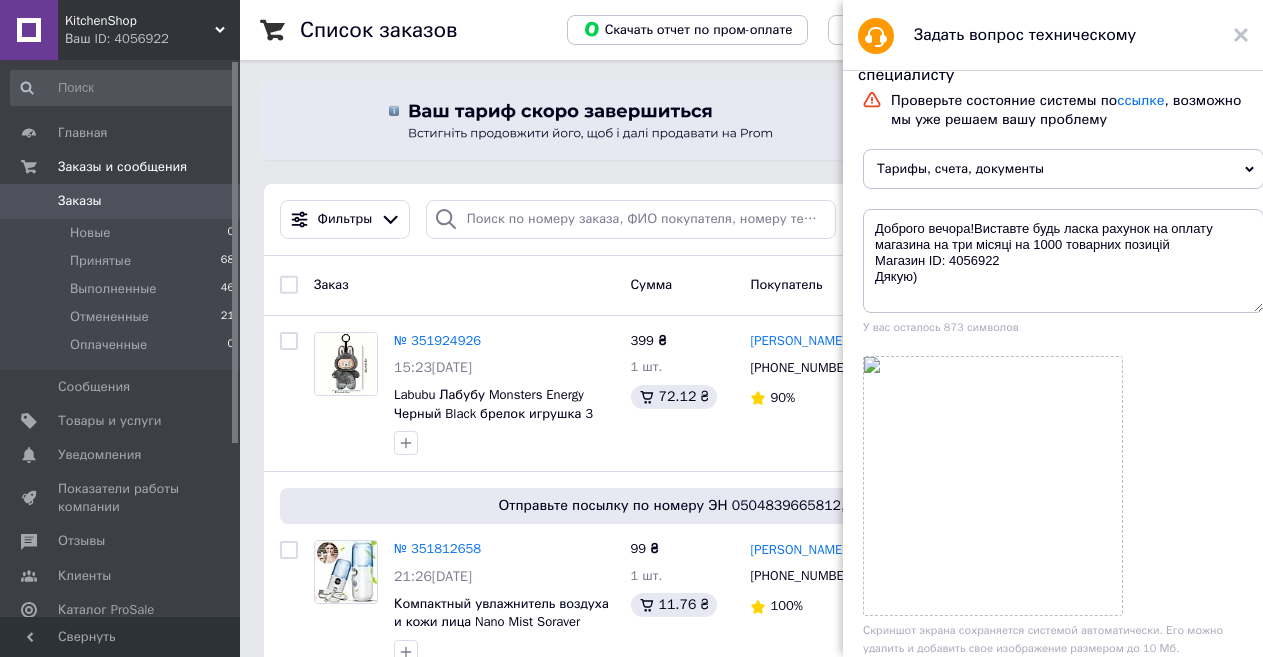 click on "Скриншот экрана сохраняется системой автоматически.
Его можно удалить и добавить свое изображение размером до 10 Мб." at bounding box center [1043, 639] 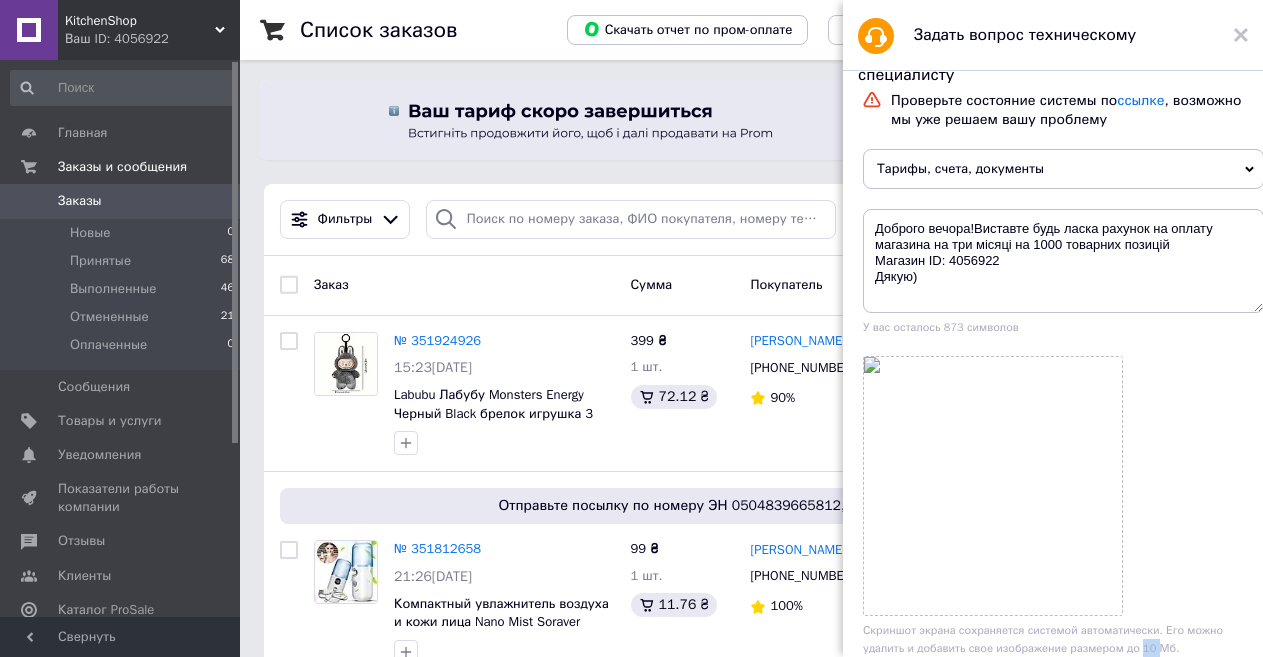 click on "Скриншот экрана сохраняется системой автоматически.
Его можно удалить и добавить свое изображение размером до 10 Мб." at bounding box center (1043, 639) 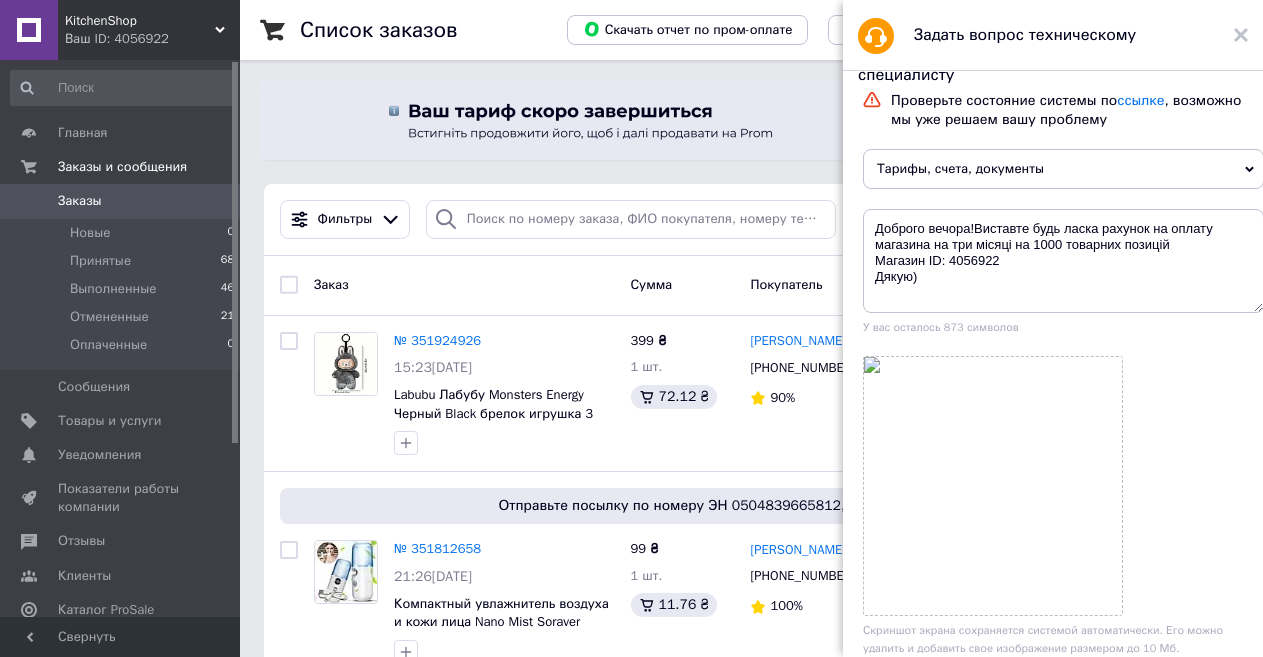 click at bounding box center (1063, 486) 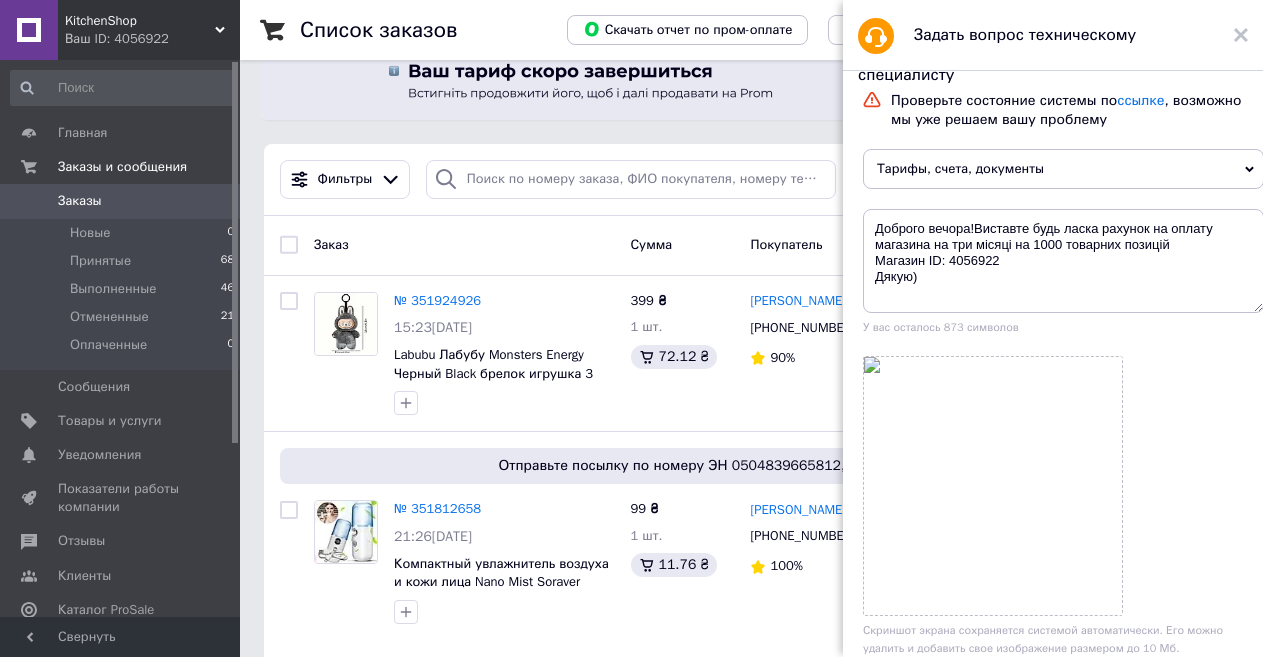 scroll, scrollTop: 80, scrollLeft: 0, axis: vertical 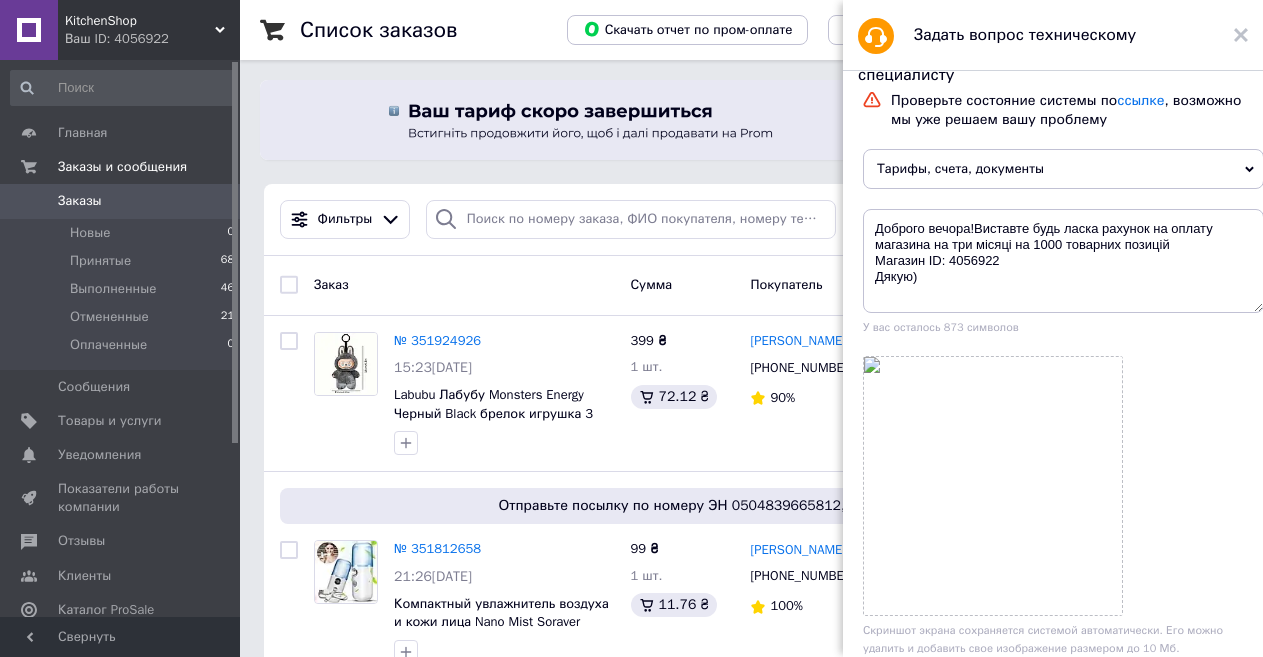 click at bounding box center (1063, 486) 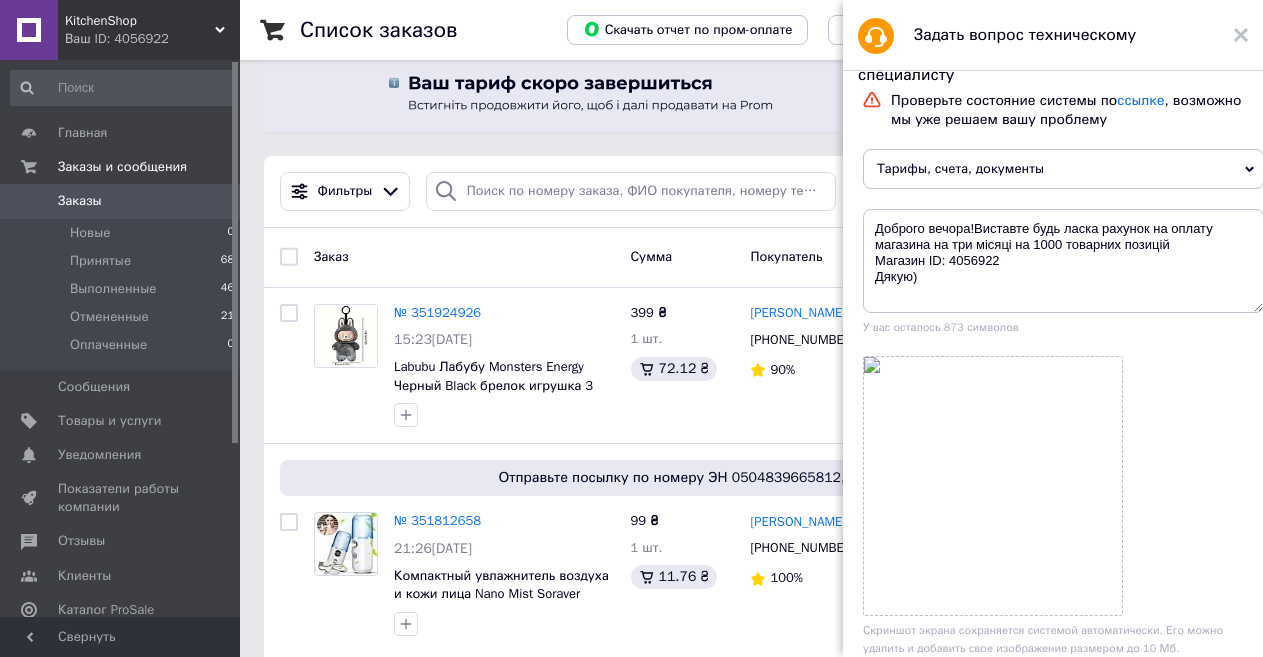 scroll, scrollTop: 40, scrollLeft: 0, axis: vertical 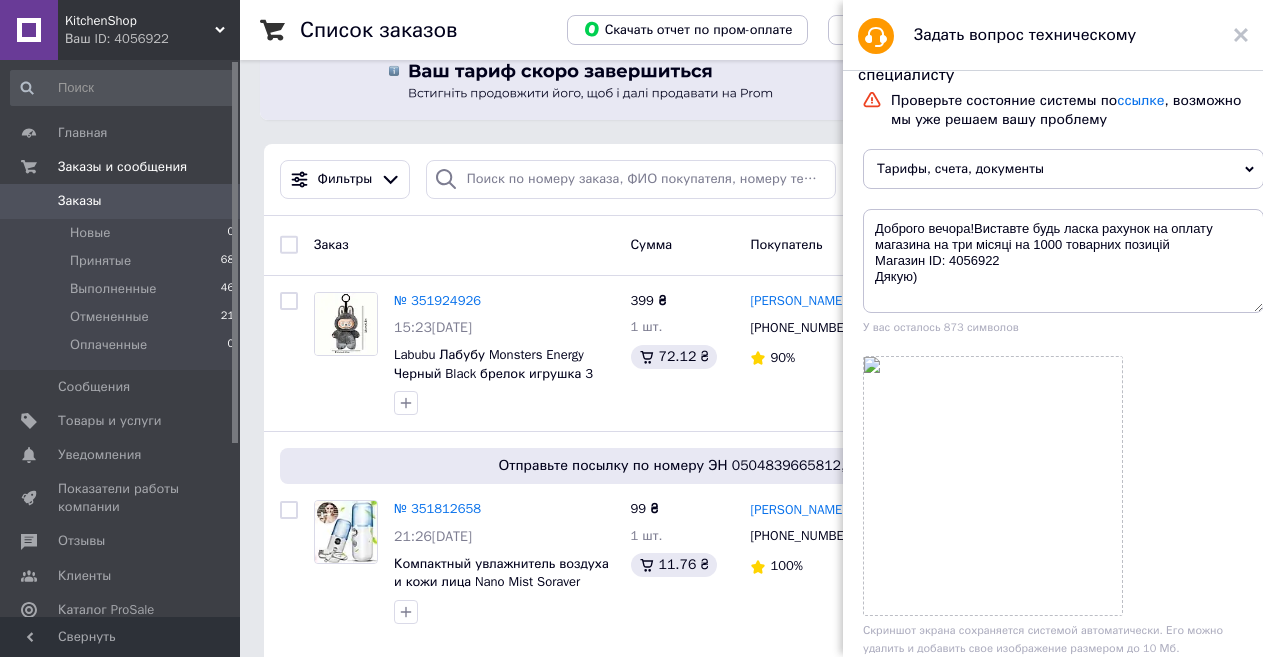 click on "Заказ" at bounding box center [464, 245] 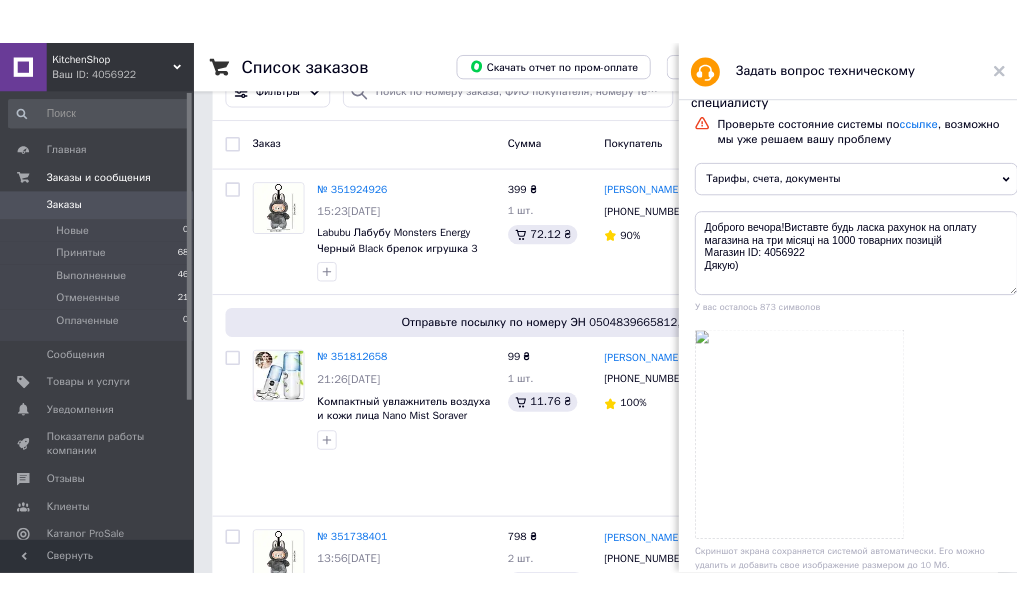 scroll, scrollTop: 160, scrollLeft: 0, axis: vertical 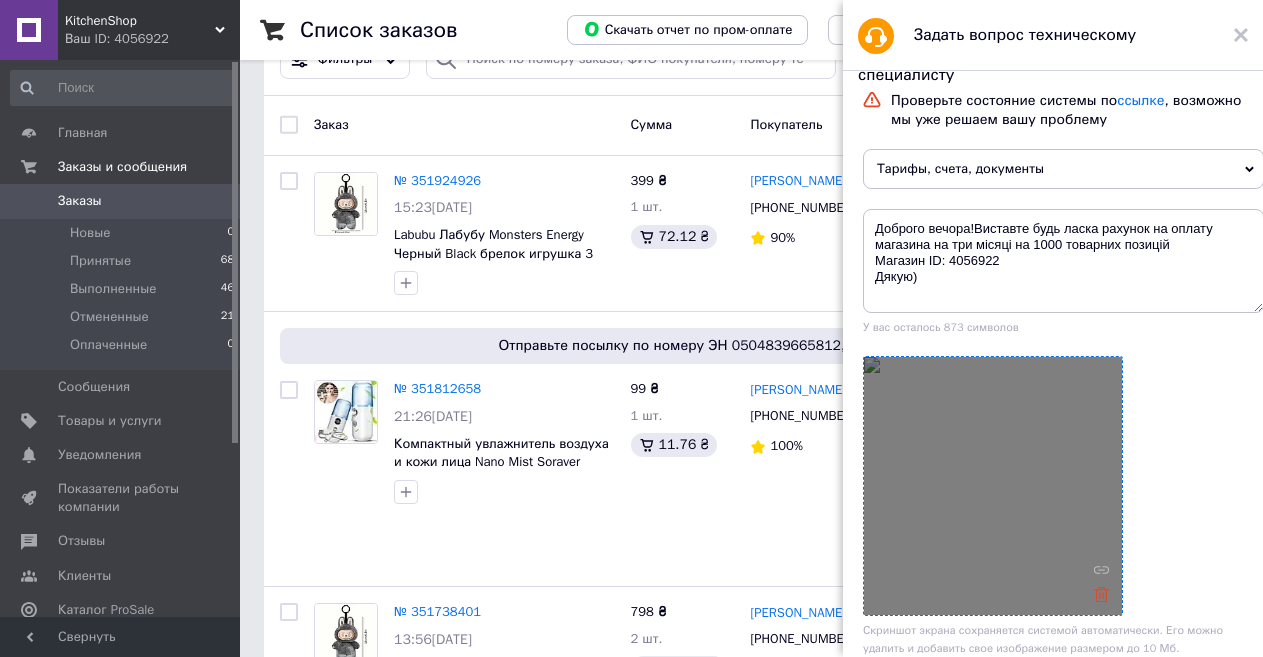 click 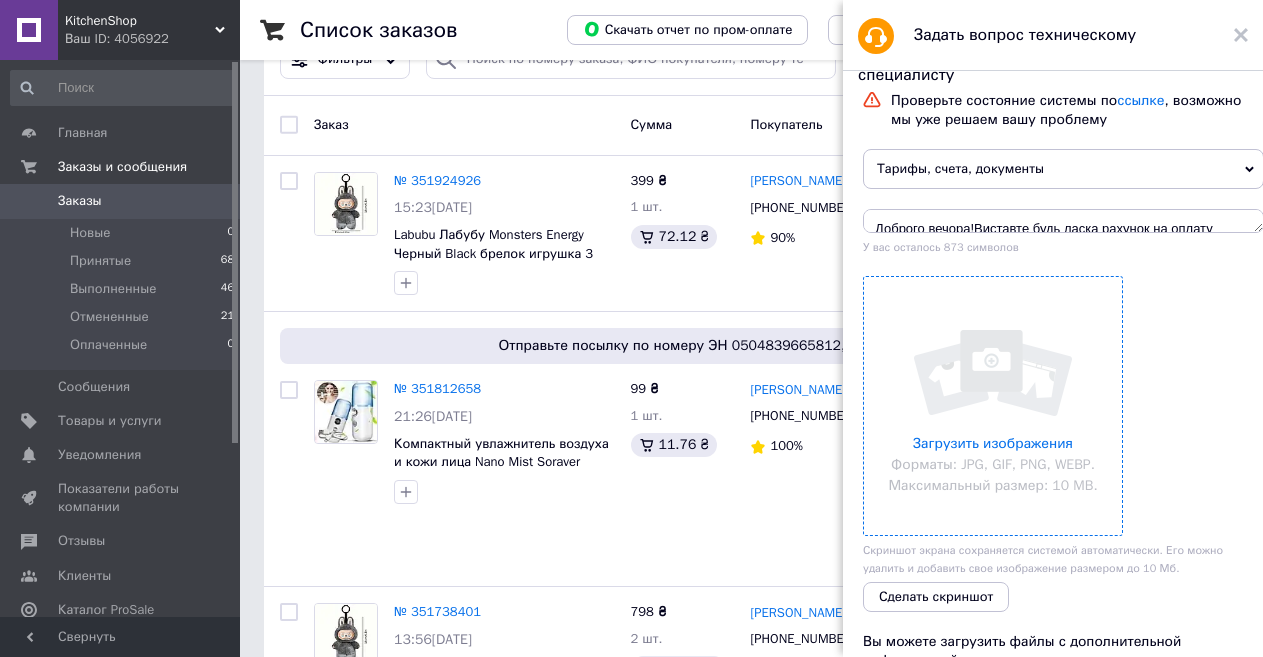 drag, startPoint x: 1247, startPoint y: 308, endPoint x: 1230, endPoint y: 184, distance: 125.1599 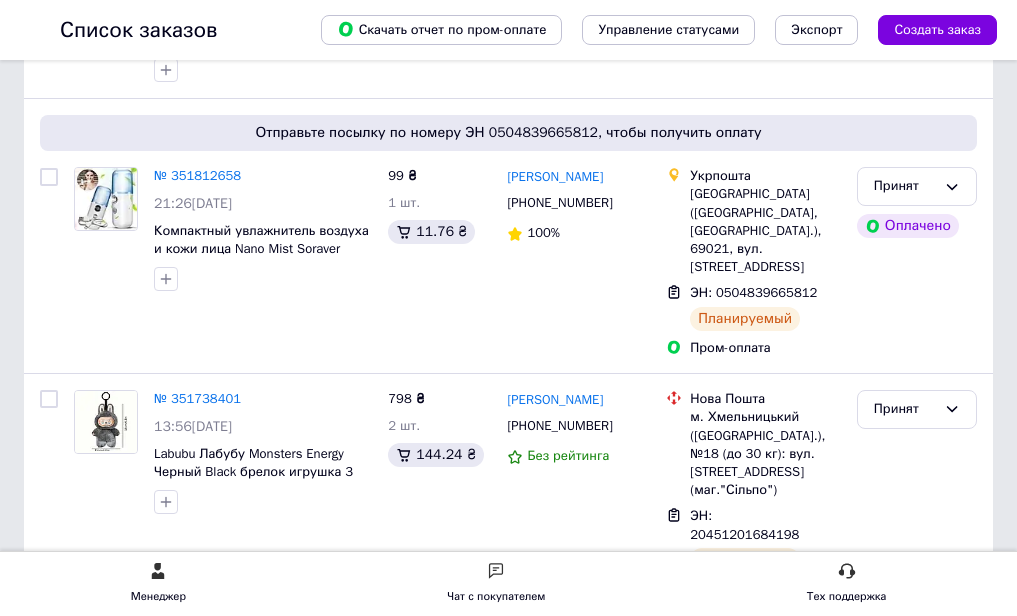 scroll, scrollTop: 427, scrollLeft: 0, axis: vertical 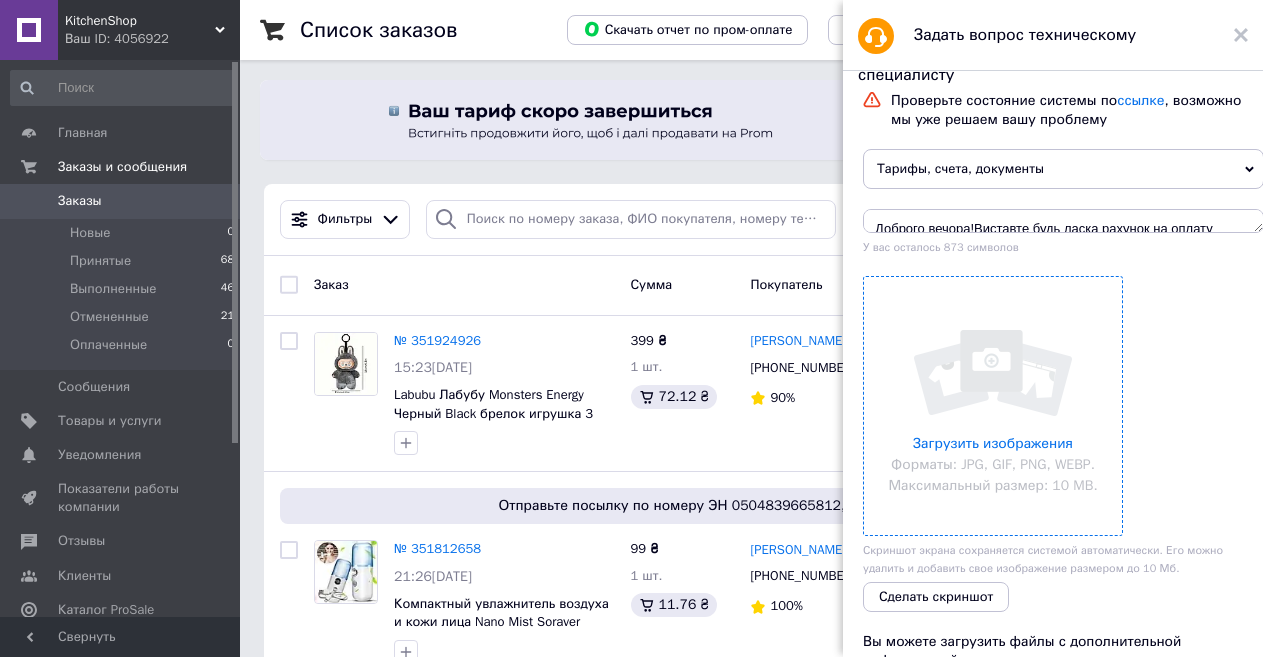 click on "Вы можете загрузить файлы с дополнительной информацией" at bounding box center [1022, 651] 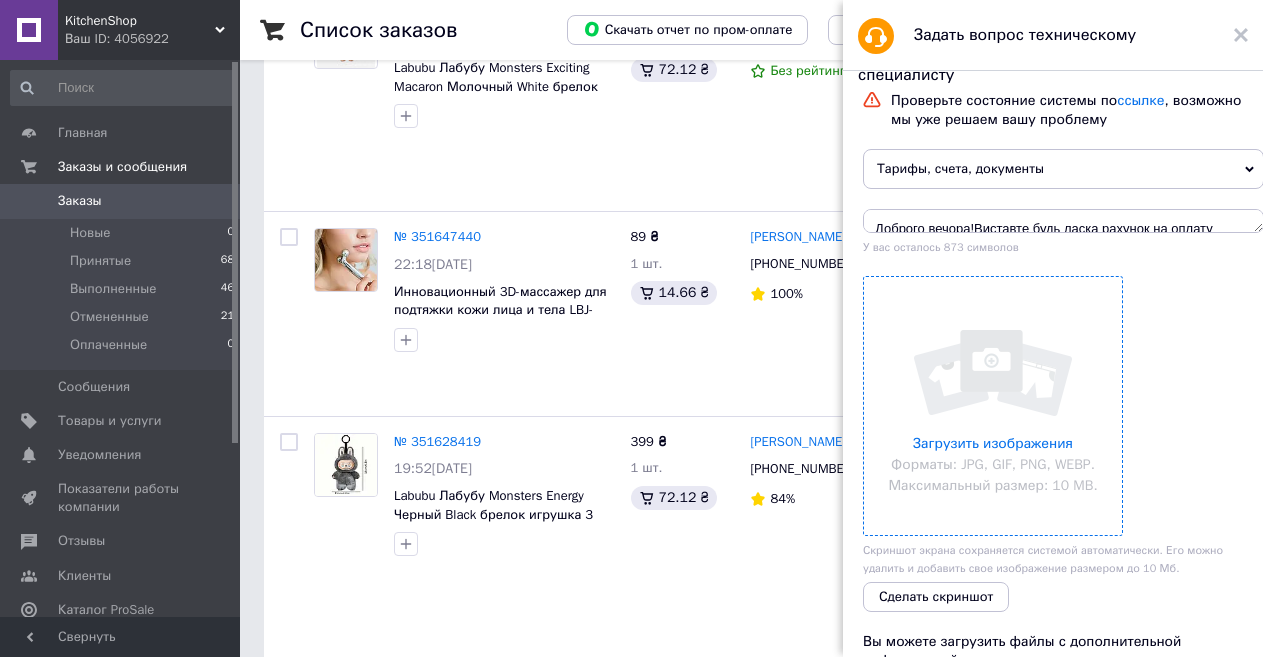 scroll, scrollTop: 1027, scrollLeft: 0, axis: vertical 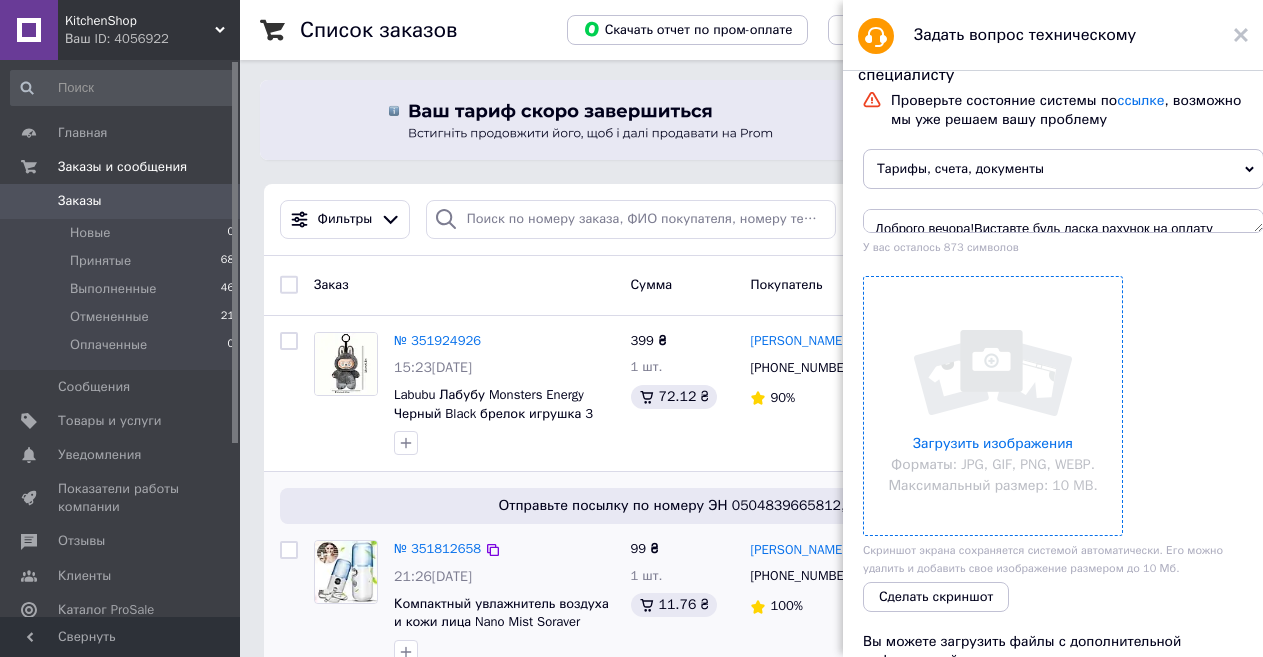 click on "Ярик Туманов +380685170766 100%" at bounding box center [822, 635] 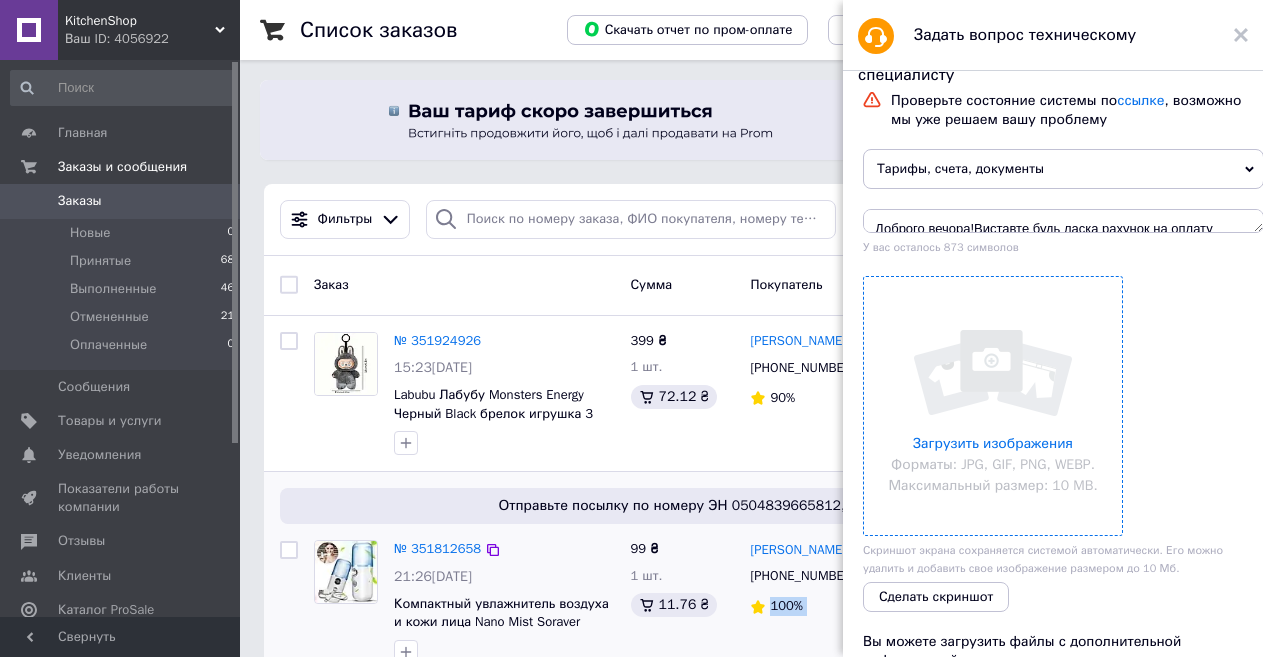 click on "Ярик Туманов +380685170766 100%" at bounding box center [822, 635] 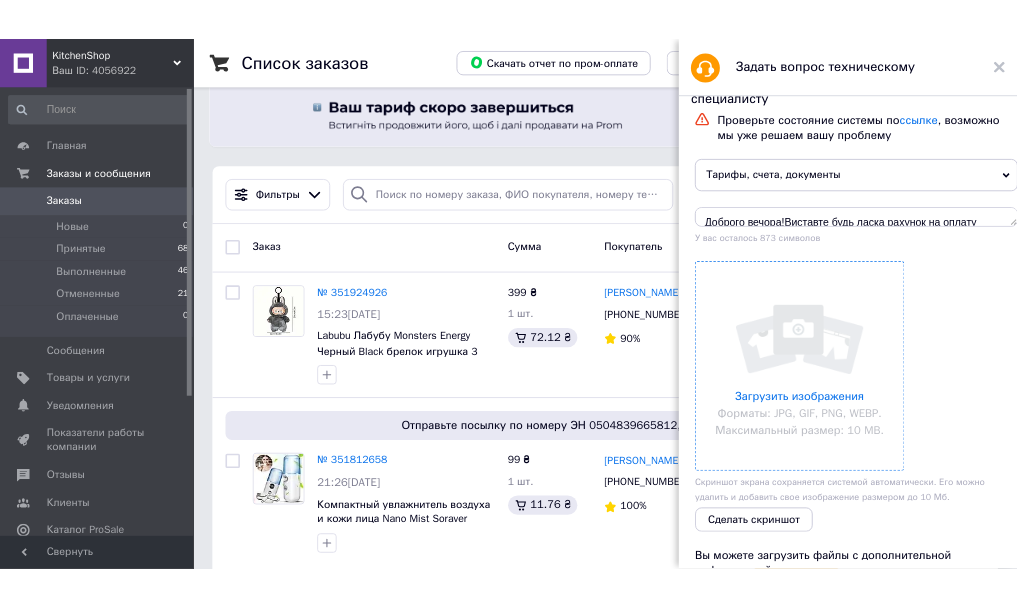 scroll, scrollTop: 40, scrollLeft: 0, axis: vertical 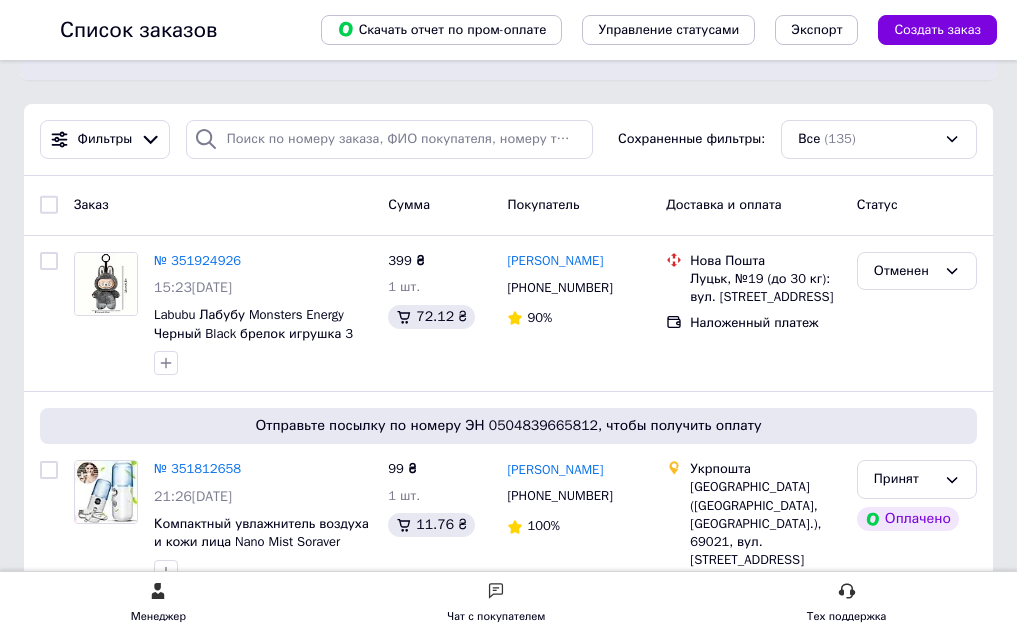 drag, startPoint x: 1003, startPoint y: 229, endPoint x: 1002, endPoint y: 296, distance: 67.00746 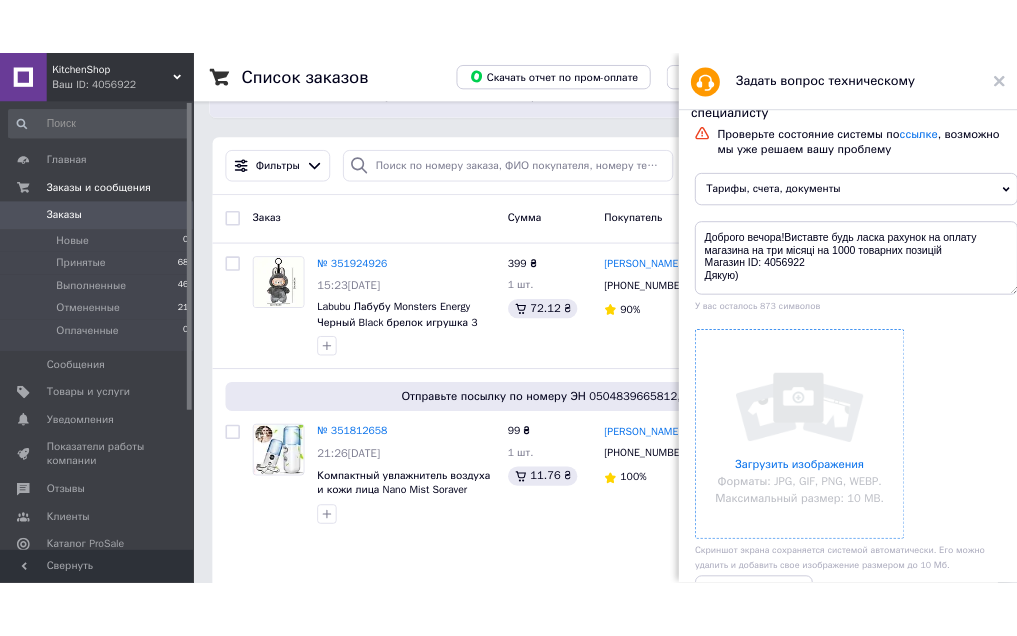 scroll, scrollTop: 120, scrollLeft: 0, axis: vertical 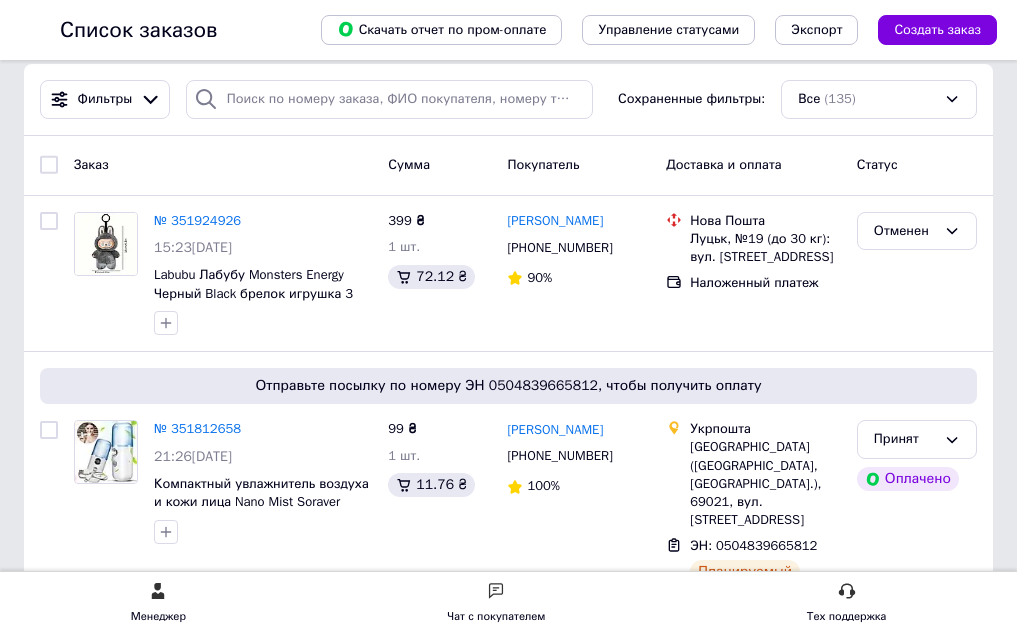 drag, startPoint x: 730, startPoint y: 342, endPoint x: 992, endPoint y: 316, distance: 263.28693 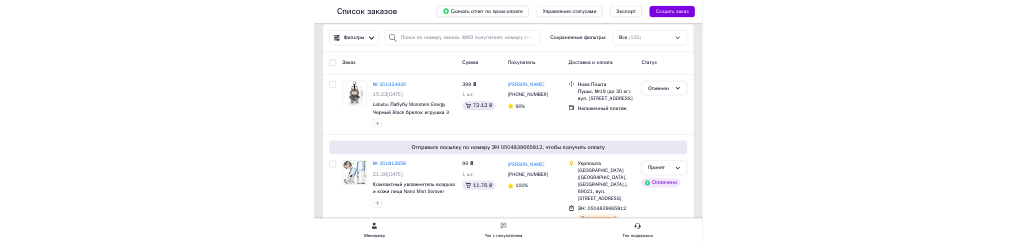 scroll, scrollTop: 160, scrollLeft: 0, axis: vertical 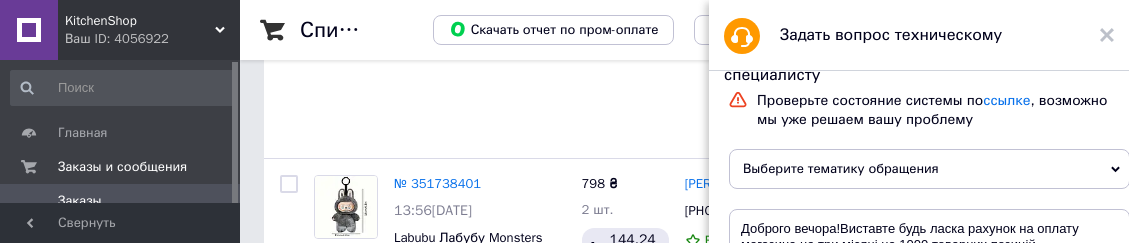 click on "Проверьте состояние системы по  ссылке ,
возможно мы уже решаем вашу проблему Выберите тематику обращения Доброго вечора!Виставте будь ласка рахунок на оплату магазина на три місяці на 1000 товарних позицій
Магазин ID: 4056922
Дякую) У вас осталось 873 символов Скриншот экрана сохраняется системой автоматически.
Его можно удалить и добавить свое изображение размером до 10 Мб. Вы можете загрузить файлы с дополнительной информацией Загрузить файл Размер до 10 МБ. Суммарный размер файлов до 25 МБ. Форматы: Отправить Написать в Viber Написать в Telegram" at bounding box center [929, 160] 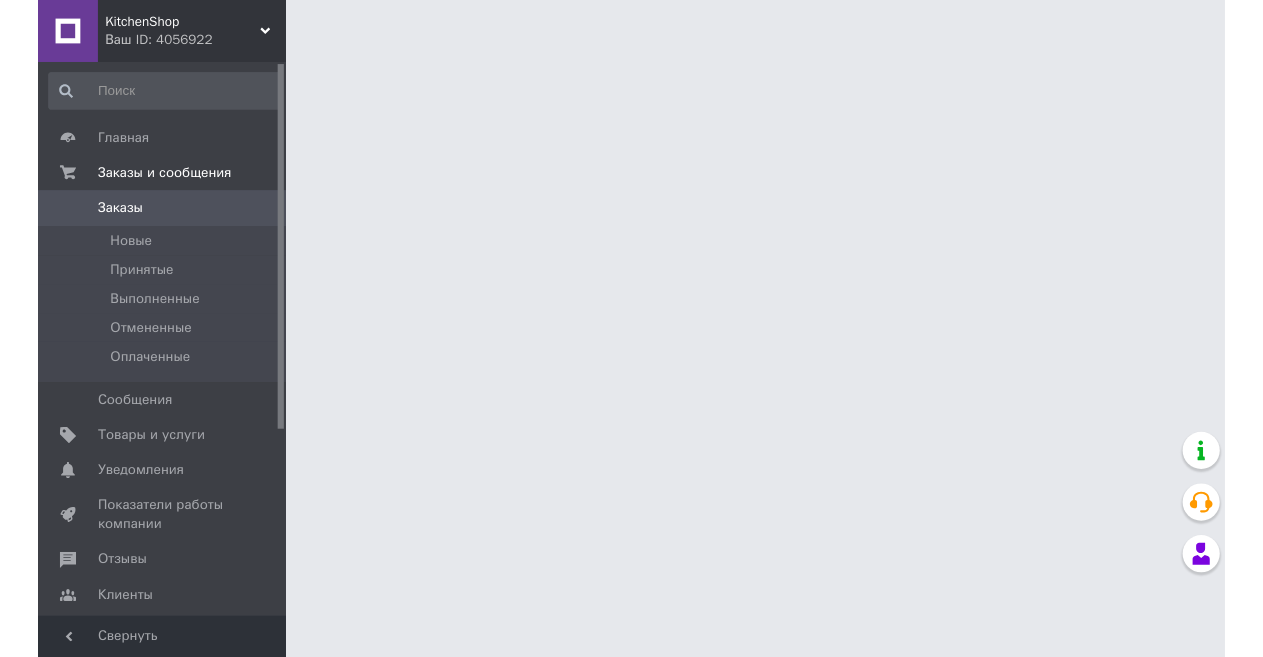 scroll, scrollTop: 0, scrollLeft: 0, axis: both 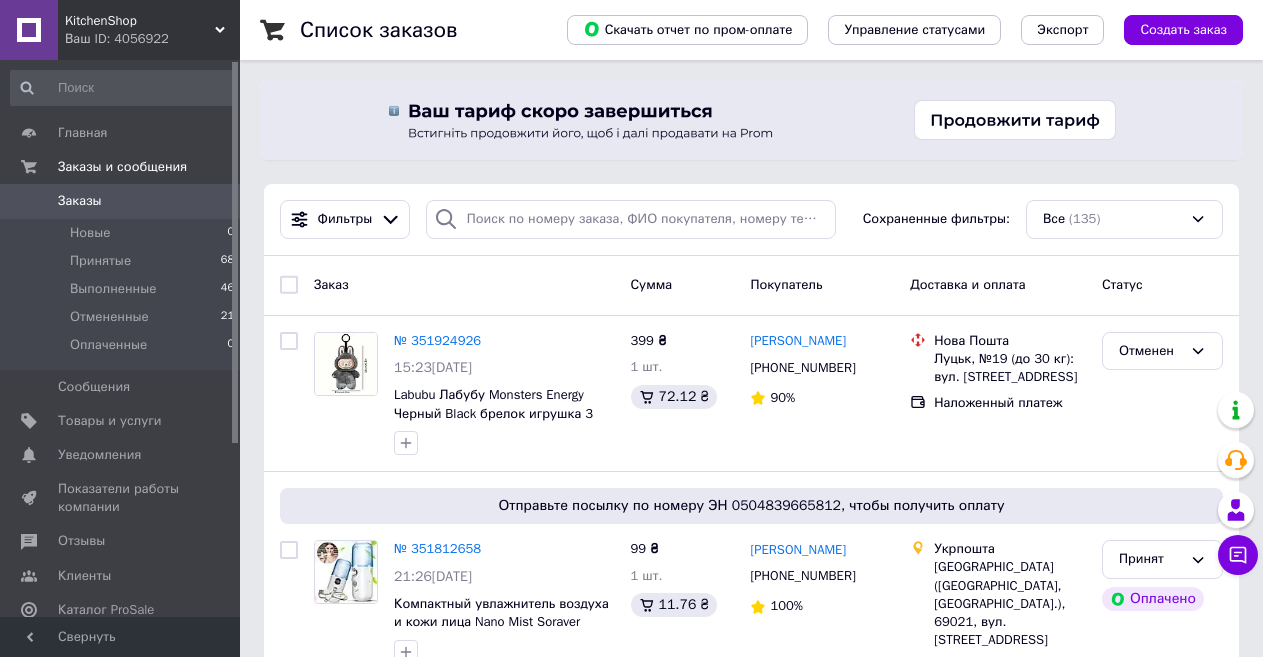 click on "Список заказов" at bounding box center (413, 30) 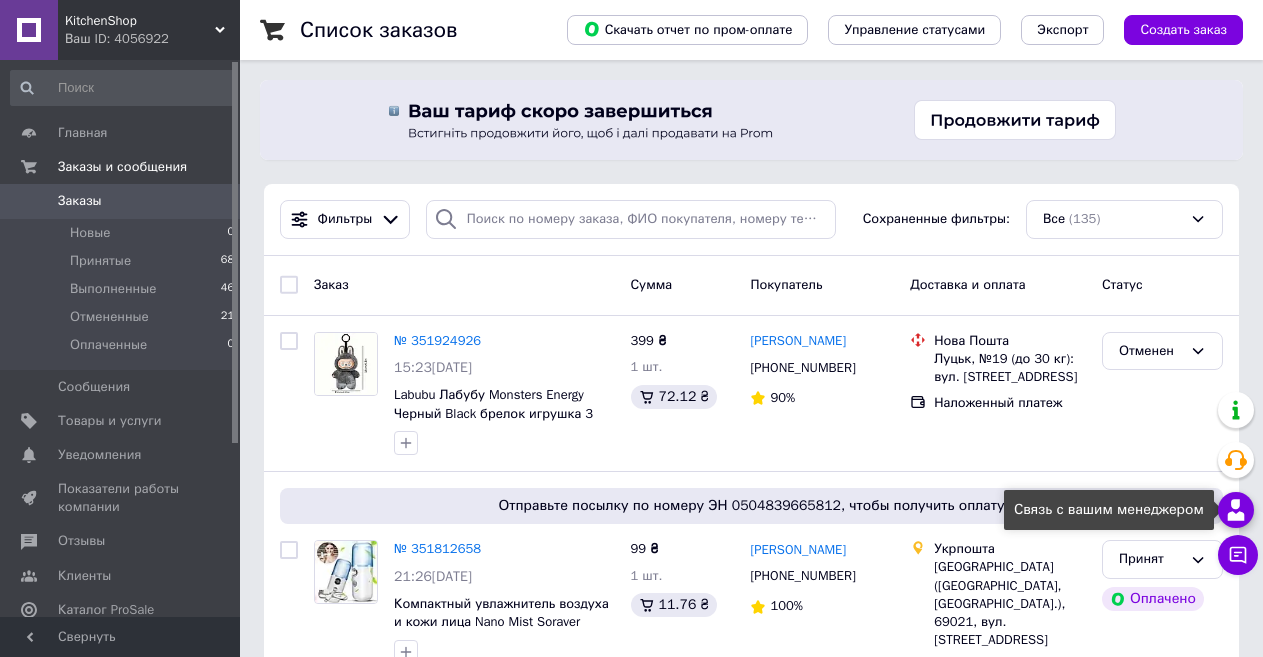 click 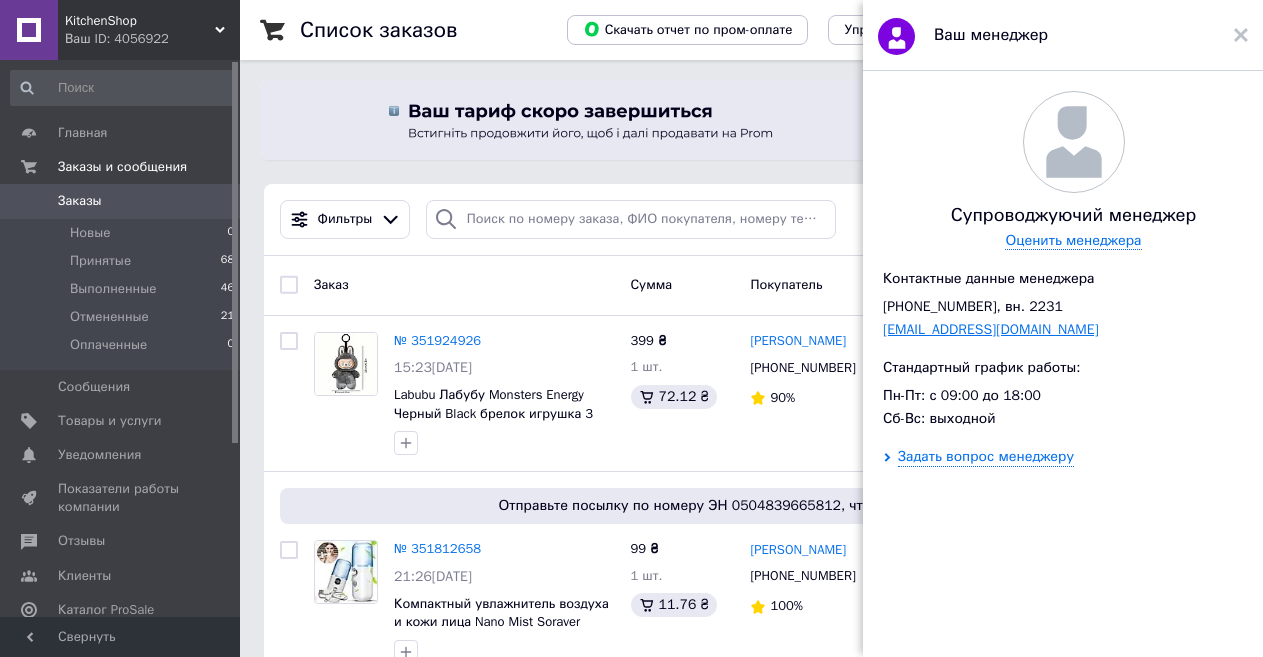 click on "manager@prom.ua" at bounding box center [991, 329] 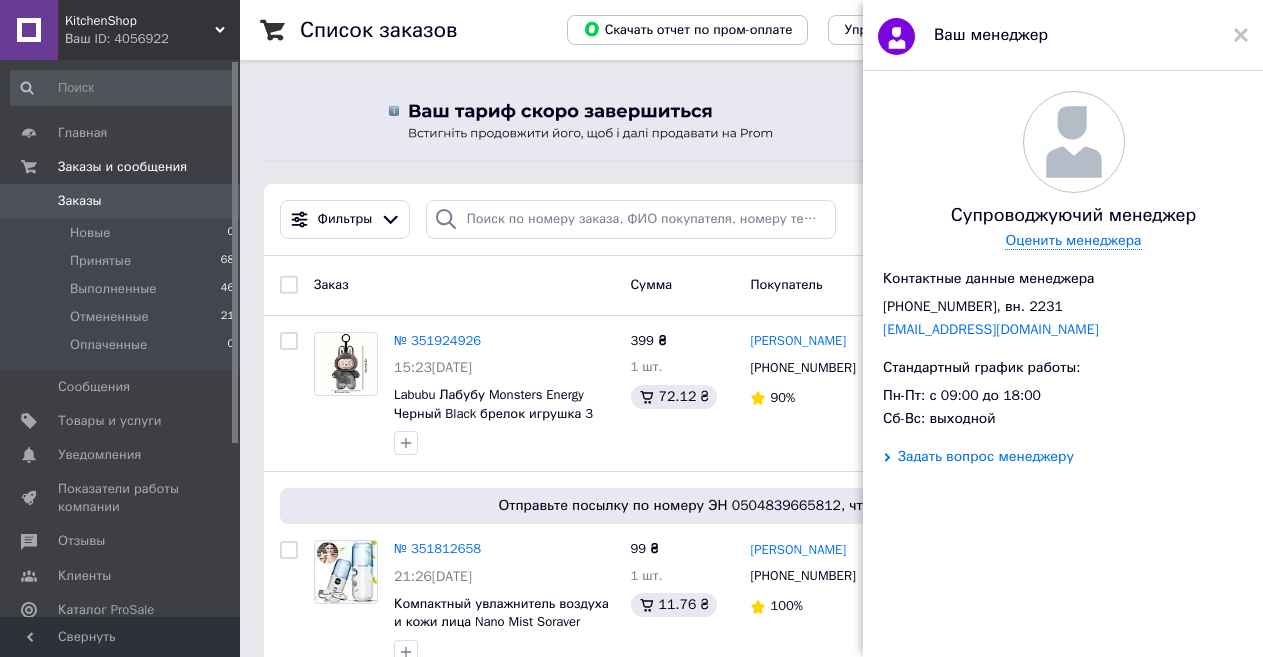 click on "Задать вопрос менеджеру" at bounding box center (986, 457) 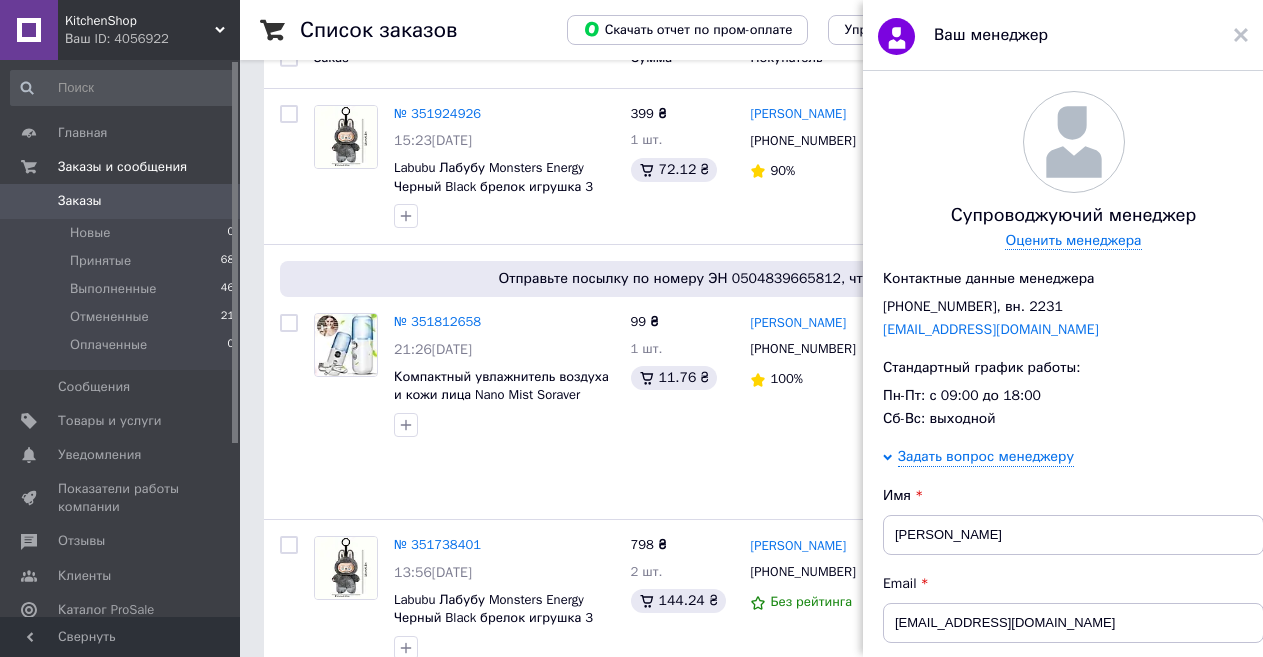 scroll, scrollTop: 320, scrollLeft: 0, axis: vertical 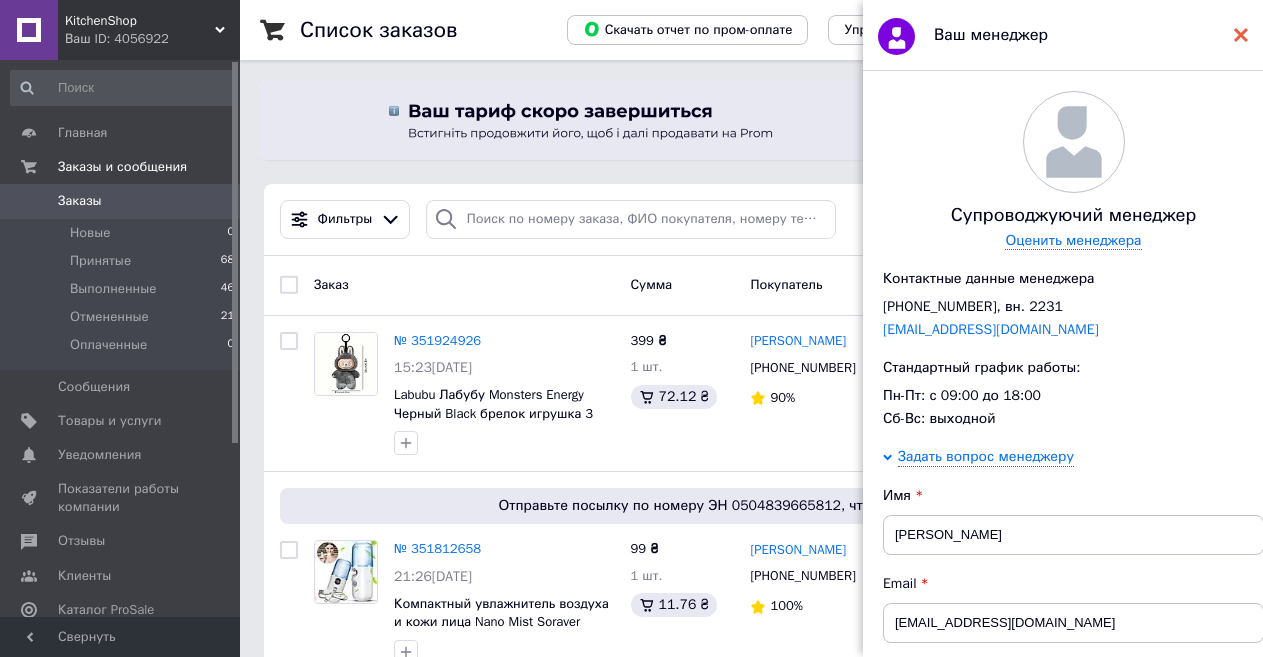 click 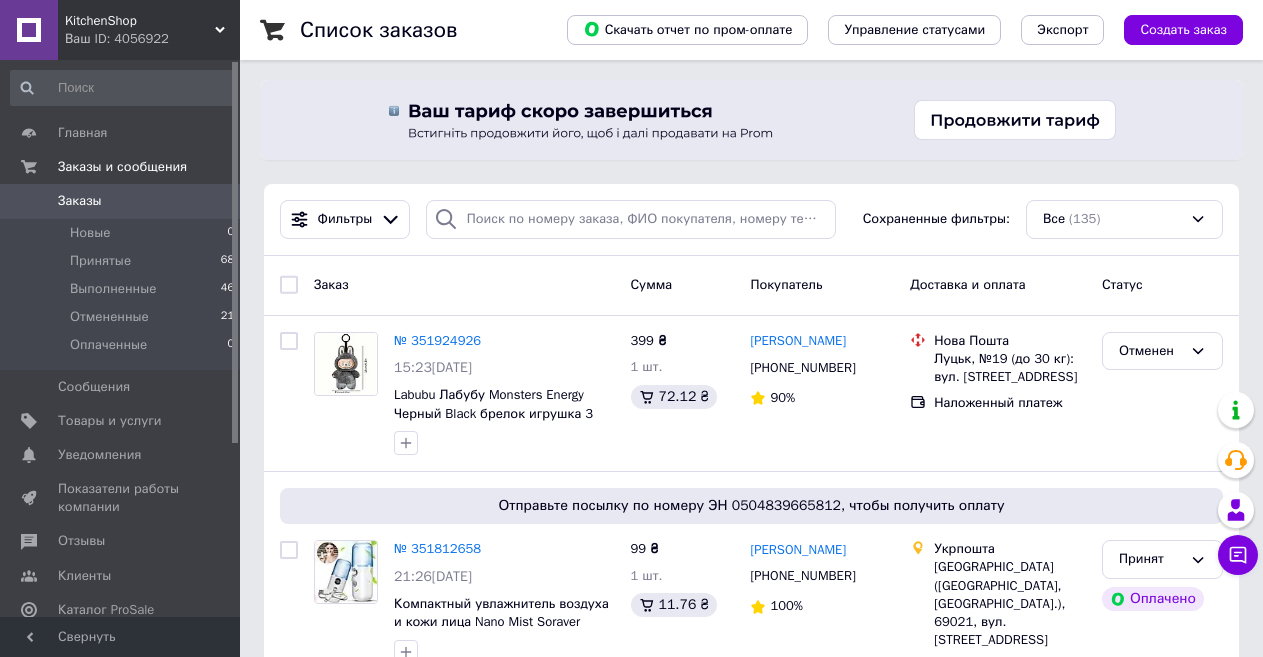 click at bounding box center [751, 120] 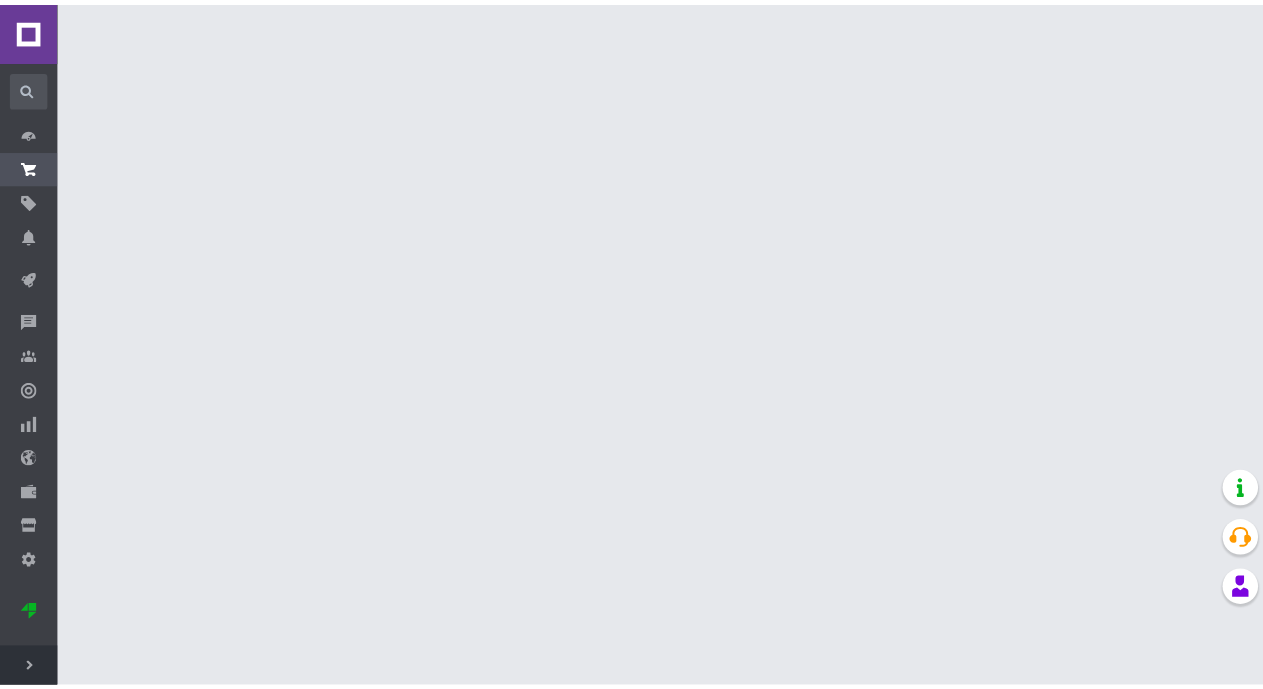 scroll, scrollTop: 0, scrollLeft: 0, axis: both 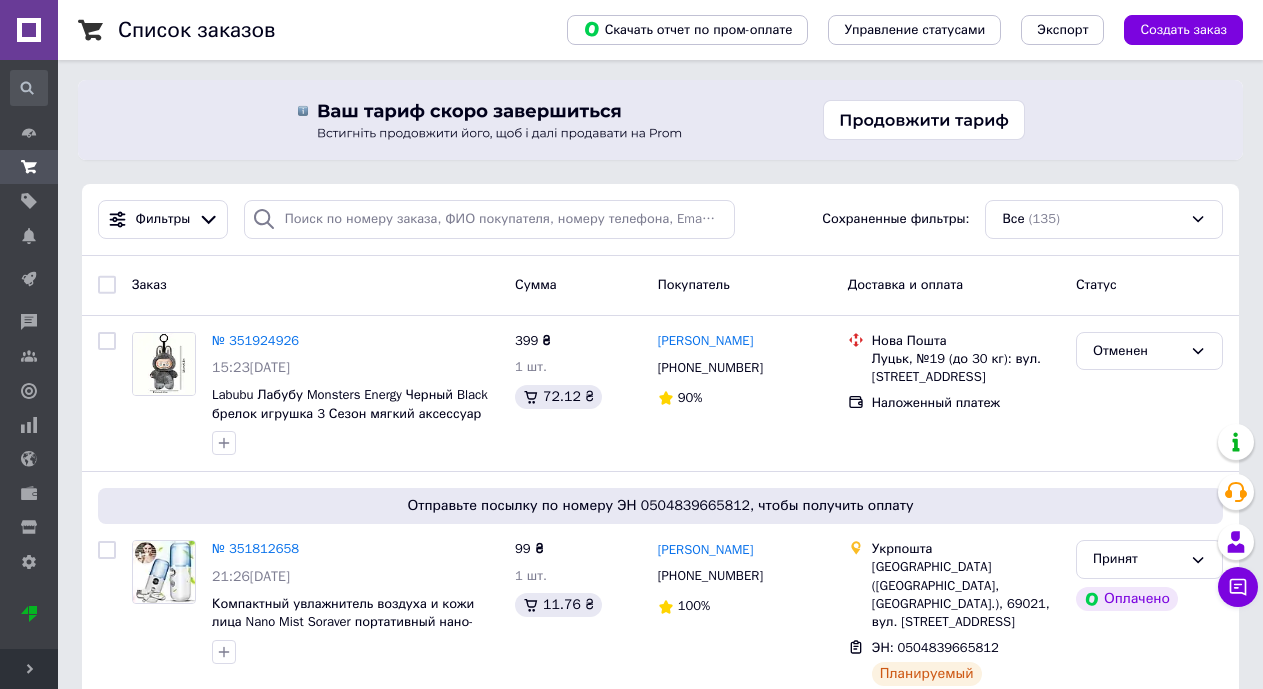 drag, startPoint x: 512, startPoint y: 15, endPoint x: 437, endPoint y: 26, distance: 75.802376 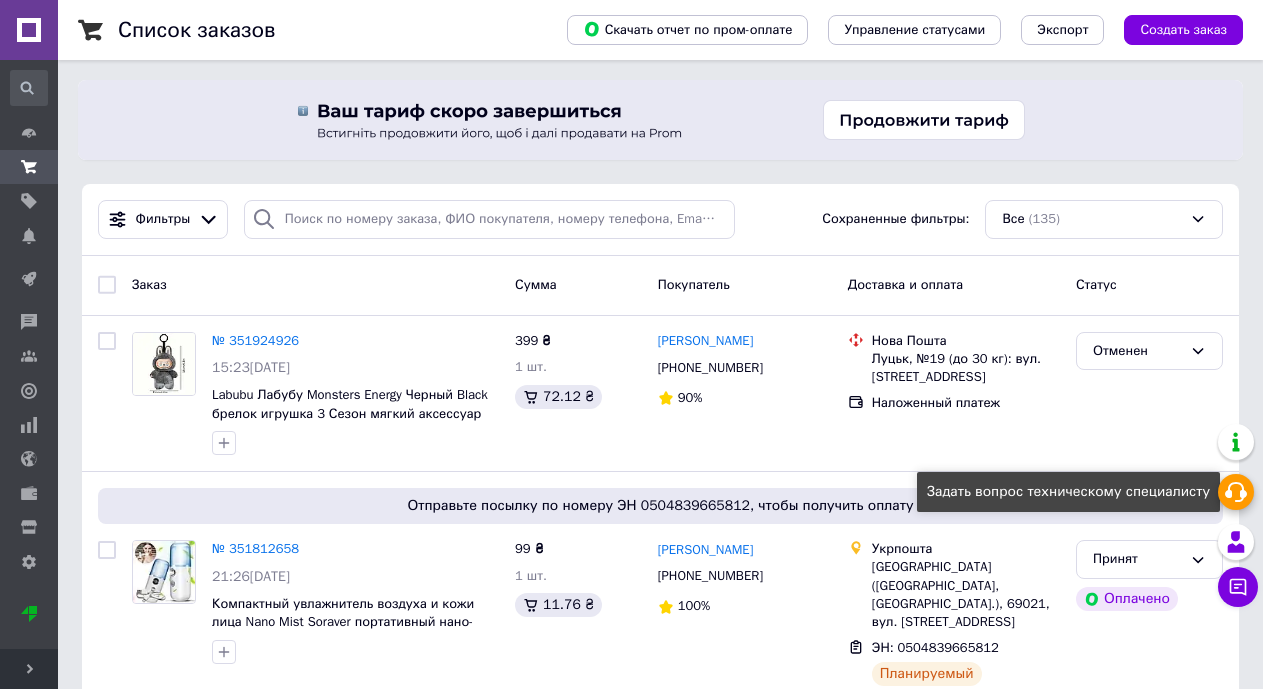 click 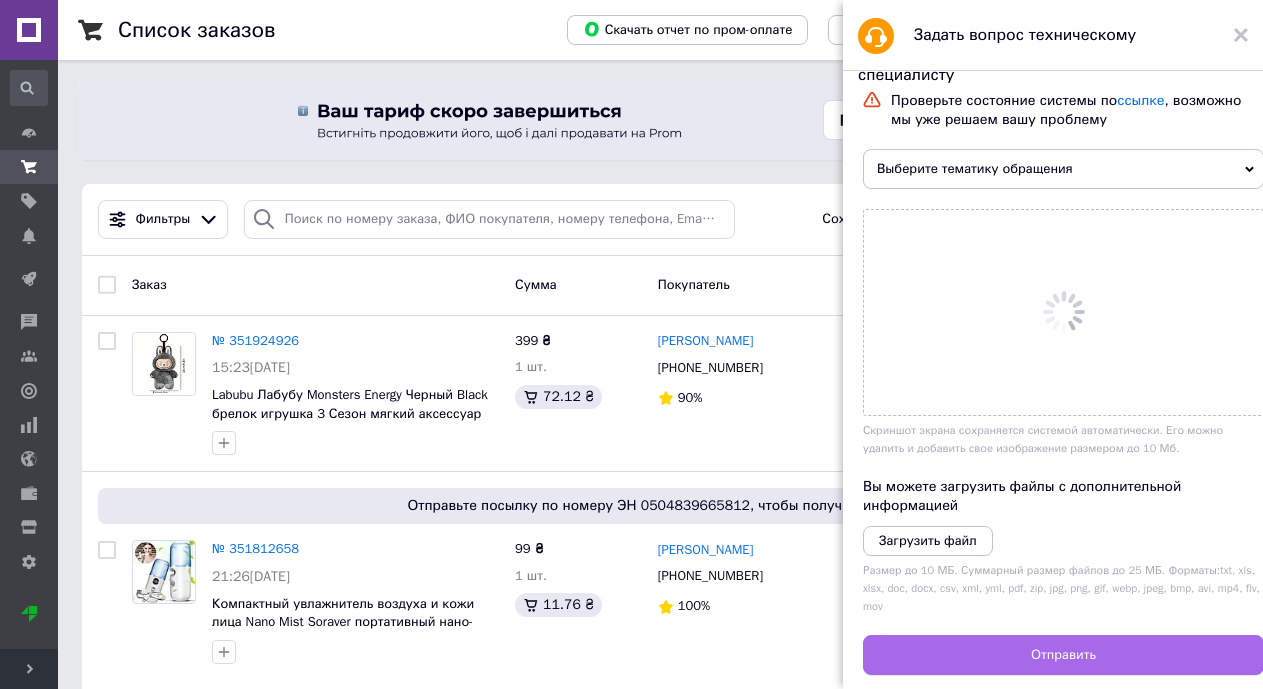 click on "Отправить" at bounding box center [1063, 655] 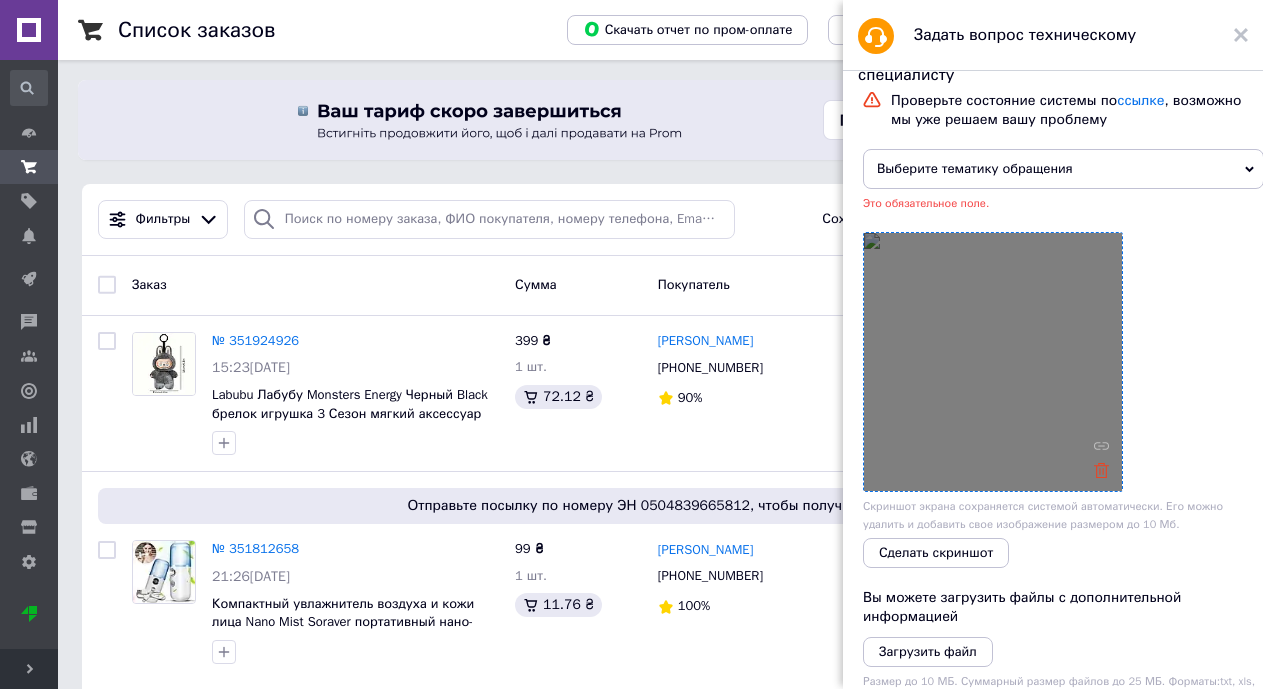 click 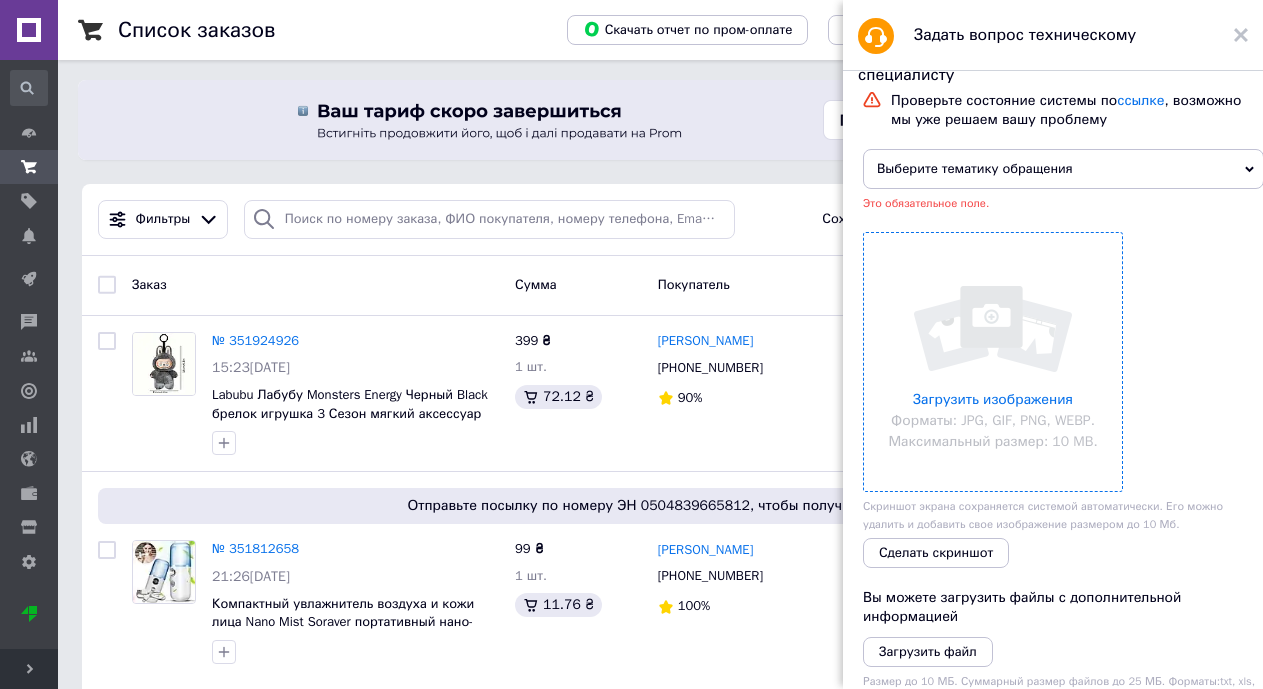 click on "Выберите тематику обращения" at bounding box center (1063, 169) 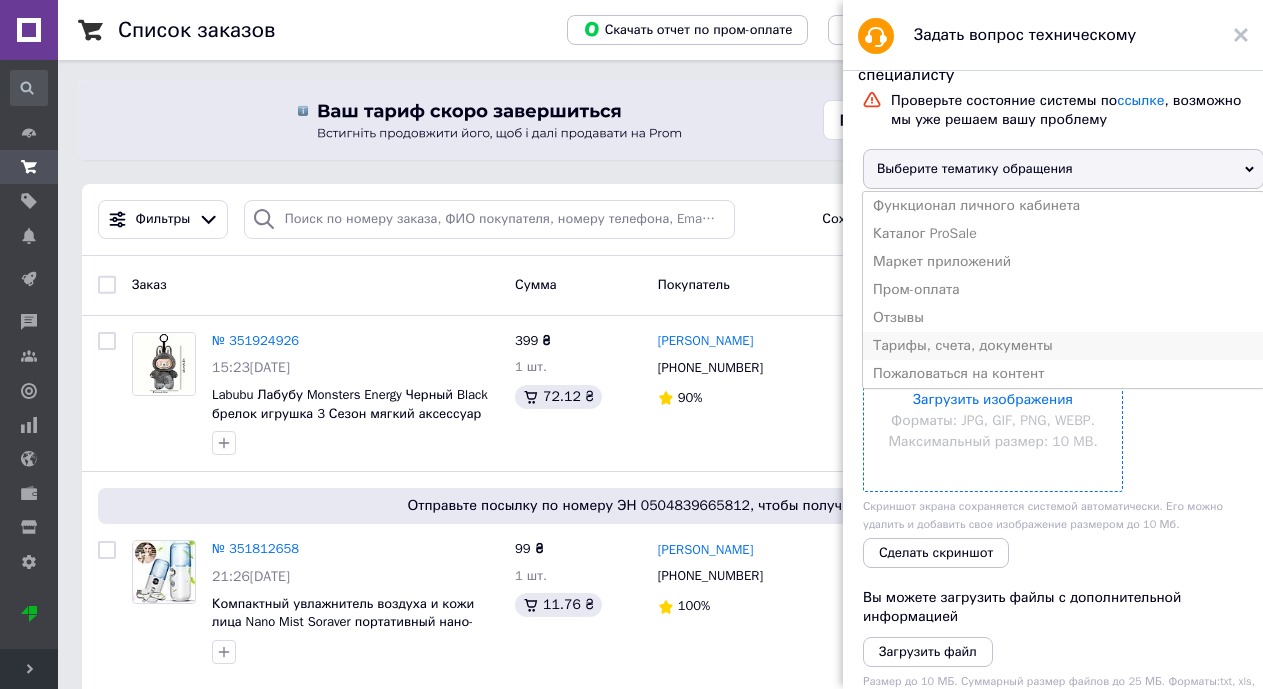 click on "Тарифы, счета, документы" at bounding box center [1063, 346] 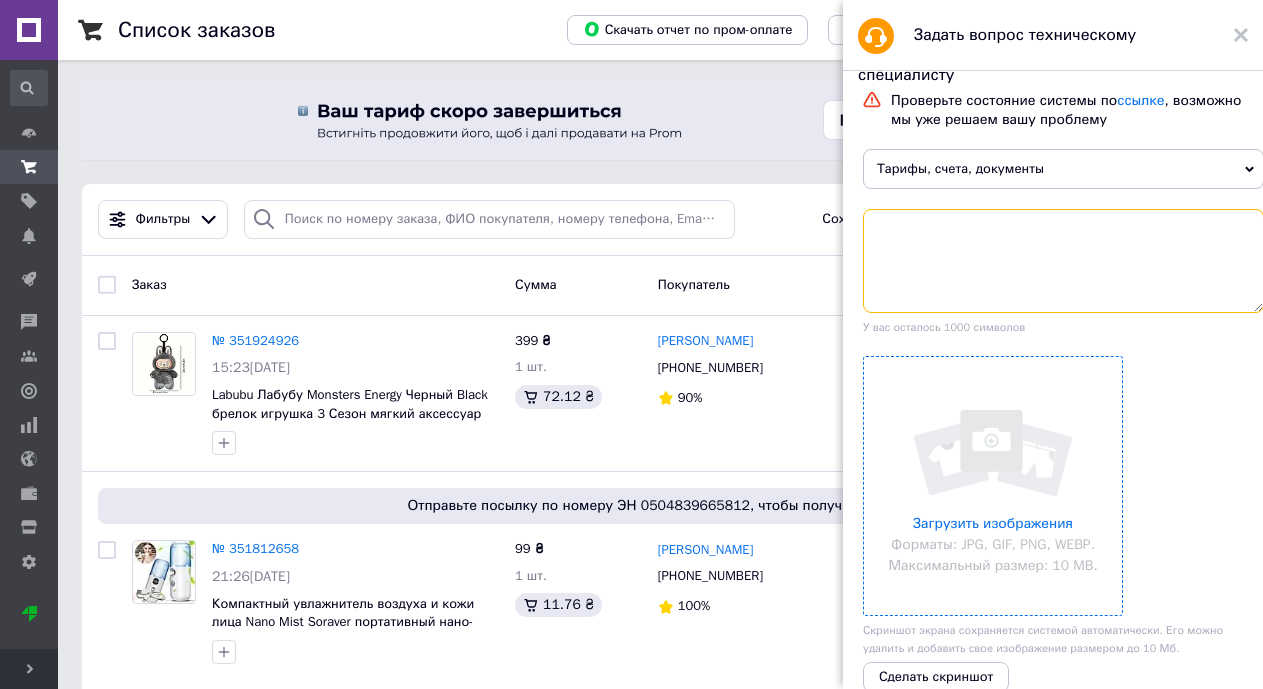 click at bounding box center [1063, 261] 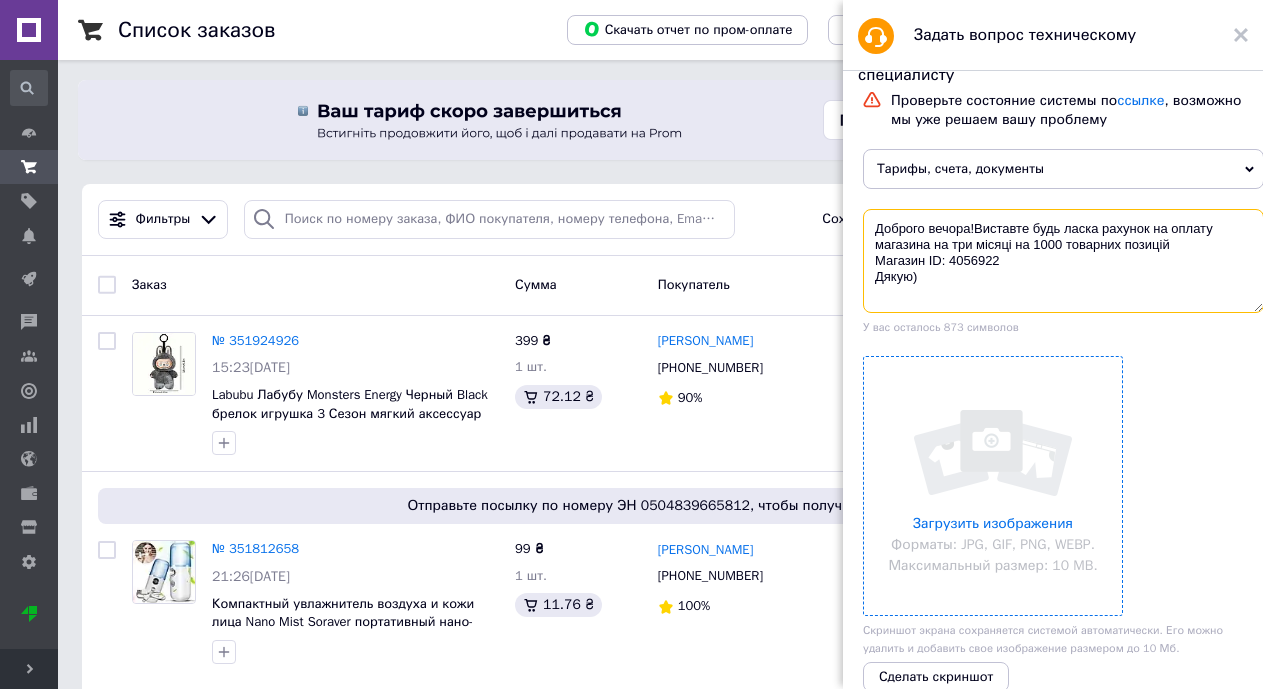 type on "Доброго вечора!Виставте будь ласка рахунок на оплату магазина на три місяці на 1000 товарних позицій
Магазин ID: 4056922
Дякую)" 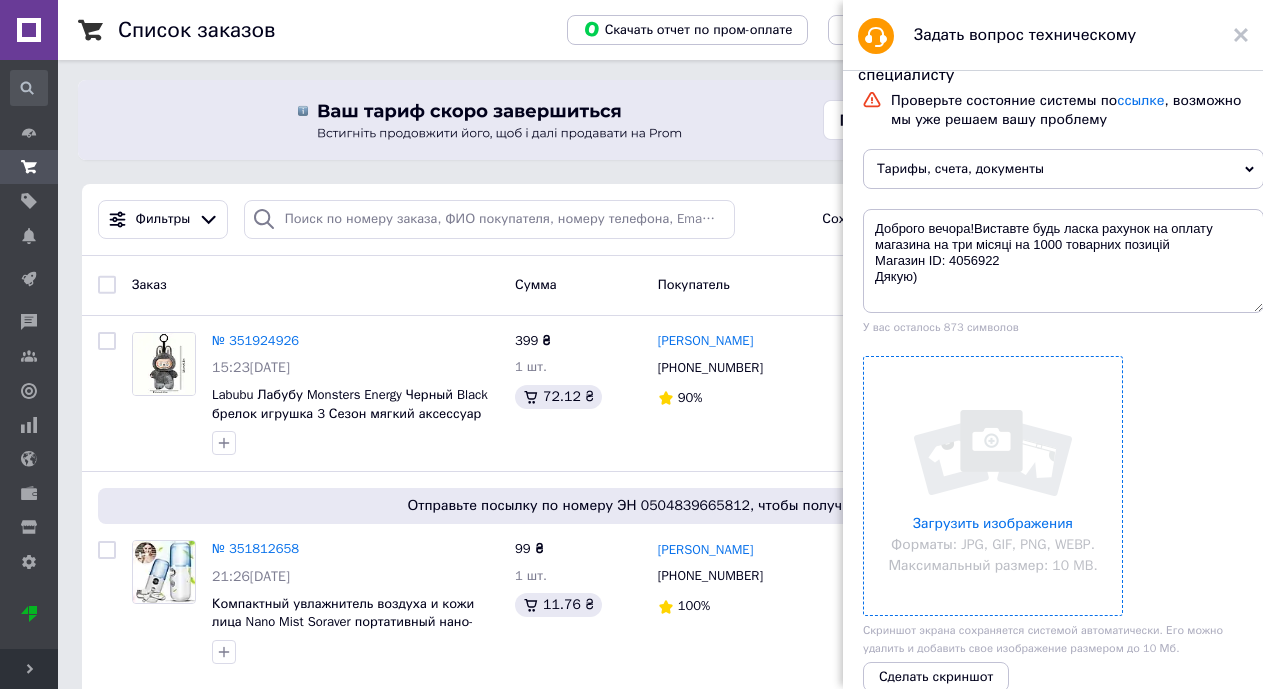 click on "Проверьте состояние системы по  ссылке ,
возможно мы уже решаем вашу проблему Тарифы, счета, документы Функционал личного кабинета Каталог ProSale Маркет приложений Пром-оплата Отзывы Пожаловаться на контент Доброго вечора!Виставте будь ласка рахунок на оплату магазина на три місяці на 1000 товарних позицій
Магазин ID: 4056922
Дякую) У вас осталось 873 символов Загрузить изображения Форматы: JPG, GIF, PNG, WEBP. Максимальный размер: 10 MB. Скриншот экрана сохраняется системой автоматически.
Его можно удалить и добавить свое изображение размером до 10 Мб." at bounding box center [1063, 558] 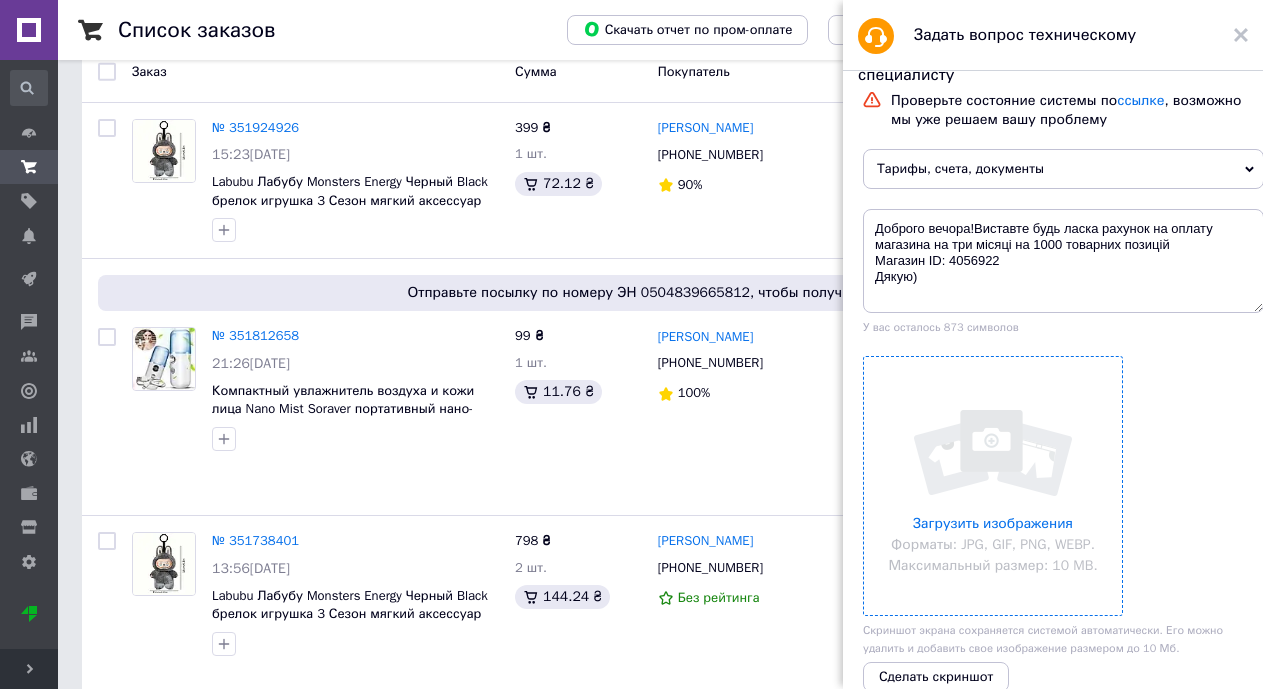 scroll, scrollTop: 227, scrollLeft: 0, axis: vertical 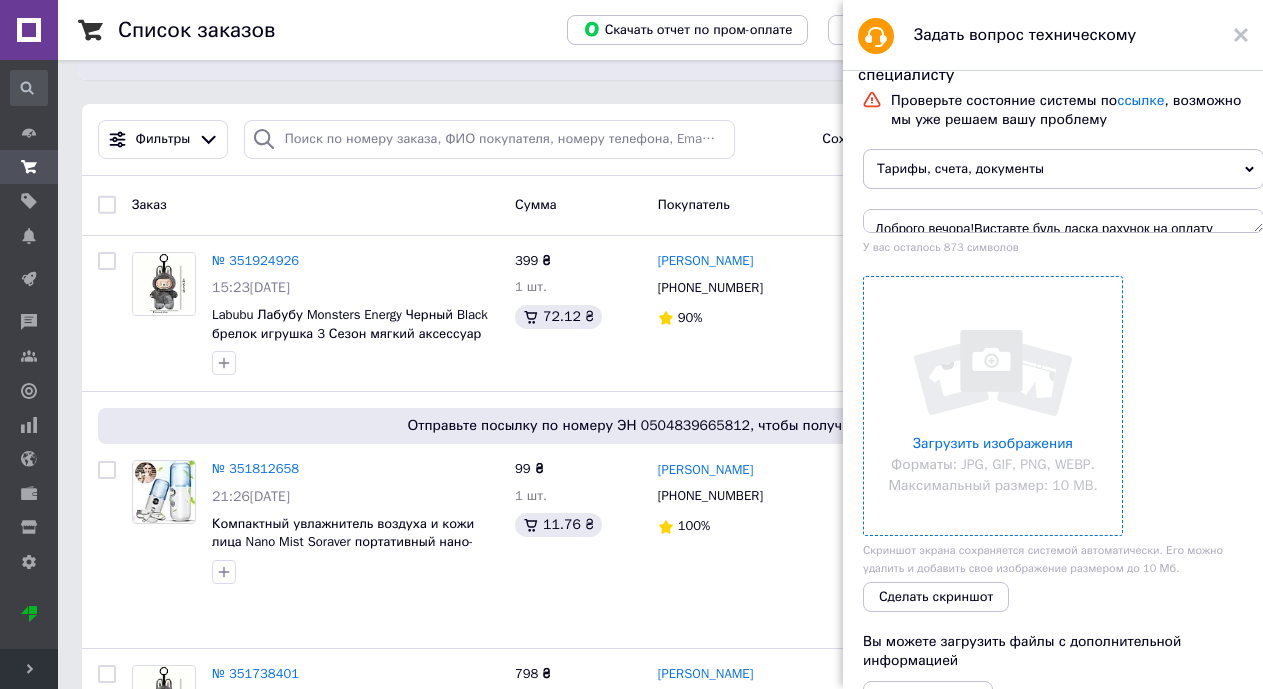 drag, startPoint x: 1244, startPoint y: 309, endPoint x: 1217, endPoint y: 125, distance: 185.97043 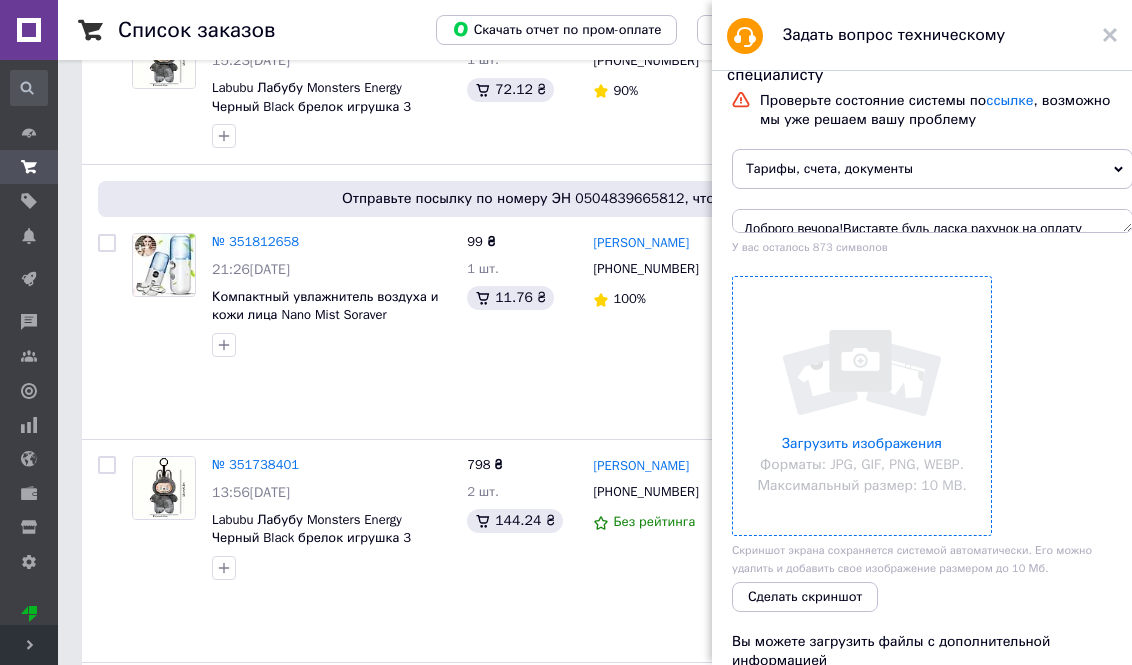 scroll, scrollTop: 387, scrollLeft: 0, axis: vertical 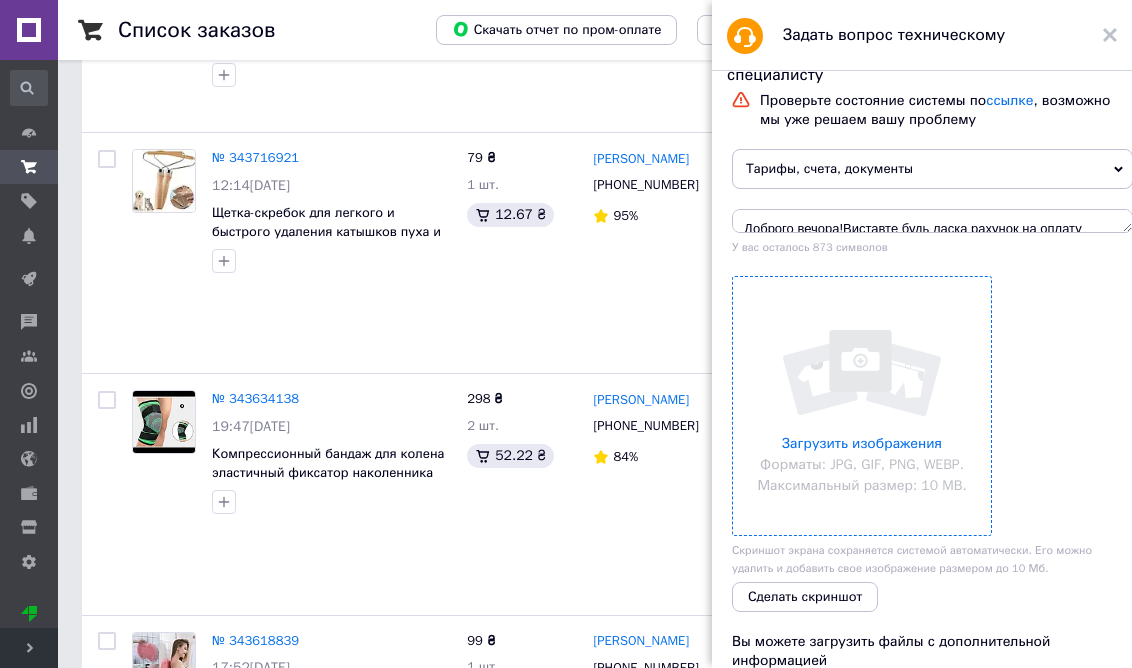 click on "Скриншот экрана сохраняется системой автоматически.
Его можно удалить и добавить свое изображение размером до 10 Мб." at bounding box center (932, 559) 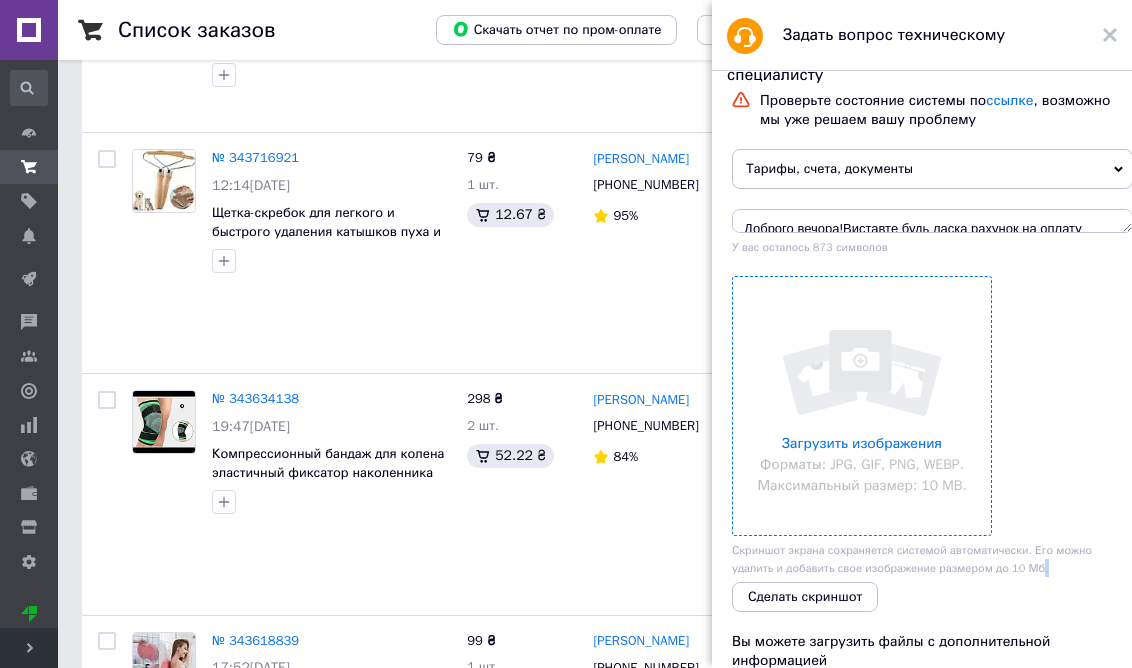 click on "Скриншот экрана сохраняется системой автоматически.
Его можно удалить и добавить свое изображение размером до 10 Мб." at bounding box center (912, 559) 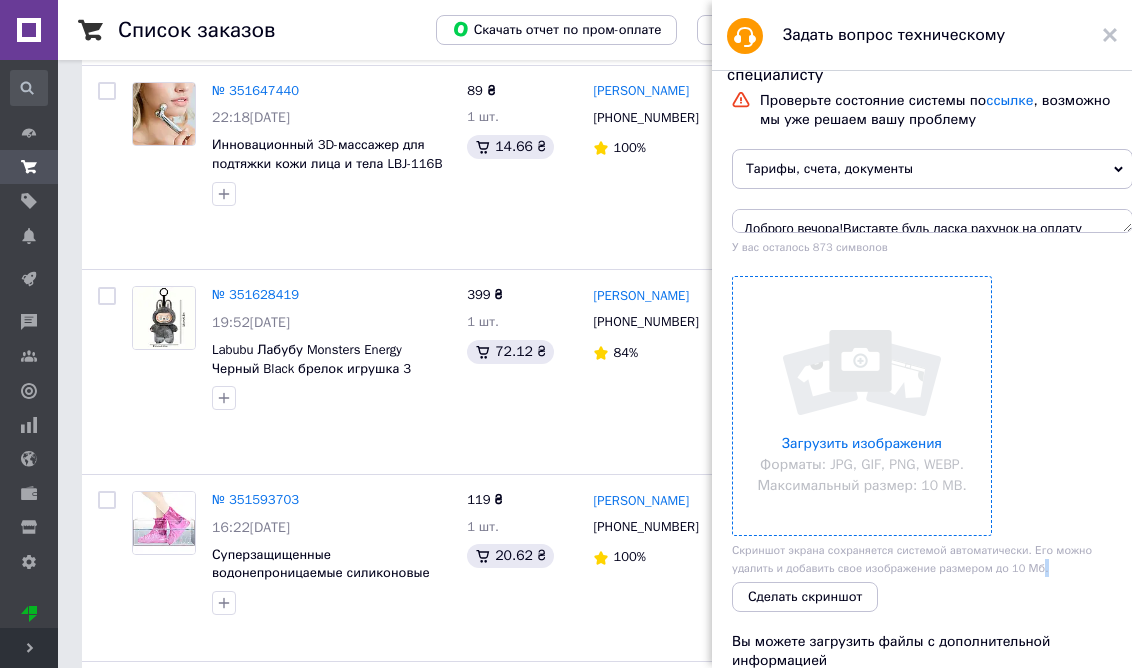 scroll, scrollTop: 0, scrollLeft: 0, axis: both 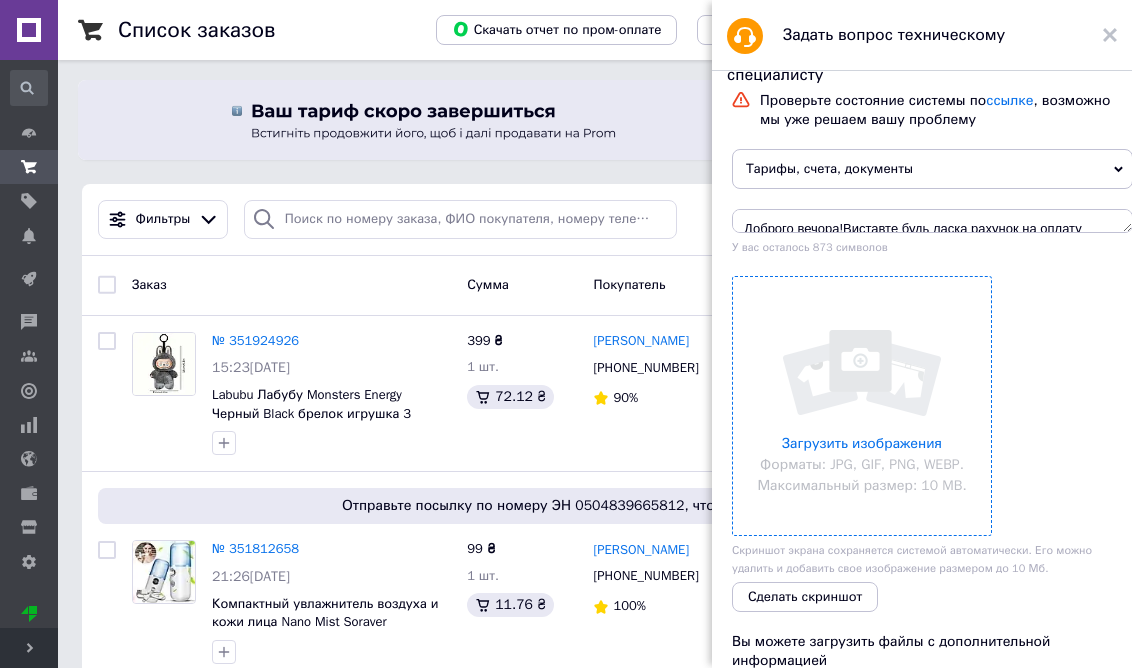 click on "Скриншот экрана сохраняется системой автоматически.
Его можно удалить и добавить свое изображение размером до 10 Мб." at bounding box center [932, 559] 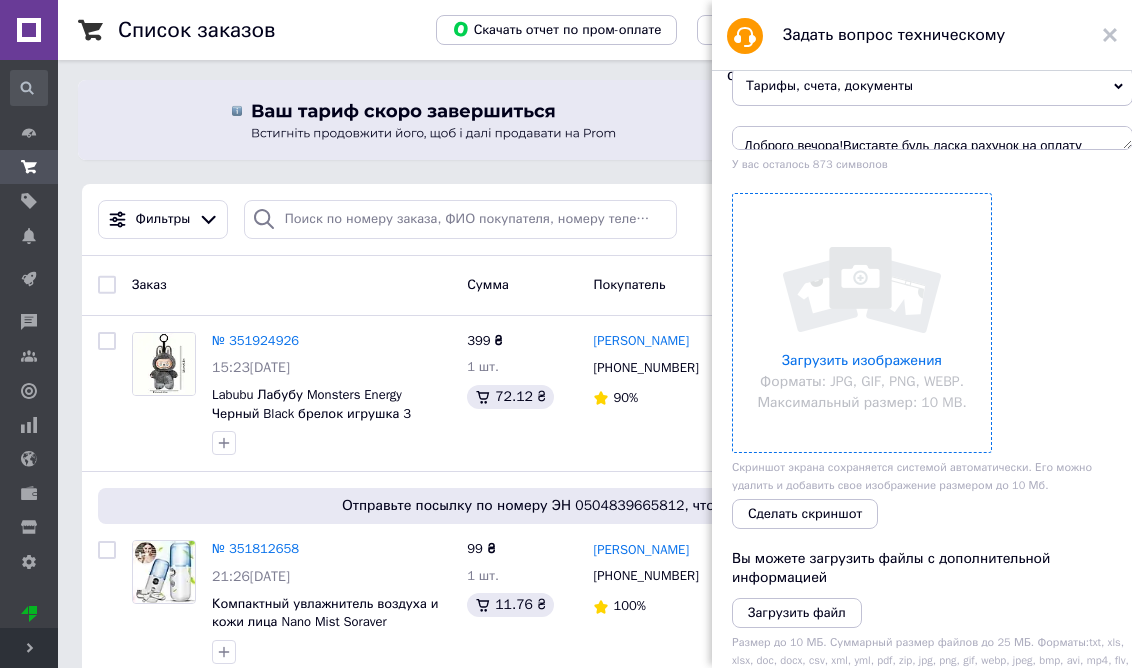 scroll, scrollTop: 0, scrollLeft: 0, axis: both 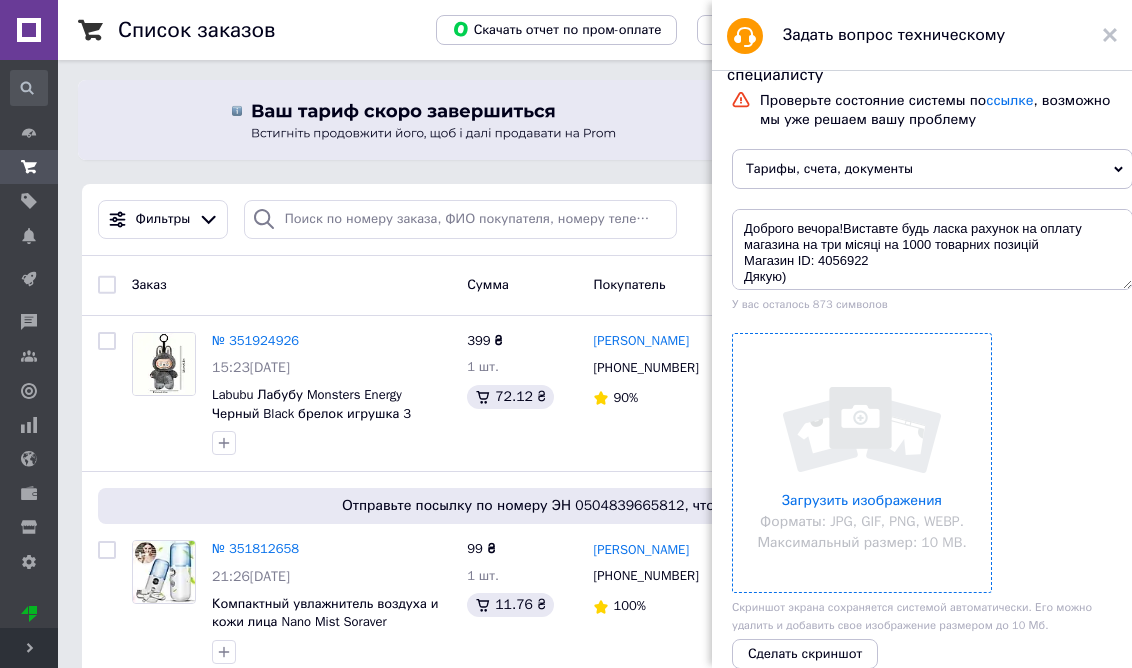 drag, startPoint x: 1116, startPoint y: 229, endPoint x: 1107, endPoint y: 286, distance: 57.706154 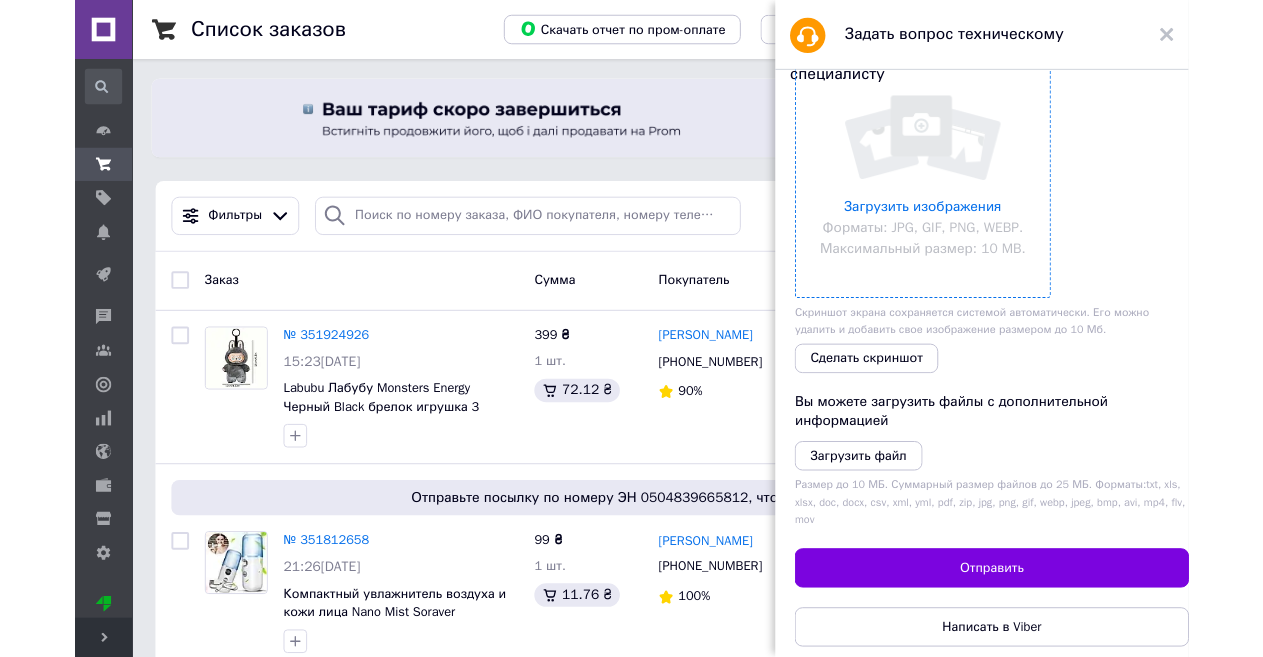 scroll, scrollTop: 320, scrollLeft: 0, axis: vertical 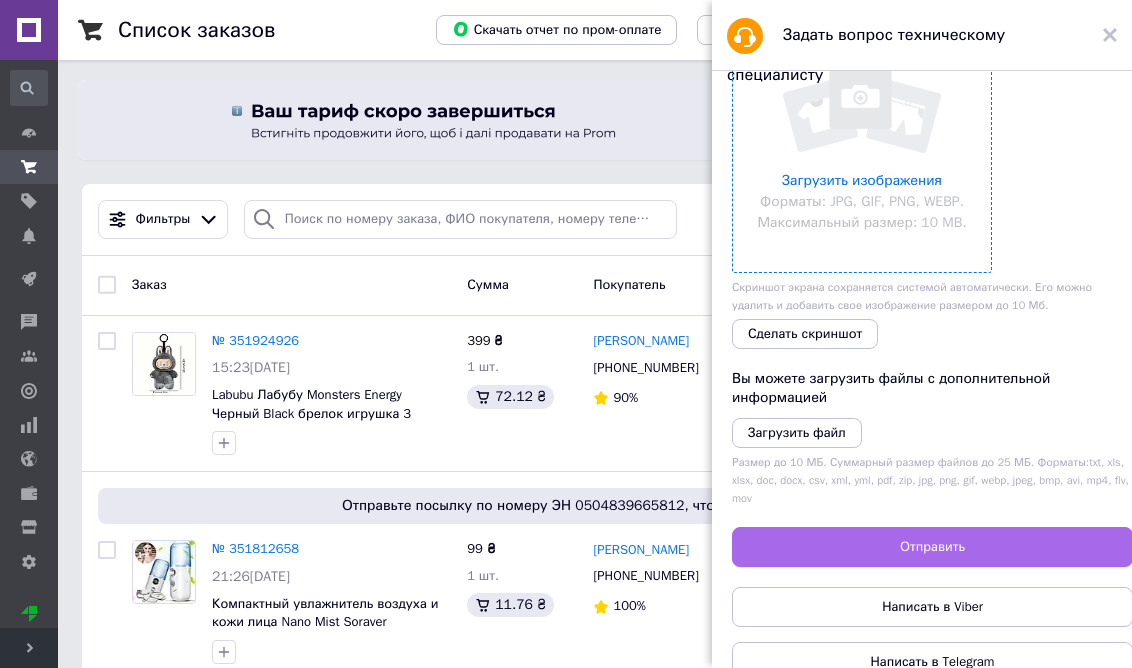 click on "Отправить" at bounding box center (932, 547) 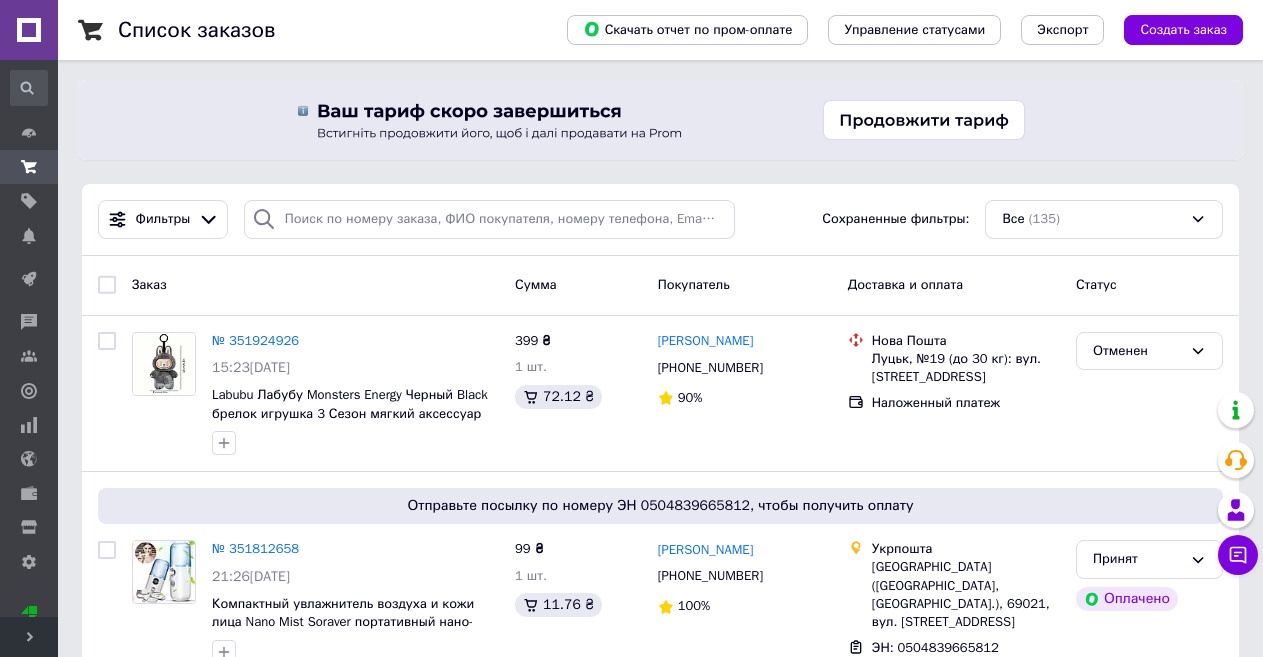 click on "Список заказов" at bounding box center [322, 30] 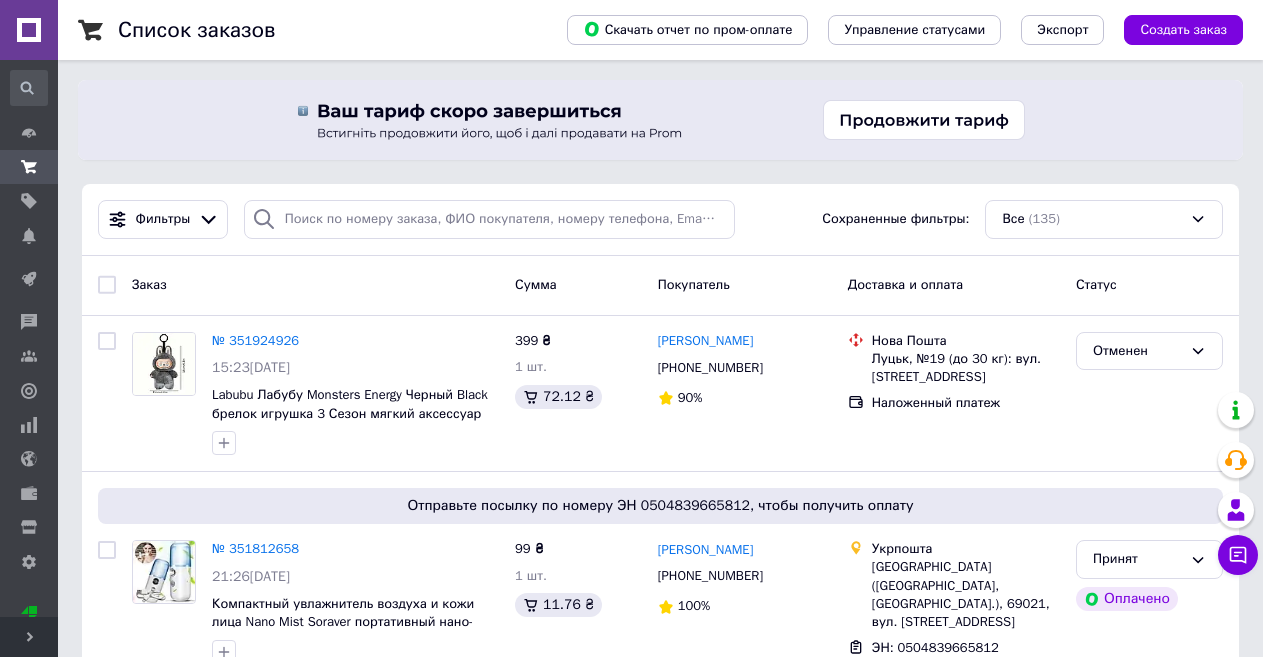 click 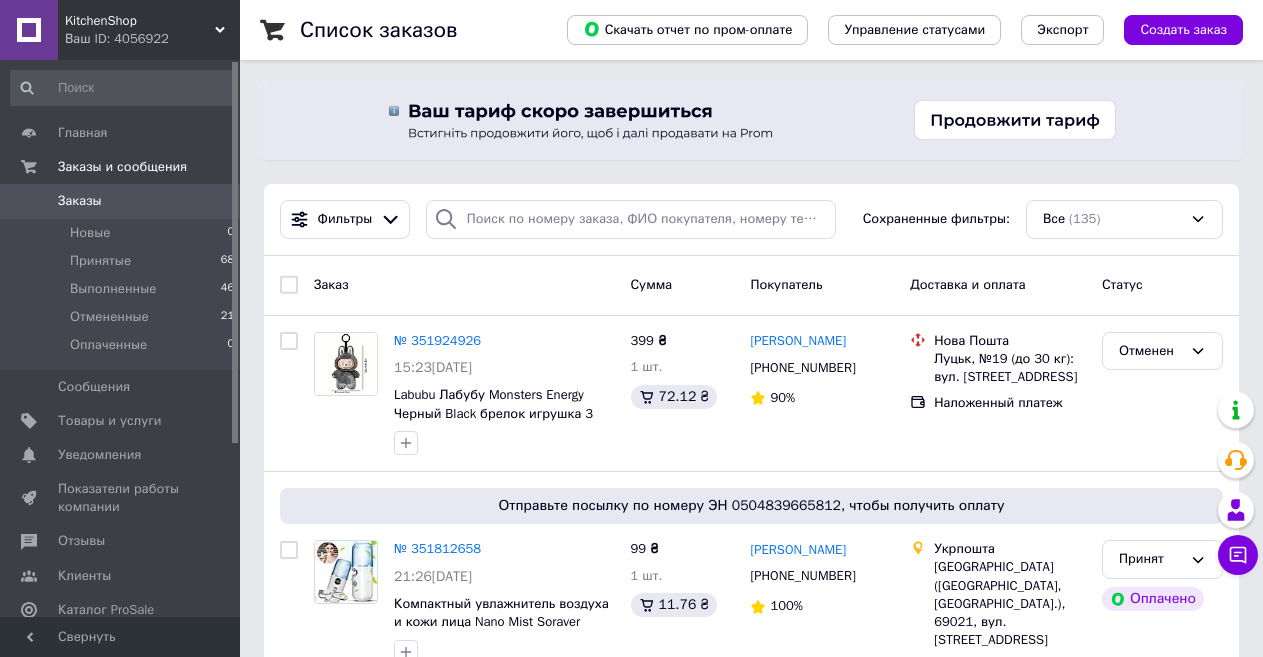 click on "Список заказов" at bounding box center (413, 30) 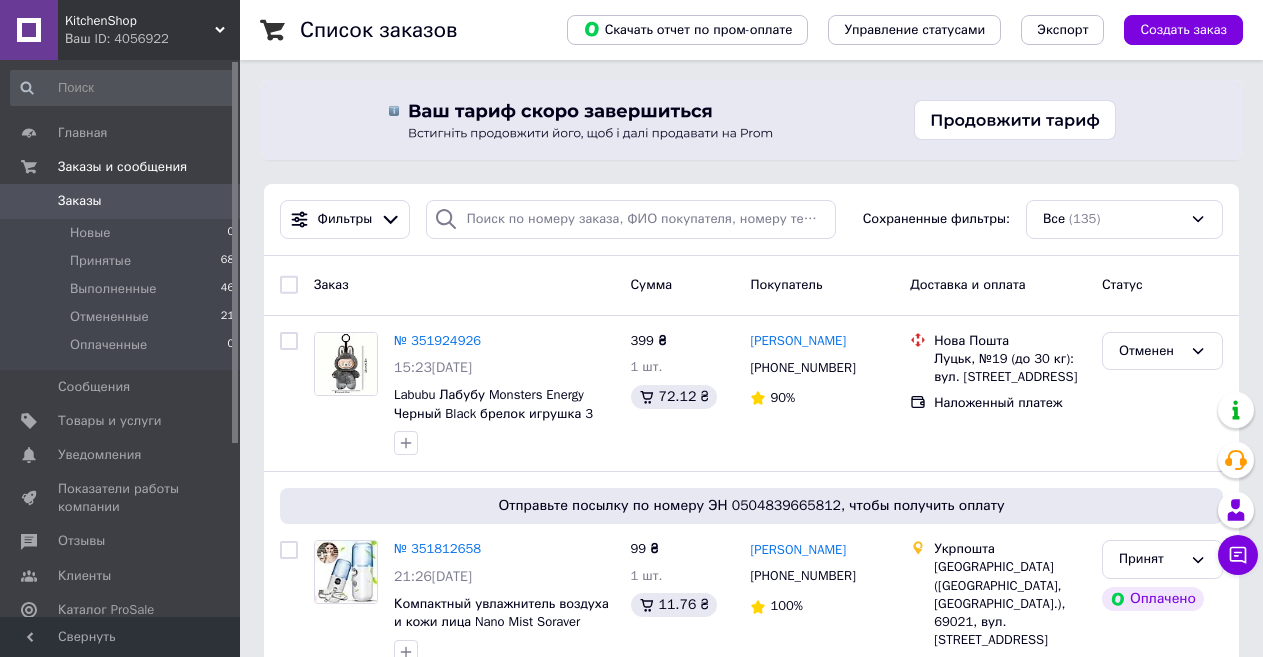 click on "KitchenShop" at bounding box center [140, 21] 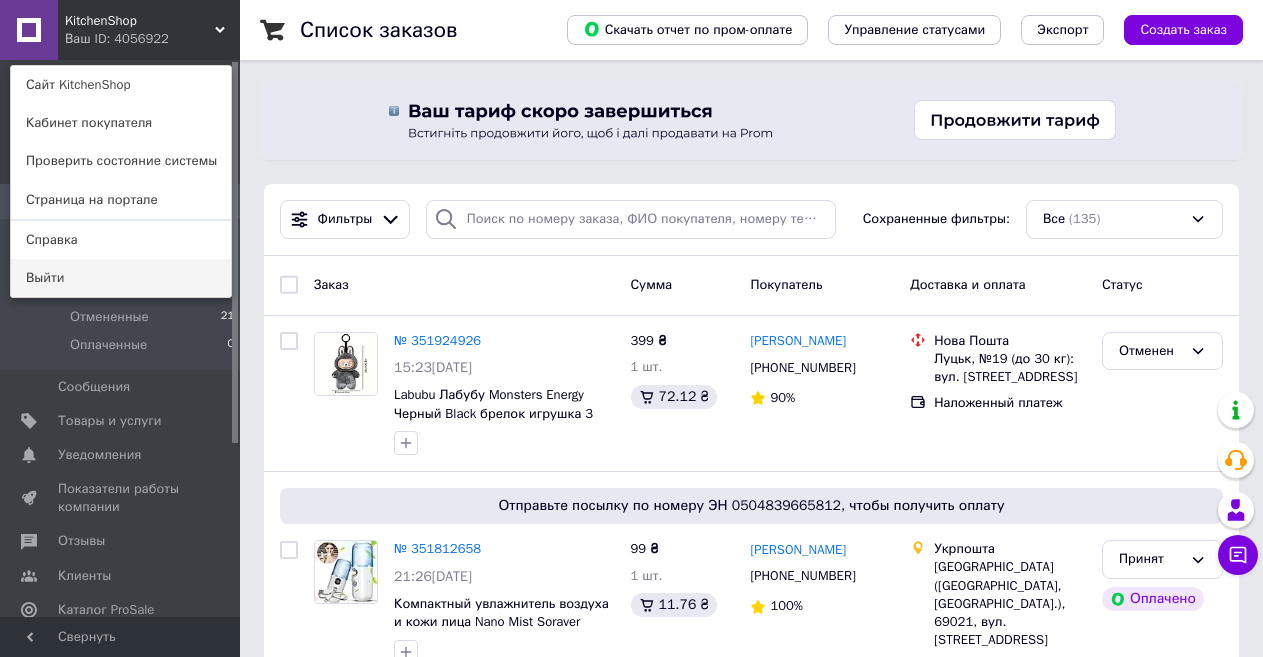 click on "Выйти" at bounding box center [121, 278] 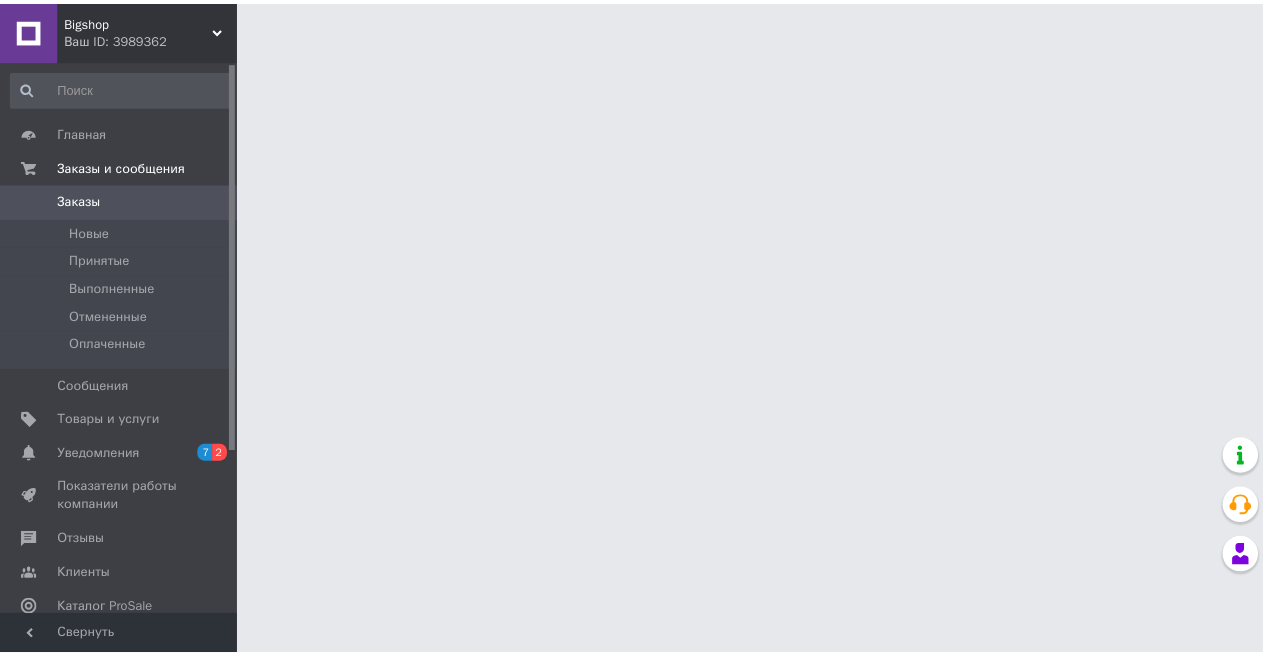 scroll, scrollTop: 0, scrollLeft: 0, axis: both 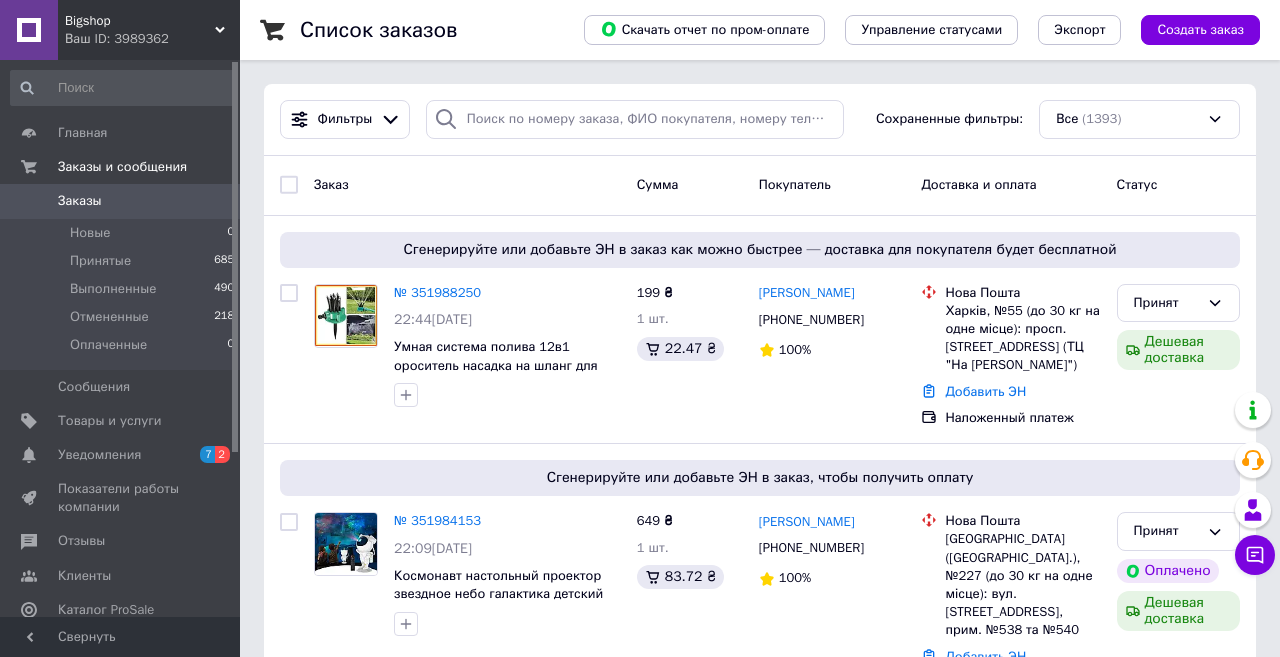 click on "Список заказов" at bounding box center (422, 30) 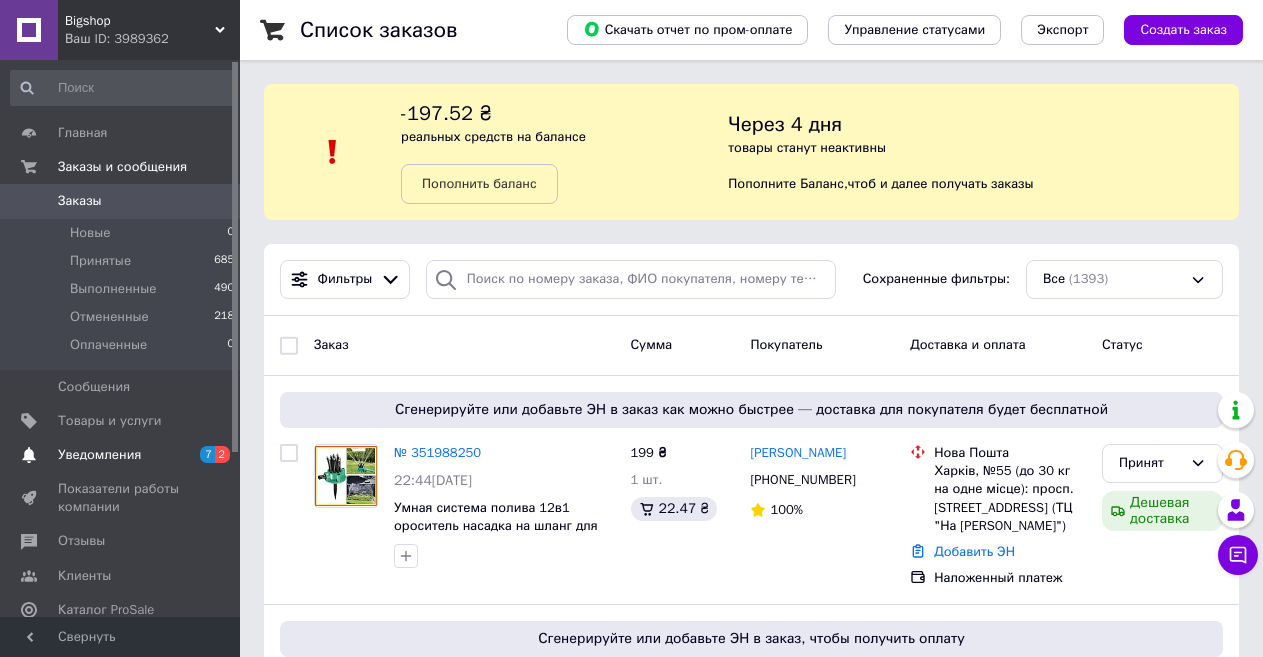 click on "Уведомления" at bounding box center [99, 455] 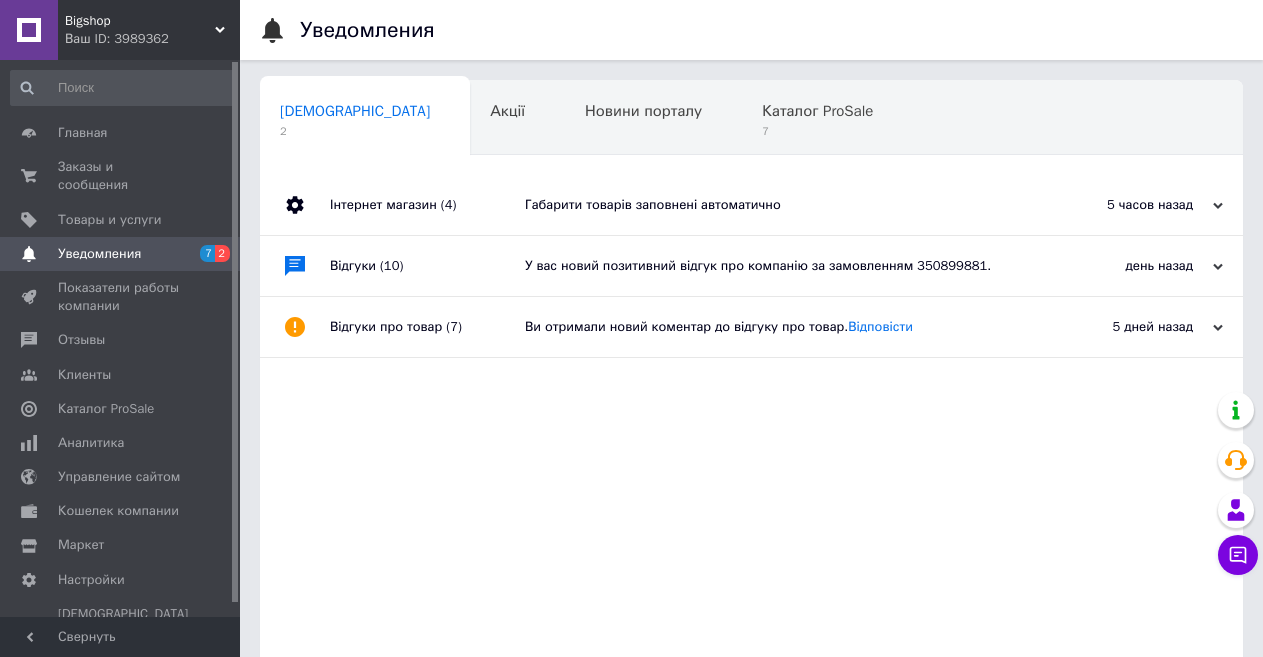 click on "Відгуки   (10)" at bounding box center [427, 266] 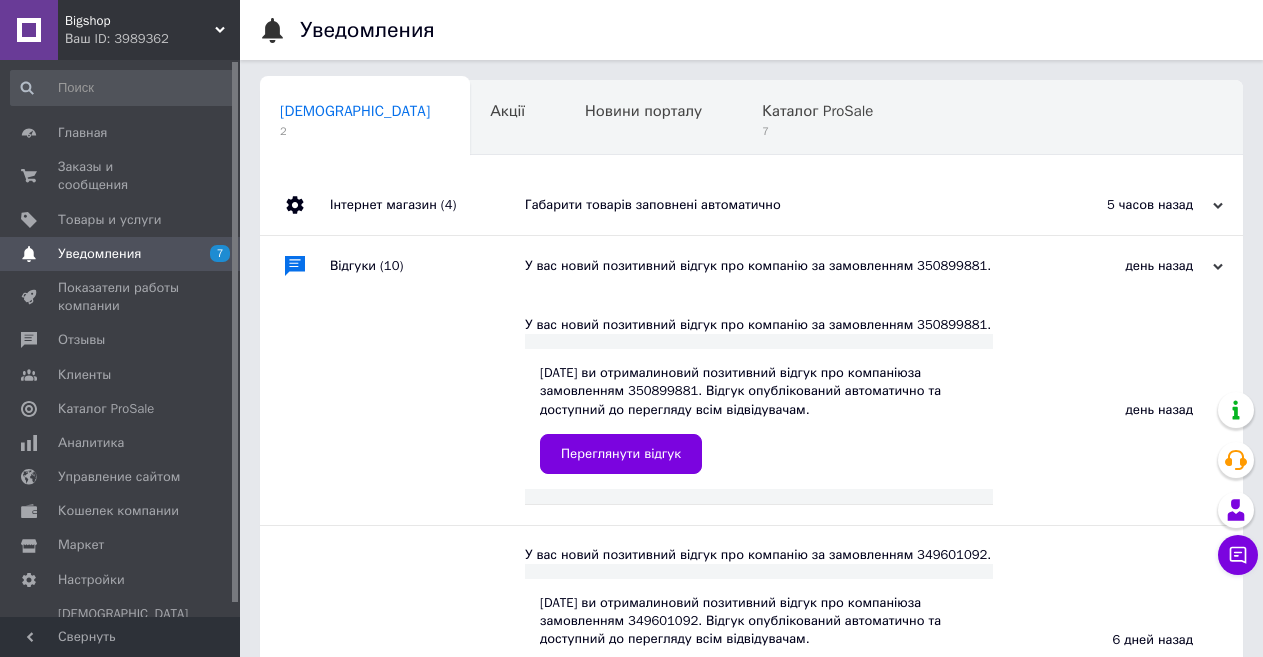 click on "Інтернет магазин   (4)" at bounding box center (427, 205) 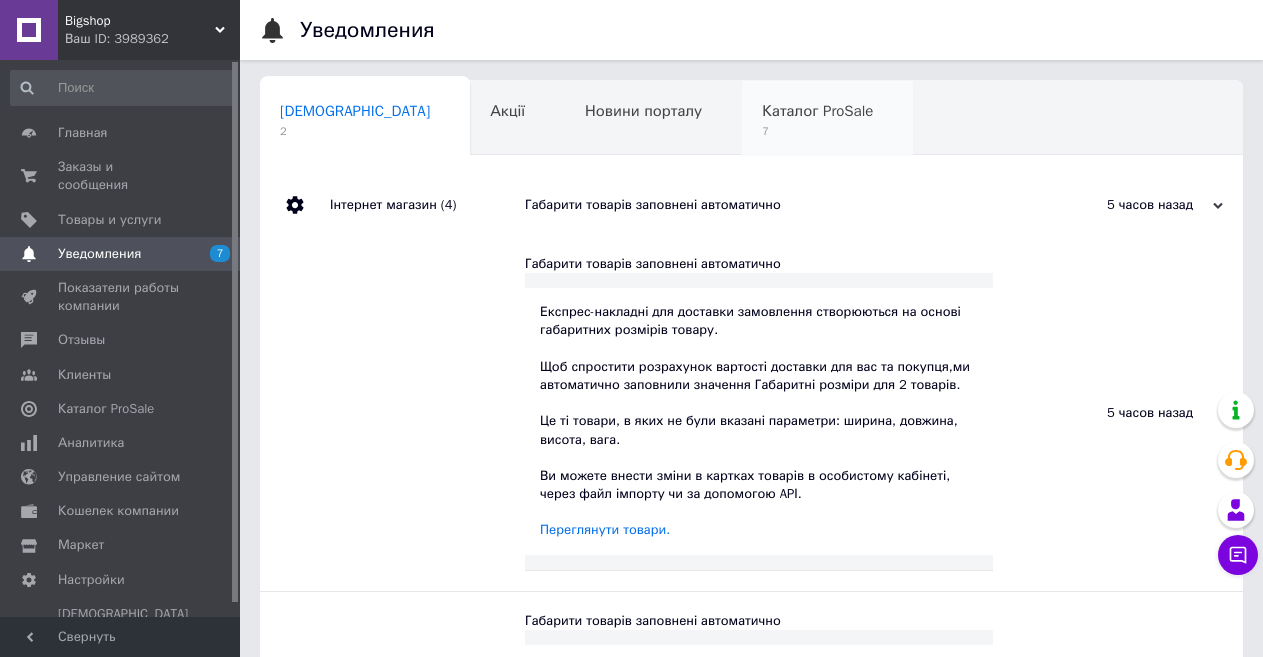 click on "Каталог ProSale 7" at bounding box center [827, 119] 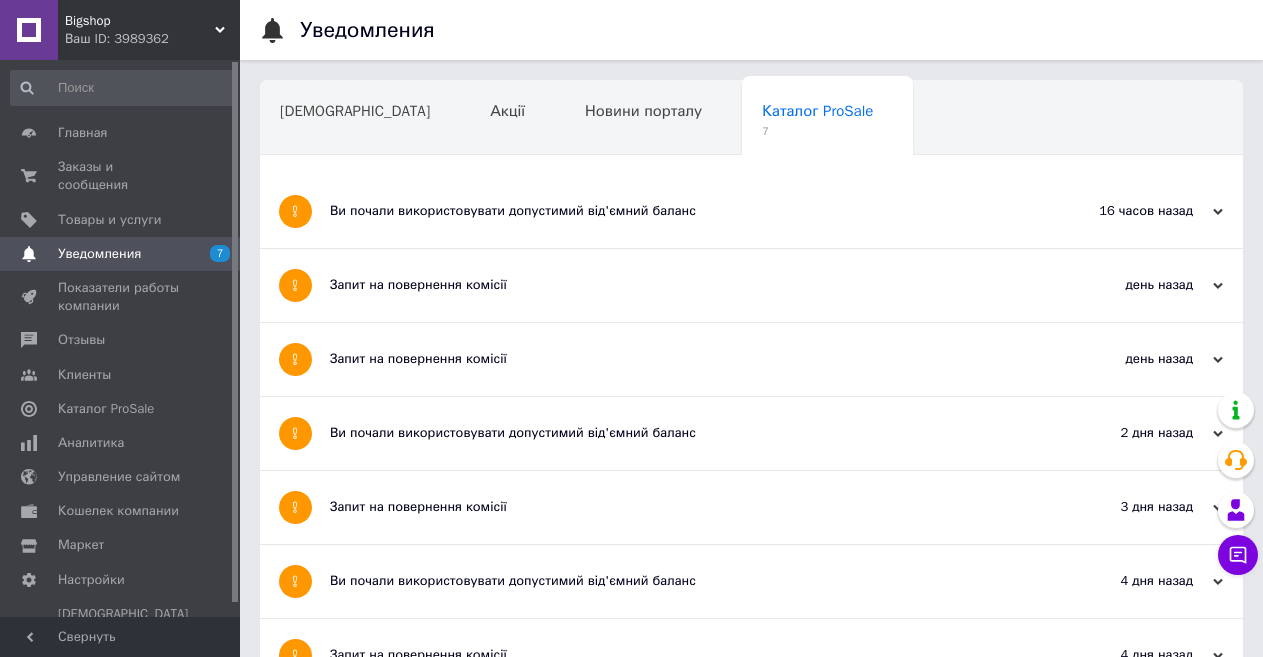 click on "Ви почали використовувати допустимий від'ємний баланс" at bounding box center [676, 211] 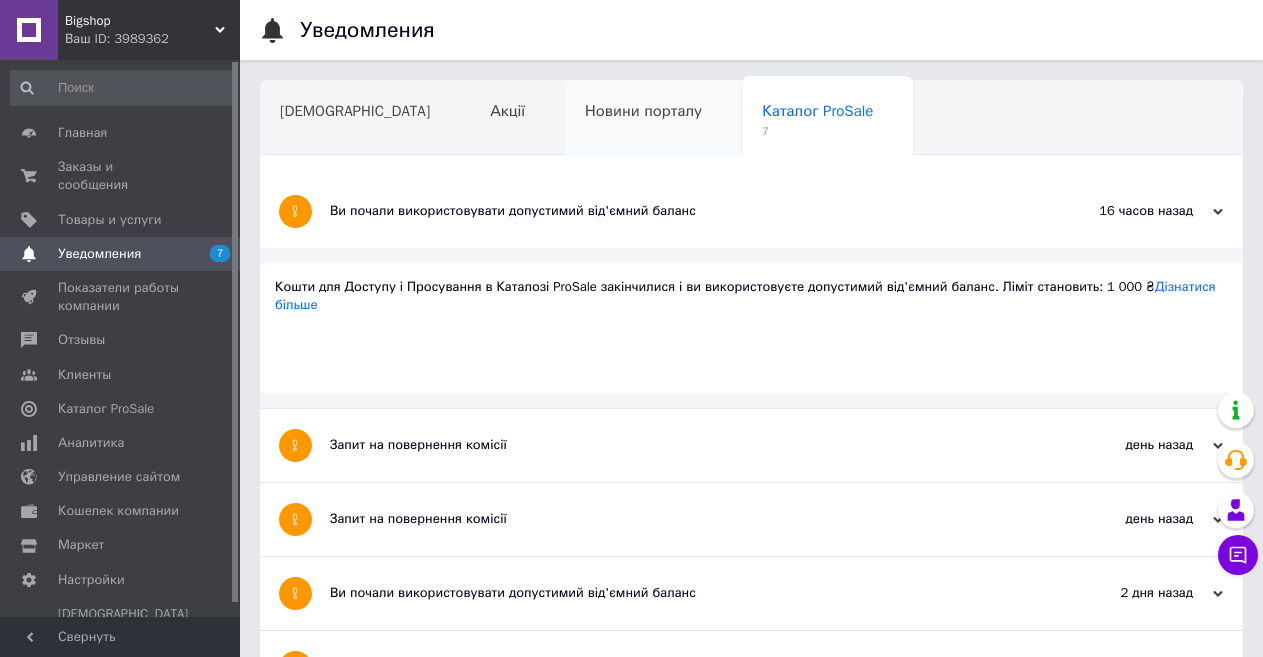 click on "Новини порталу" at bounding box center (653, 119) 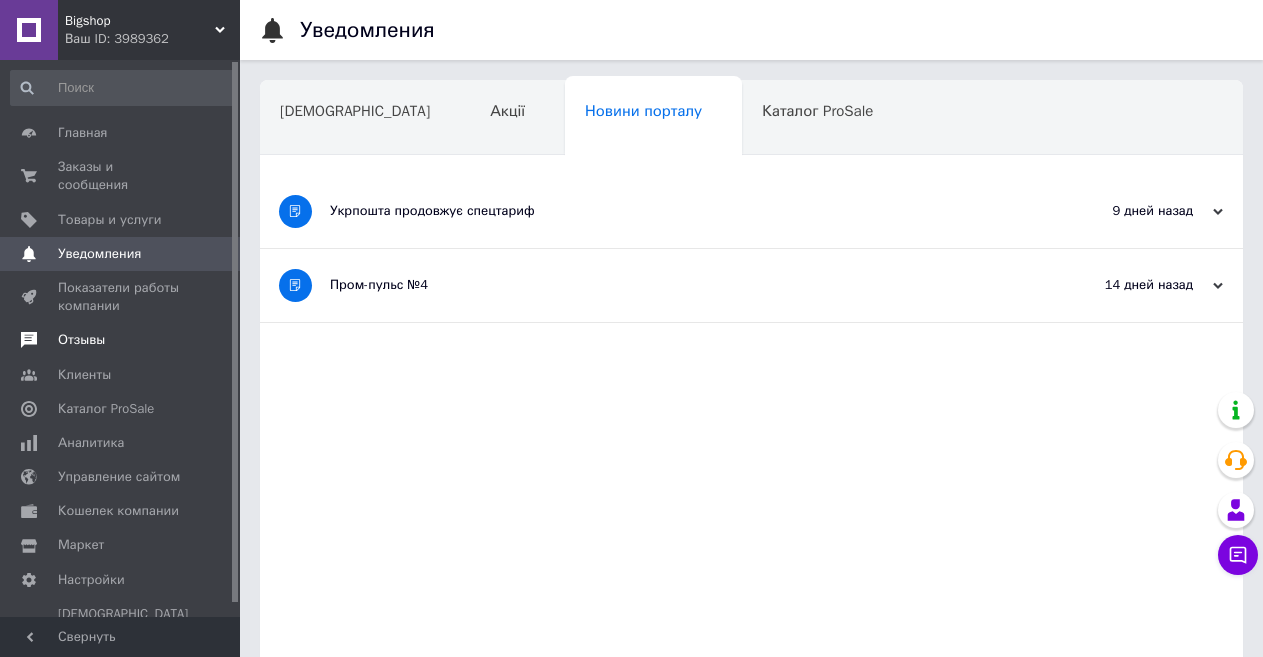 click on "Отзывы" at bounding box center (81, 340) 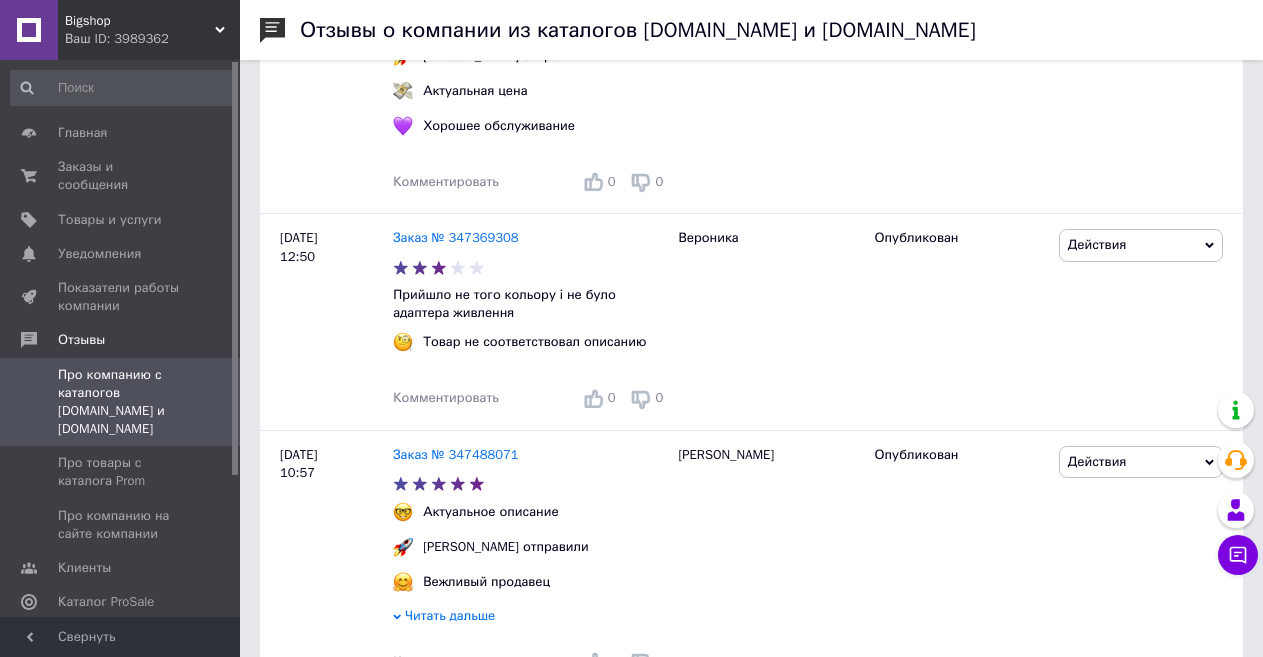 scroll, scrollTop: 2533, scrollLeft: 0, axis: vertical 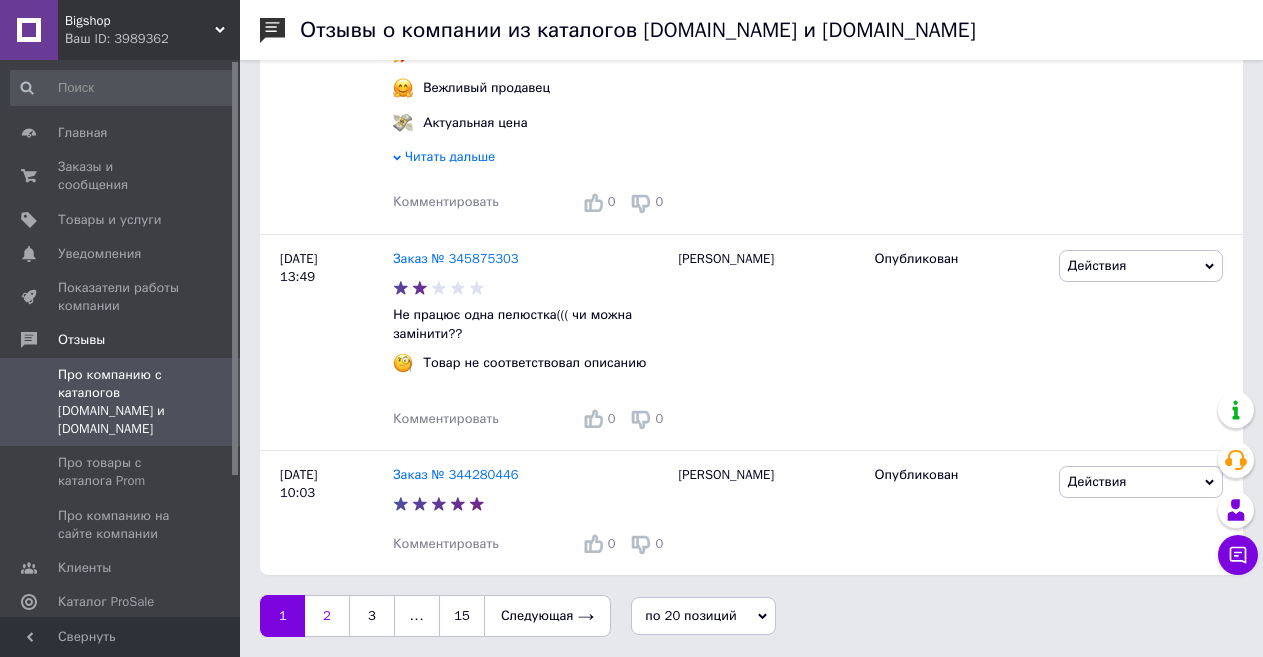 click on "2" at bounding box center [327, 616] 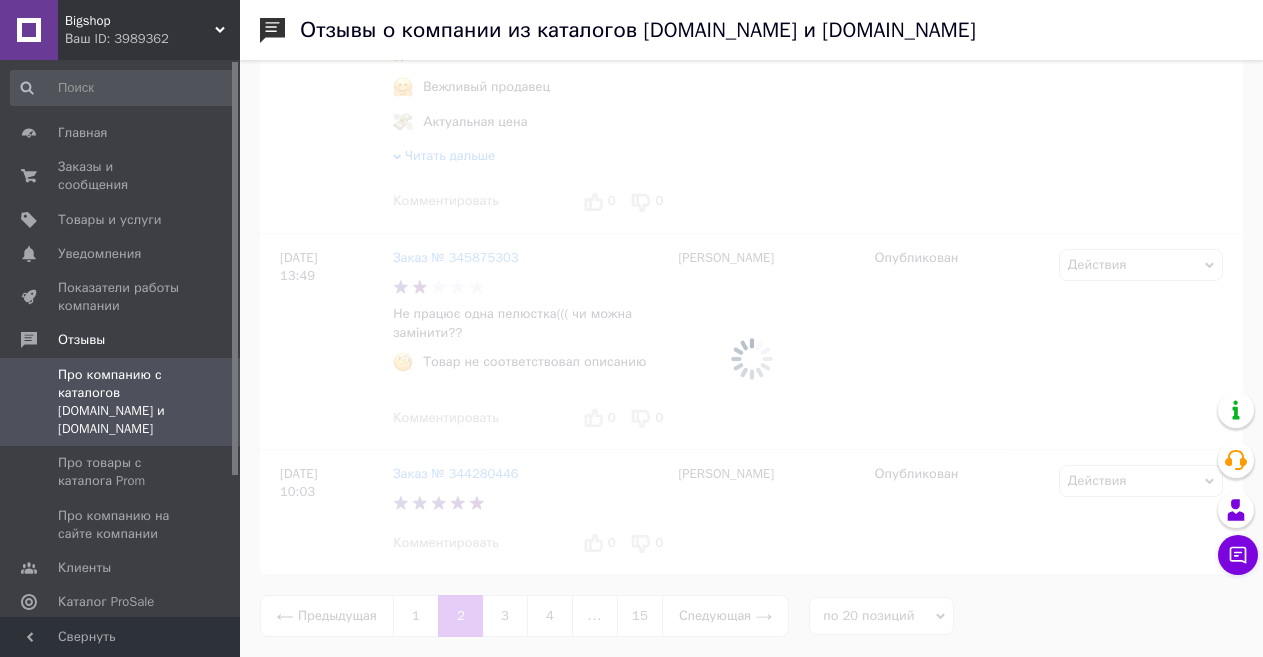 scroll, scrollTop: 0, scrollLeft: 0, axis: both 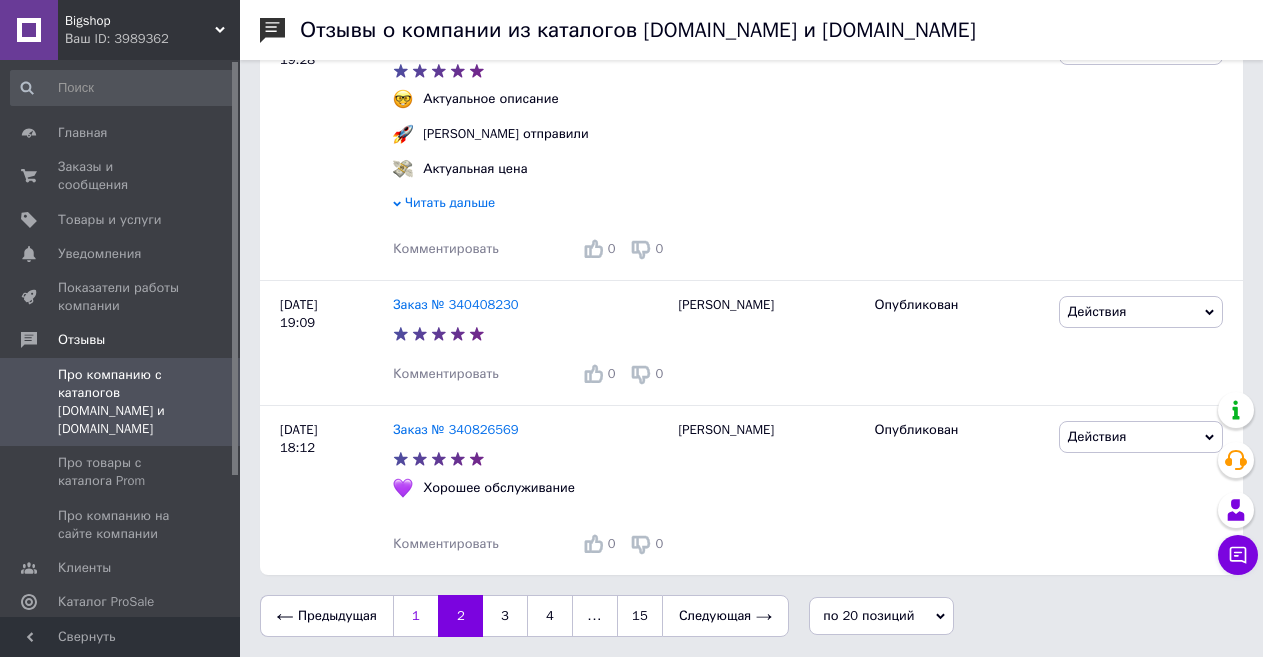 click on "1" at bounding box center [415, 616] 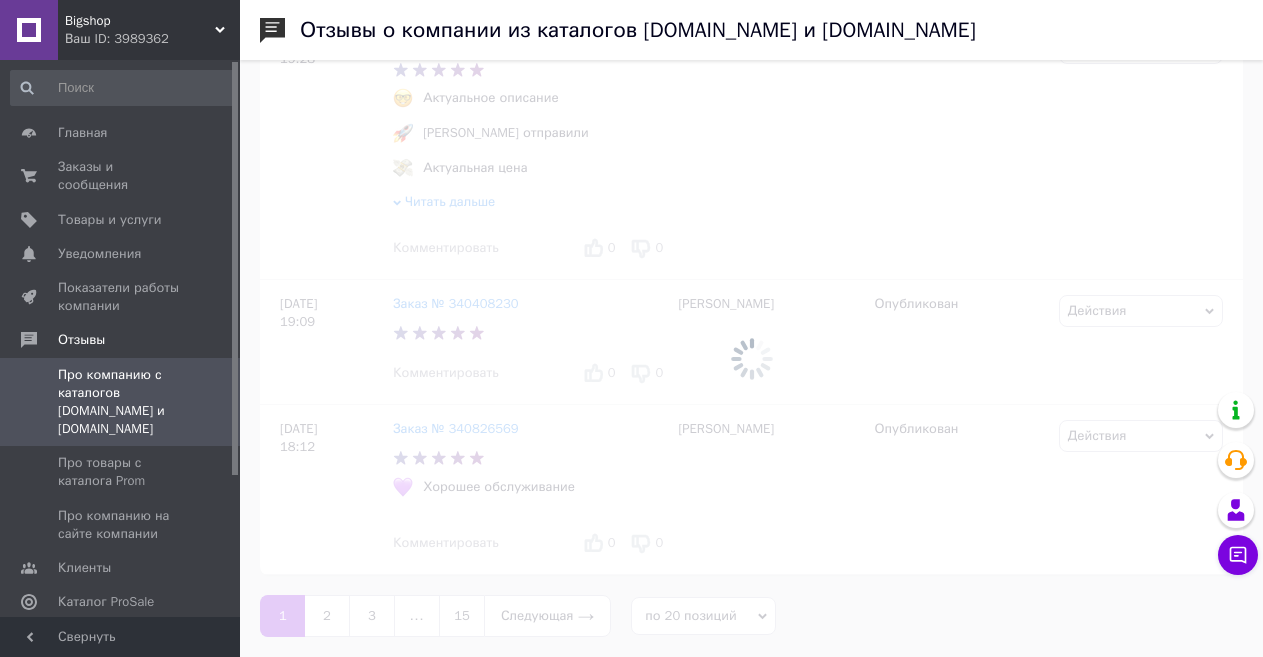 scroll, scrollTop: 0, scrollLeft: 0, axis: both 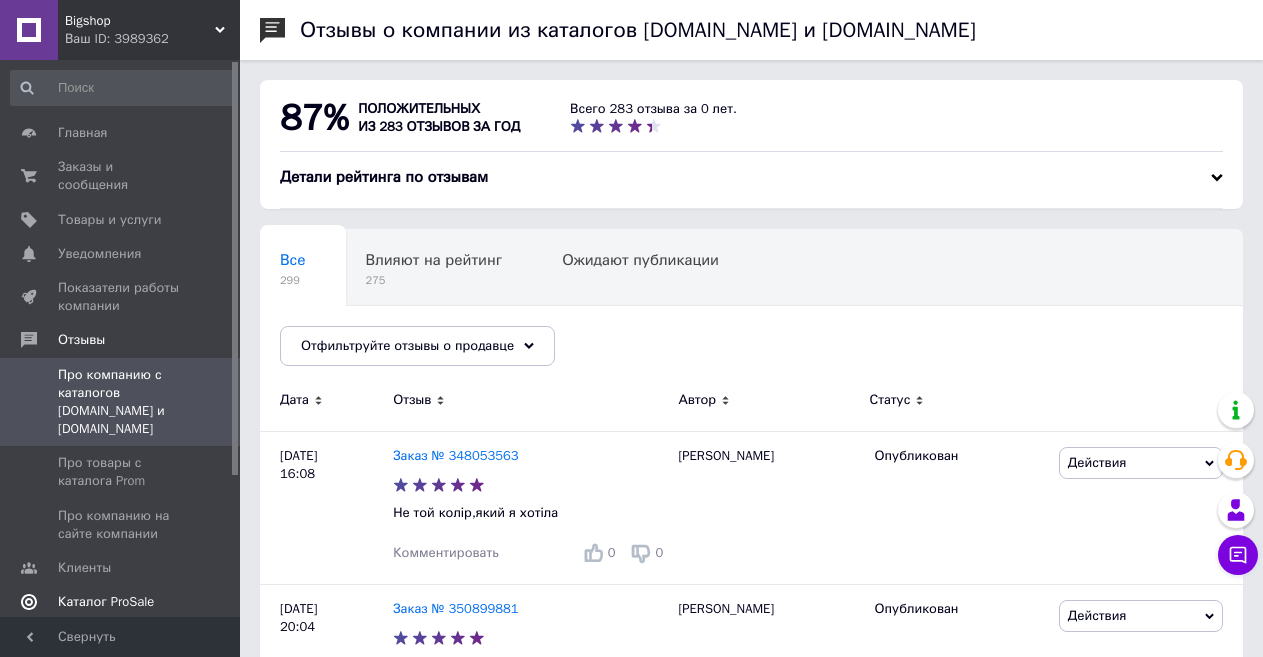 click on "Каталог ProSale" at bounding box center (106, 602) 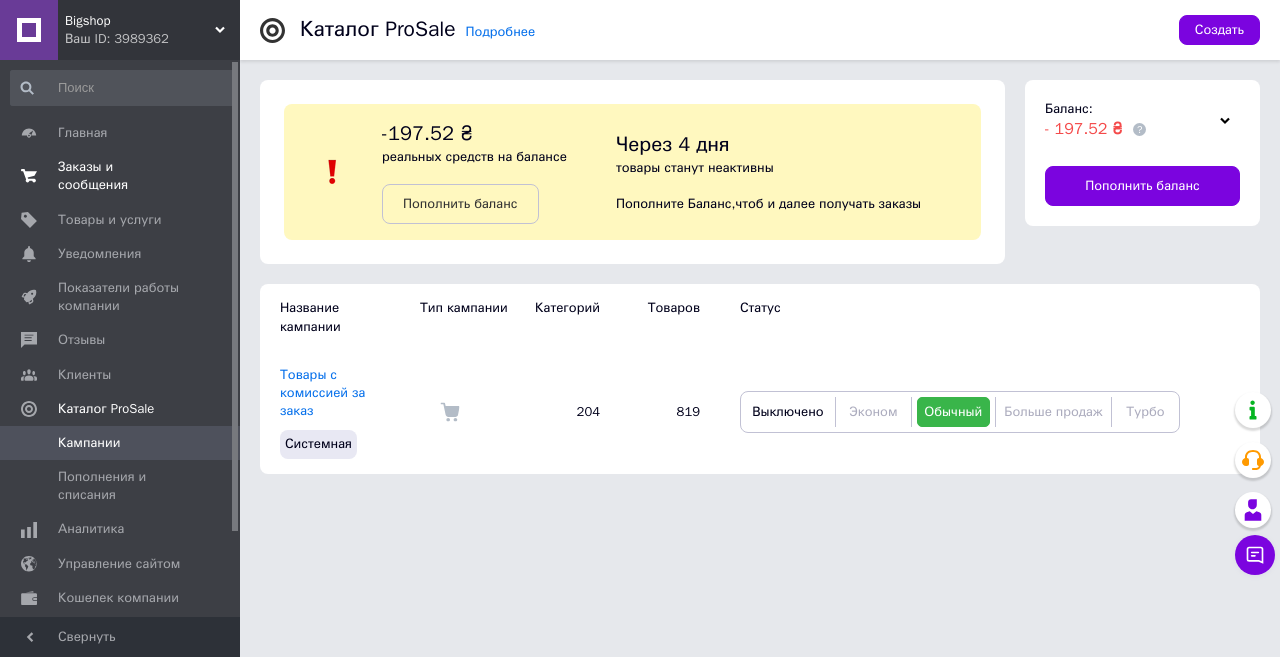 click on "Заказы и сообщения" at bounding box center [121, 176] 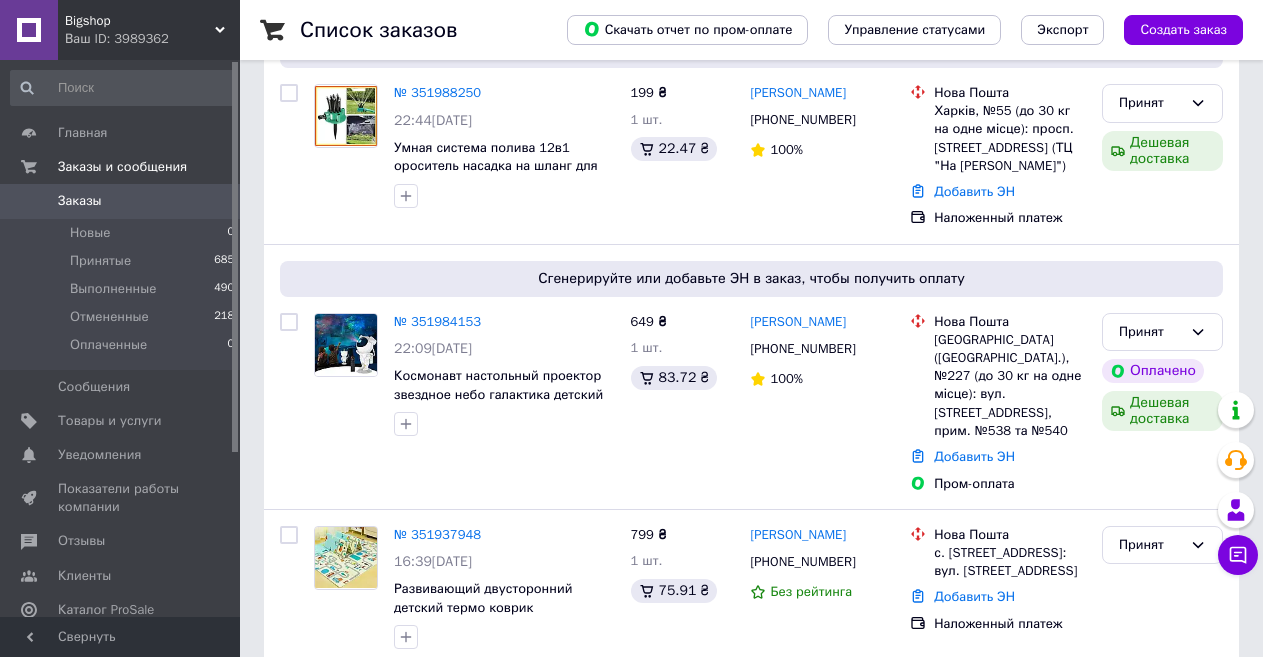 scroll, scrollTop: 387, scrollLeft: 0, axis: vertical 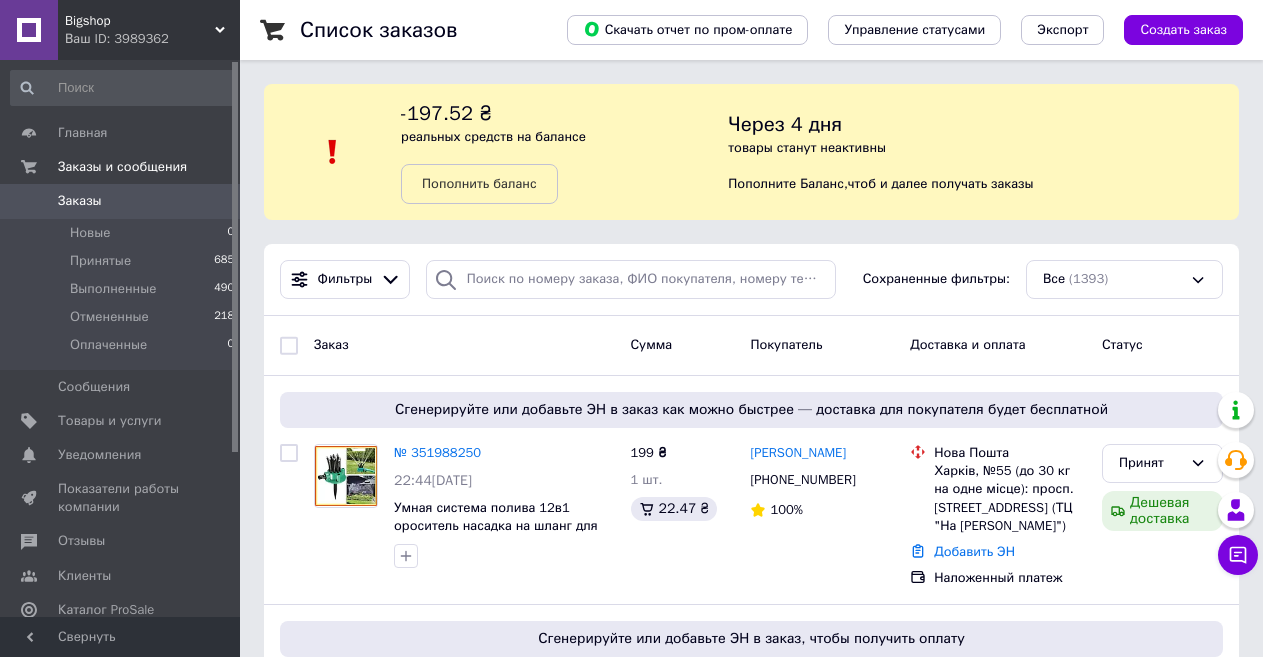 click on "Список заказов" at bounding box center [413, 30] 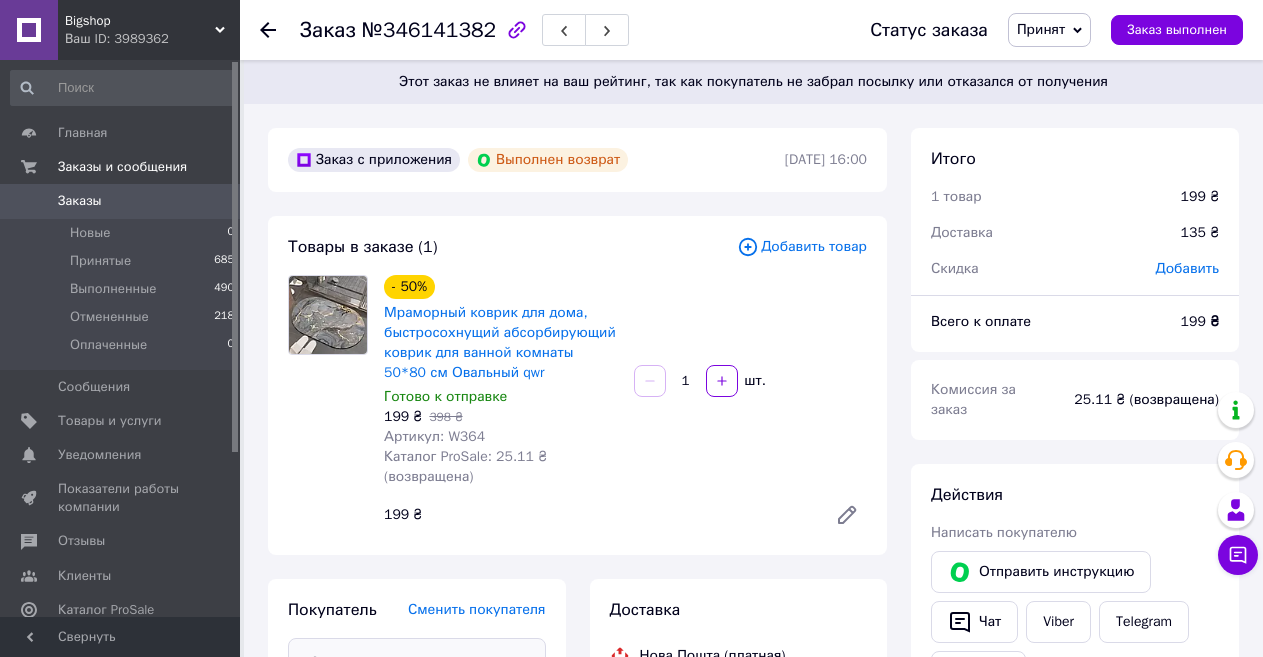 scroll, scrollTop: 0, scrollLeft: 0, axis: both 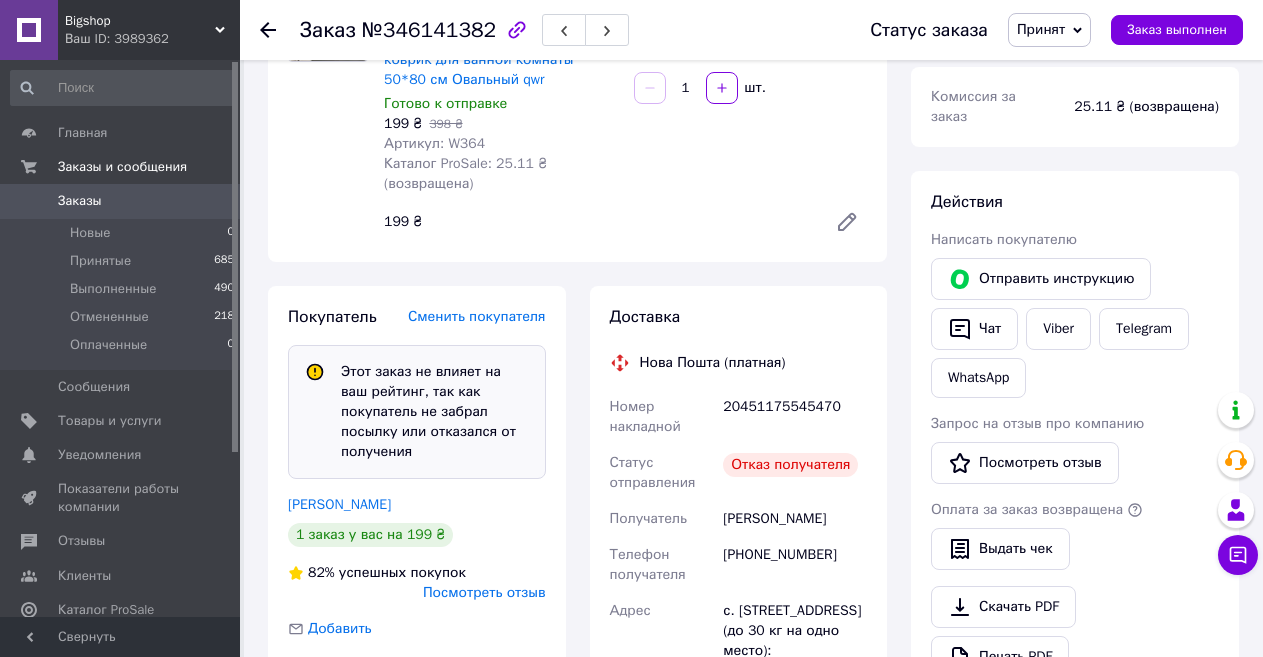 click on "Посмотреть отзыв" at bounding box center [484, 592] 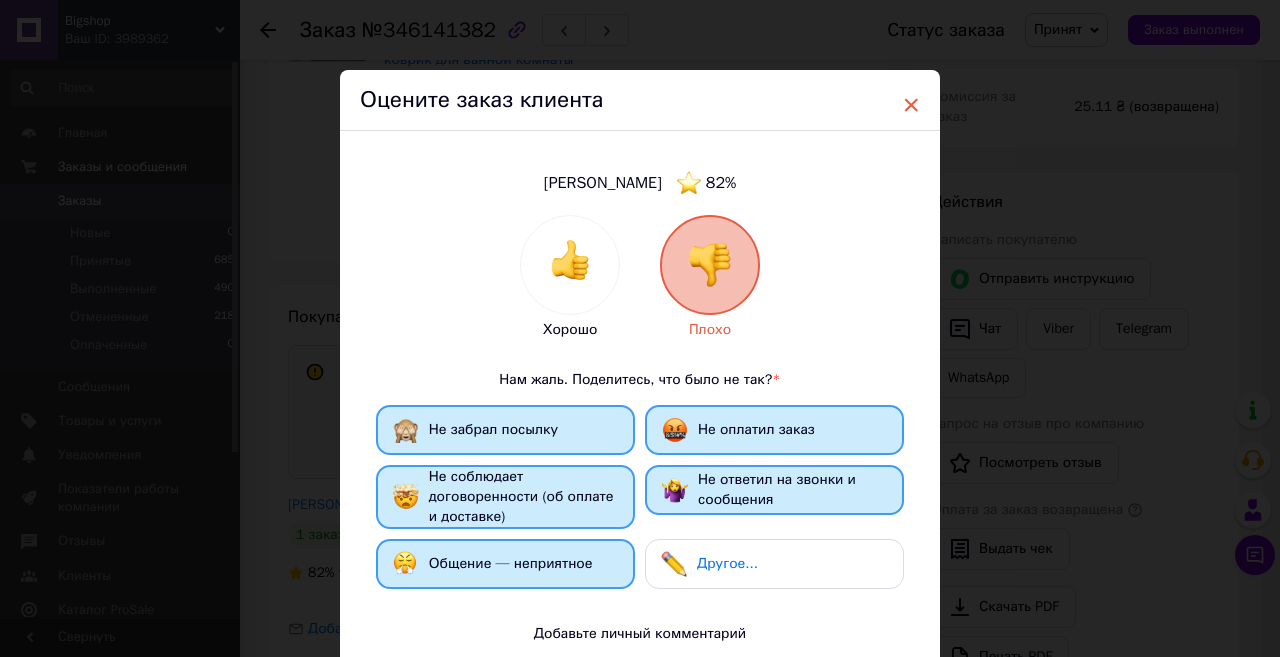 click on "×" at bounding box center (911, 105) 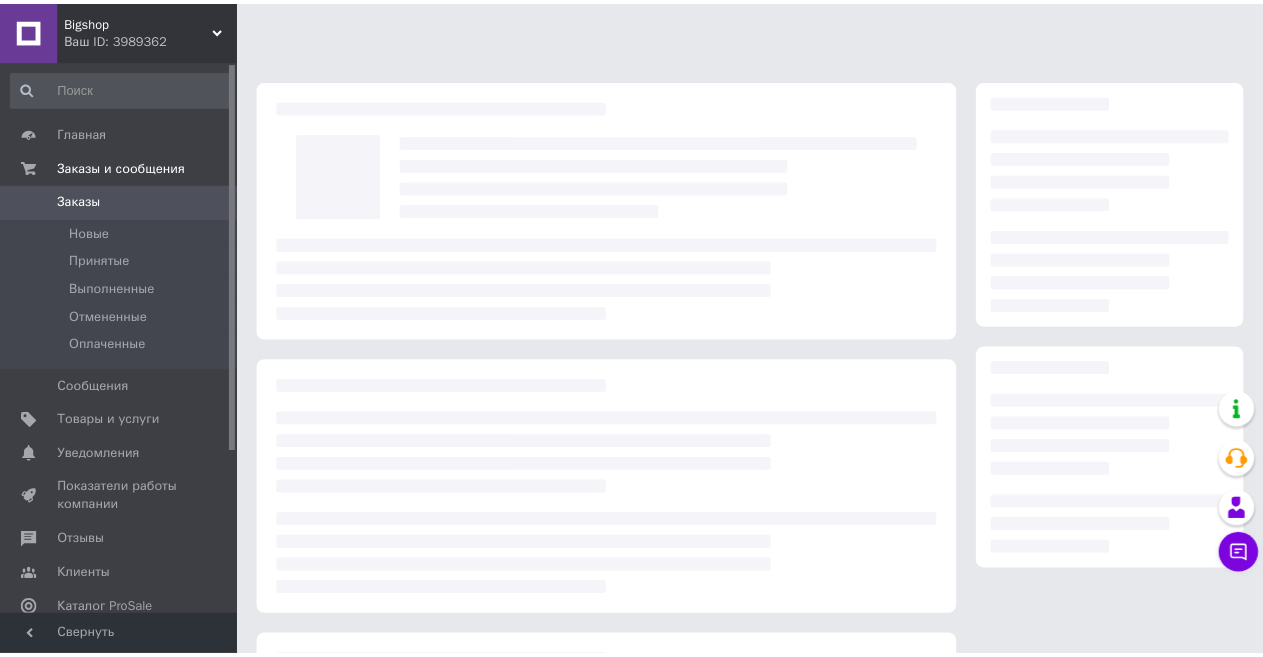 scroll, scrollTop: 0, scrollLeft: 0, axis: both 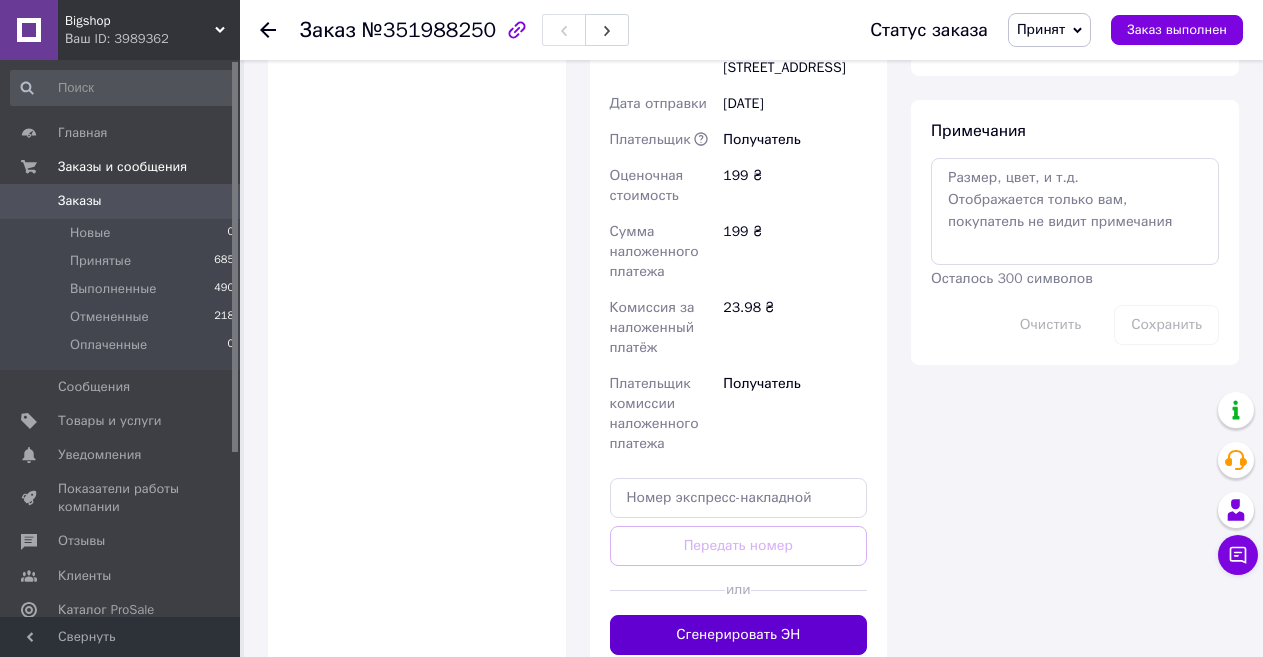 click on "Сгенерировать ЭН" at bounding box center (739, 635) 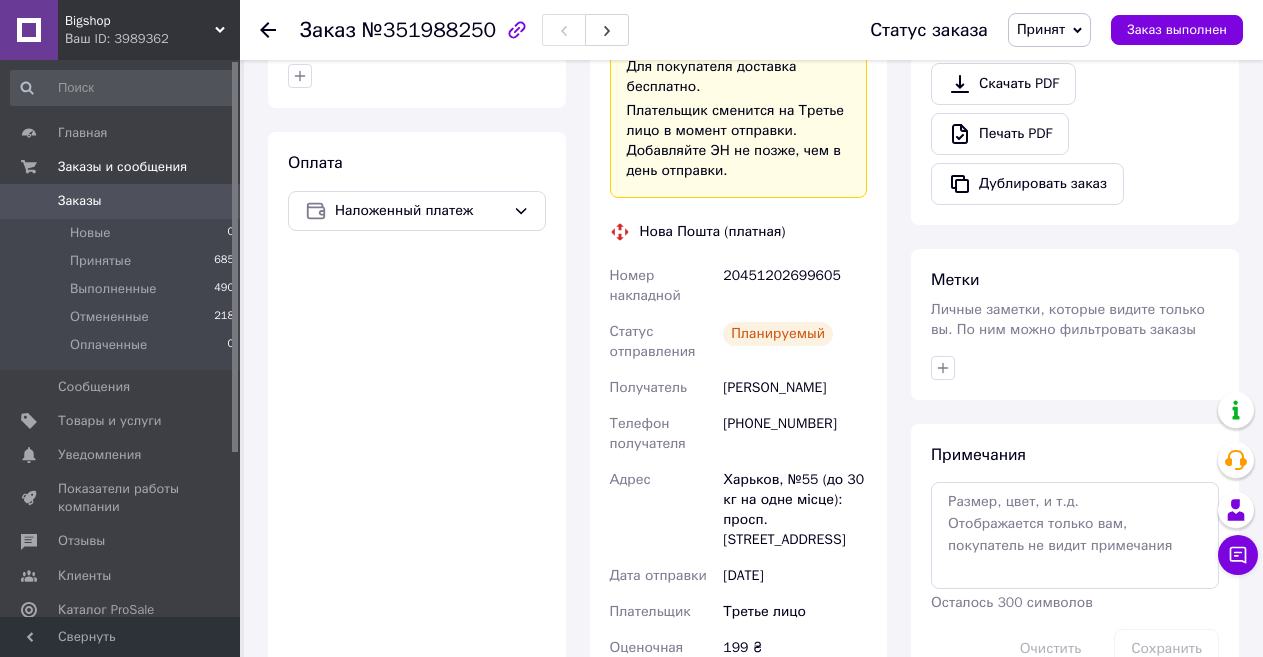 scroll, scrollTop: 599, scrollLeft: 0, axis: vertical 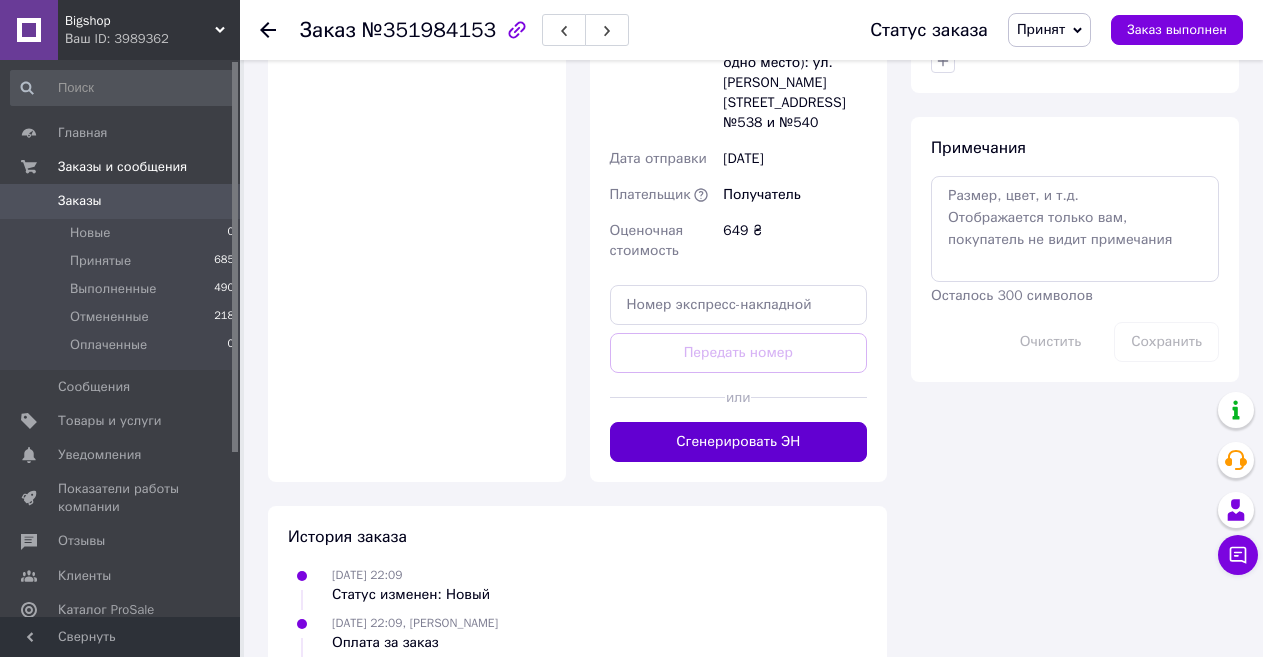 click on "Сгенерировать ЭН" at bounding box center [739, 442] 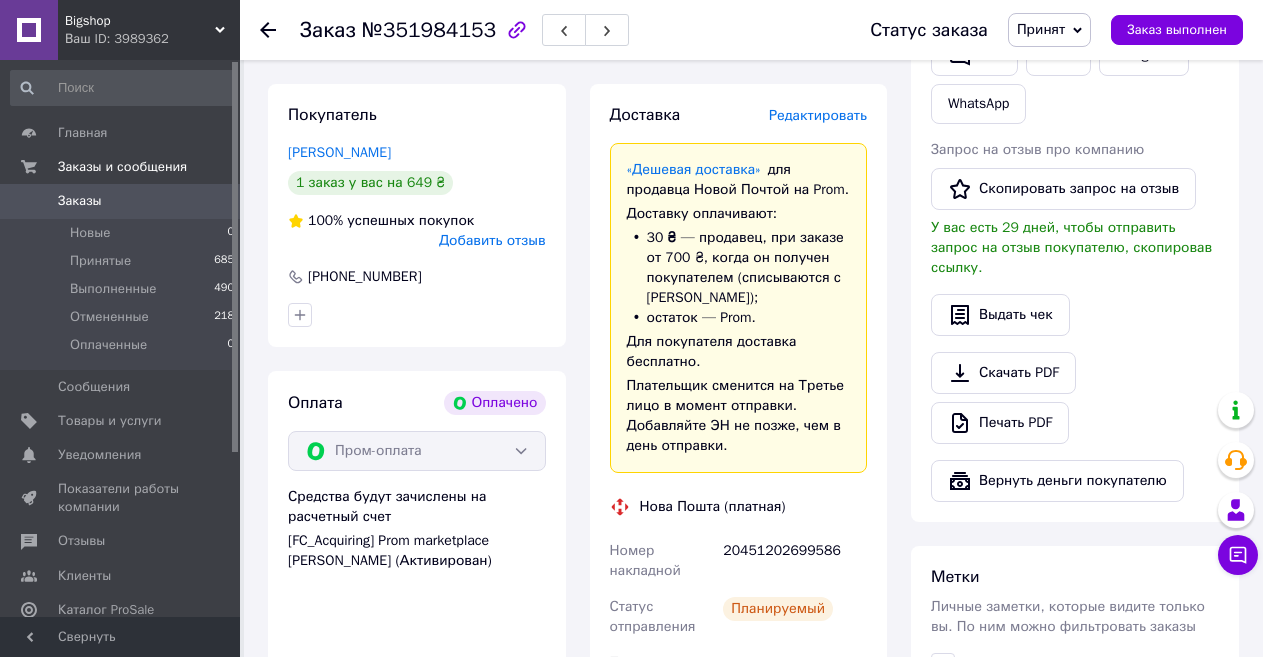 scroll, scrollTop: 453, scrollLeft: 0, axis: vertical 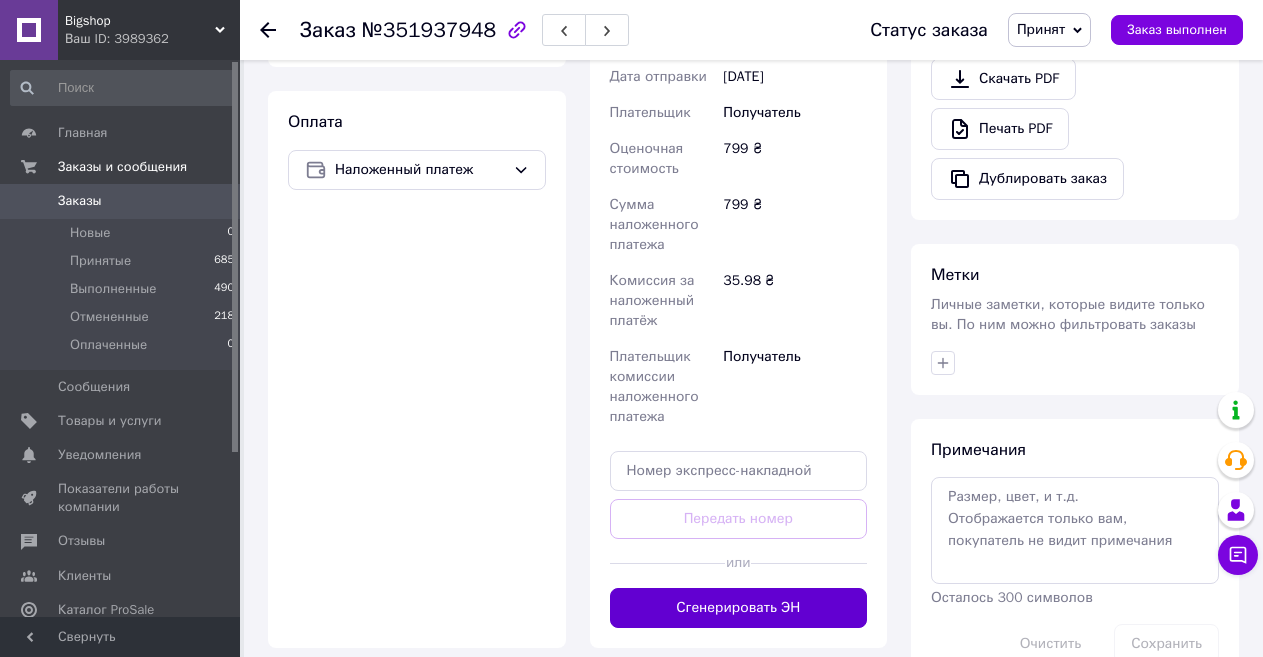 click on "Сгенерировать ЭН" at bounding box center (739, 608) 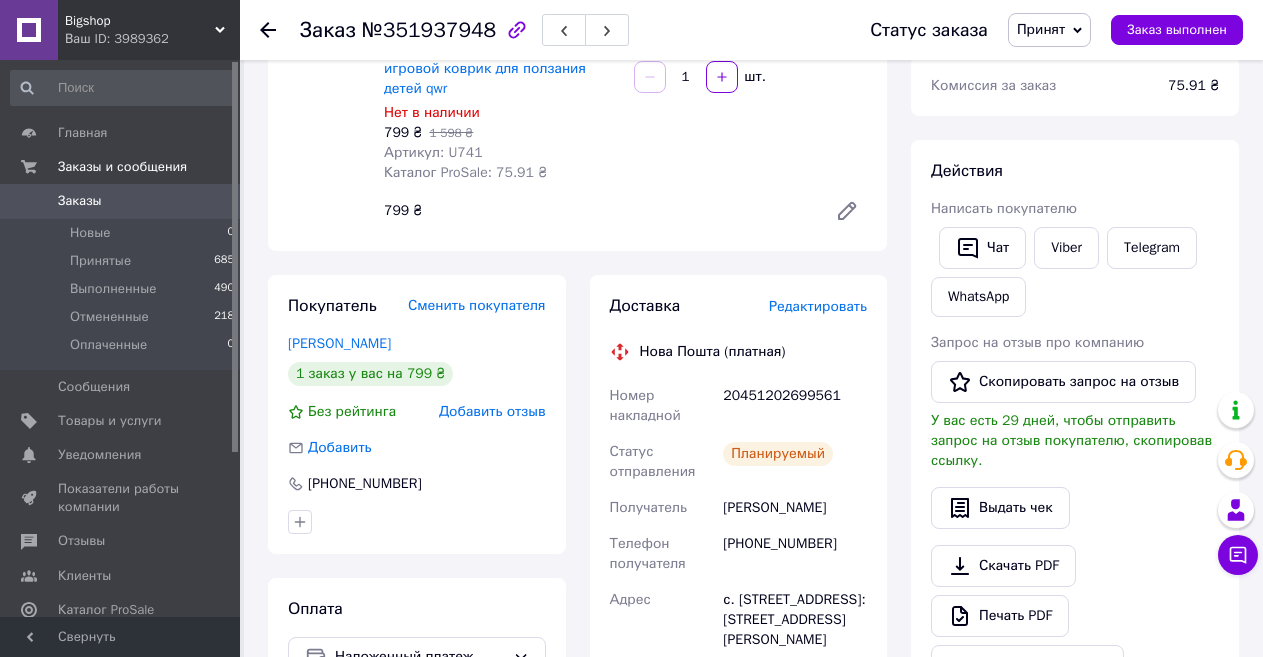 scroll, scrollTop: 253, scrollLeft: 0, axis: vertical 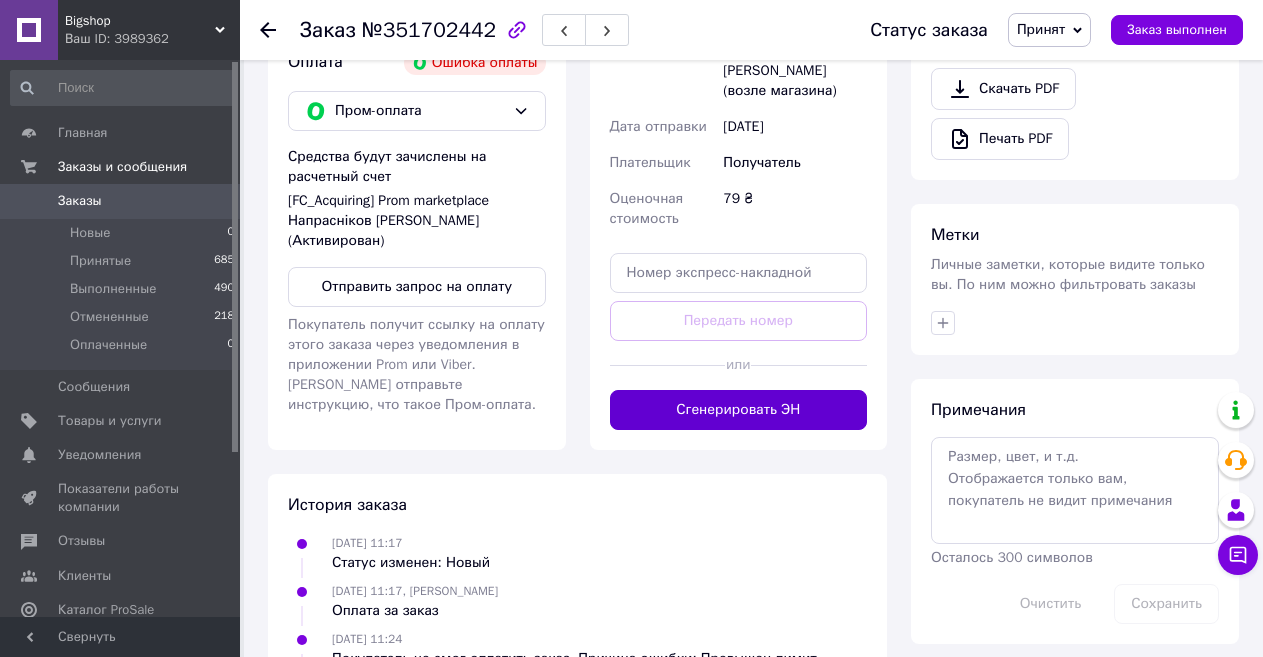 click on "Сгенерировать ЭН" at bounding box center [739, 410] 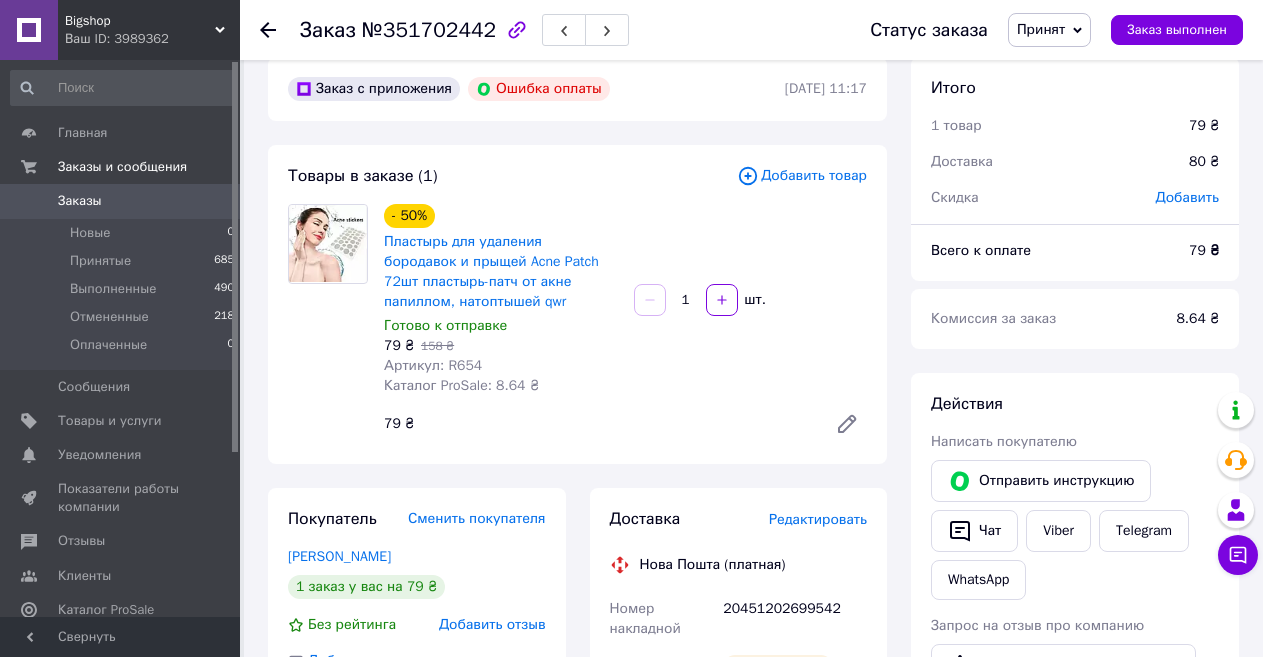 scroll, scrollTop: 0, scrollLeft: 0, axis: both 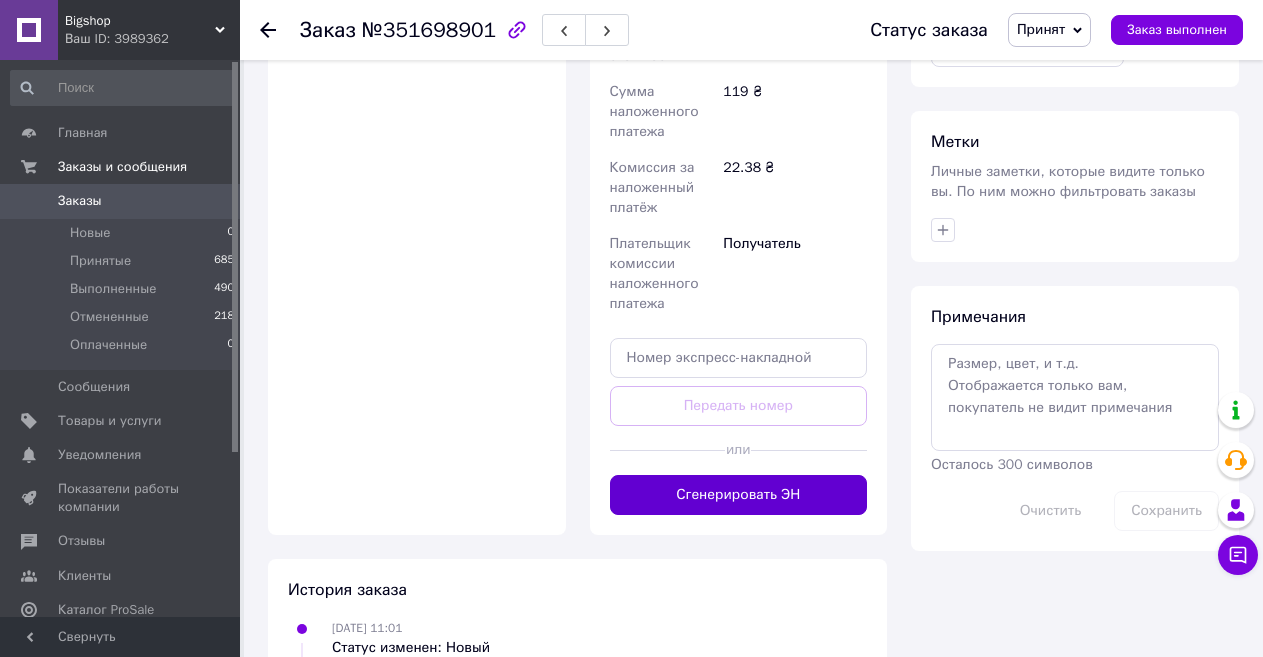 click on "Сгенерировать ЭН" at bounding box center [739, 495] 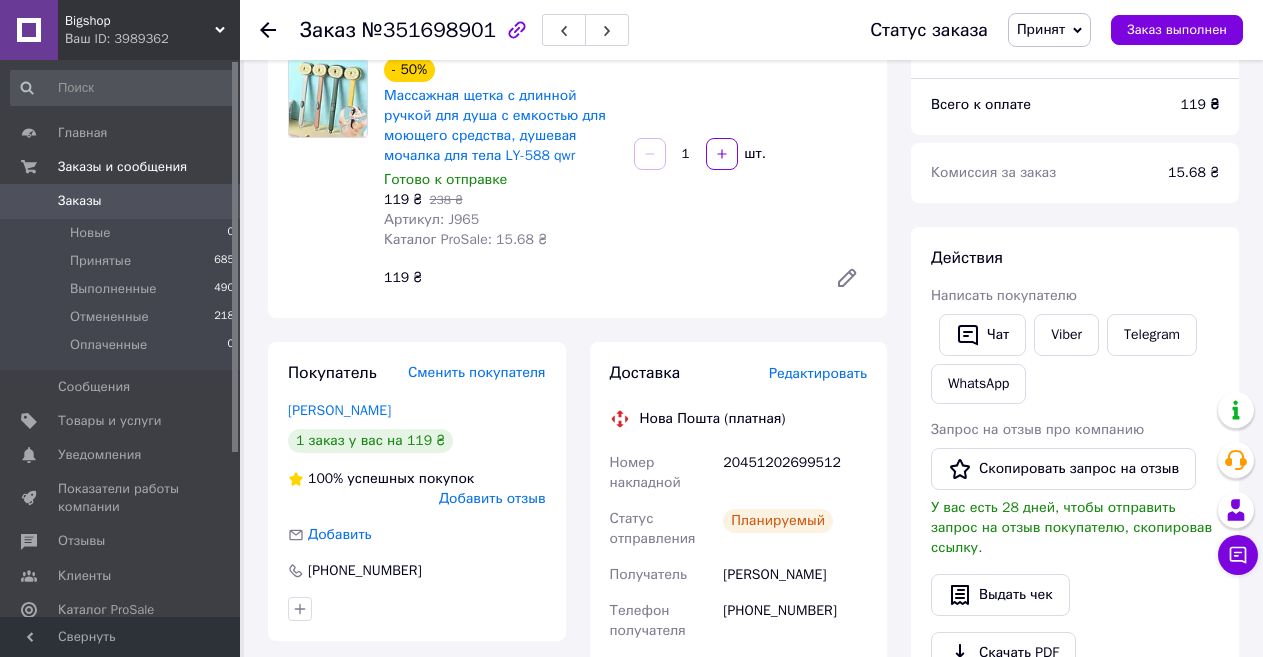 scroll, scrollTop: 133, scrollLeft: 0, axis: vertical 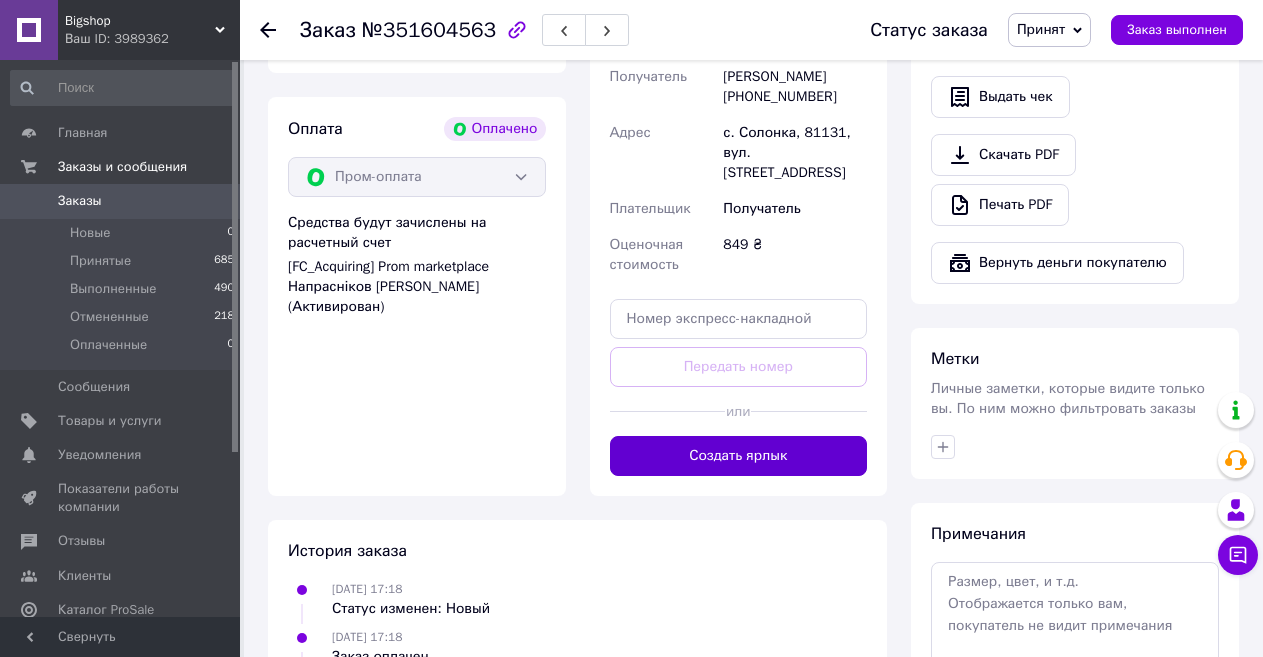 click on "Создать ярлык" at bounding box center [739, 456] 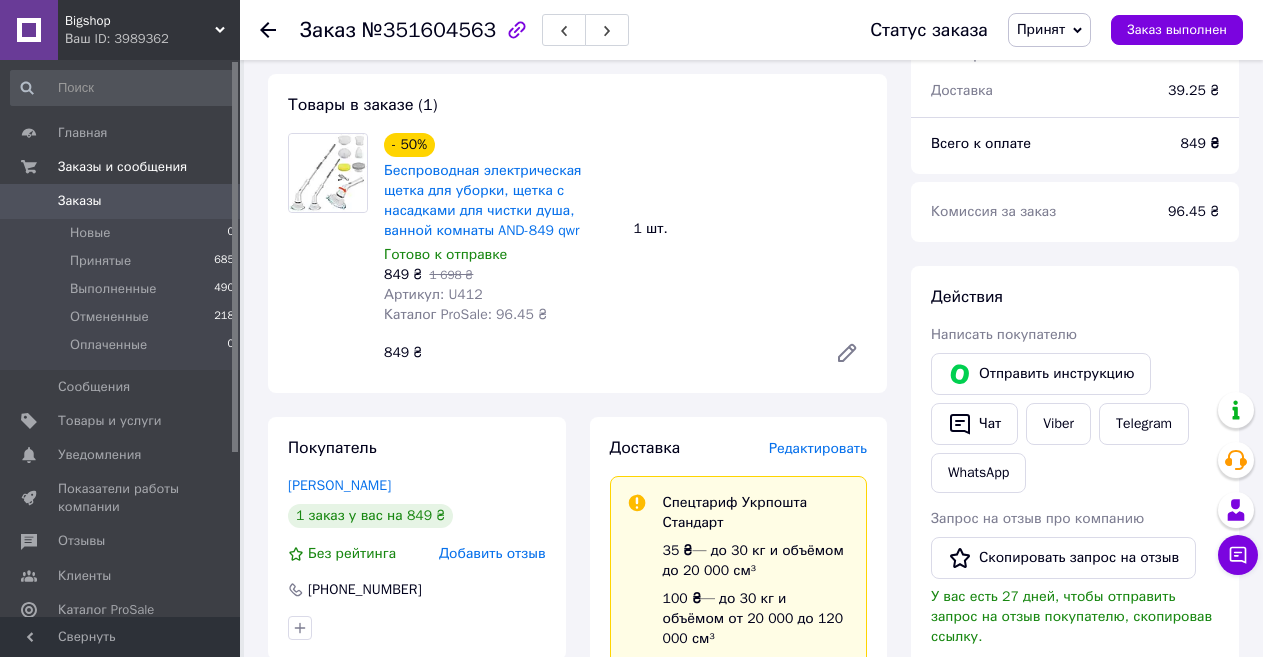 scroll, scrollTop: 147, scrollLeft: 0, axis: vertical 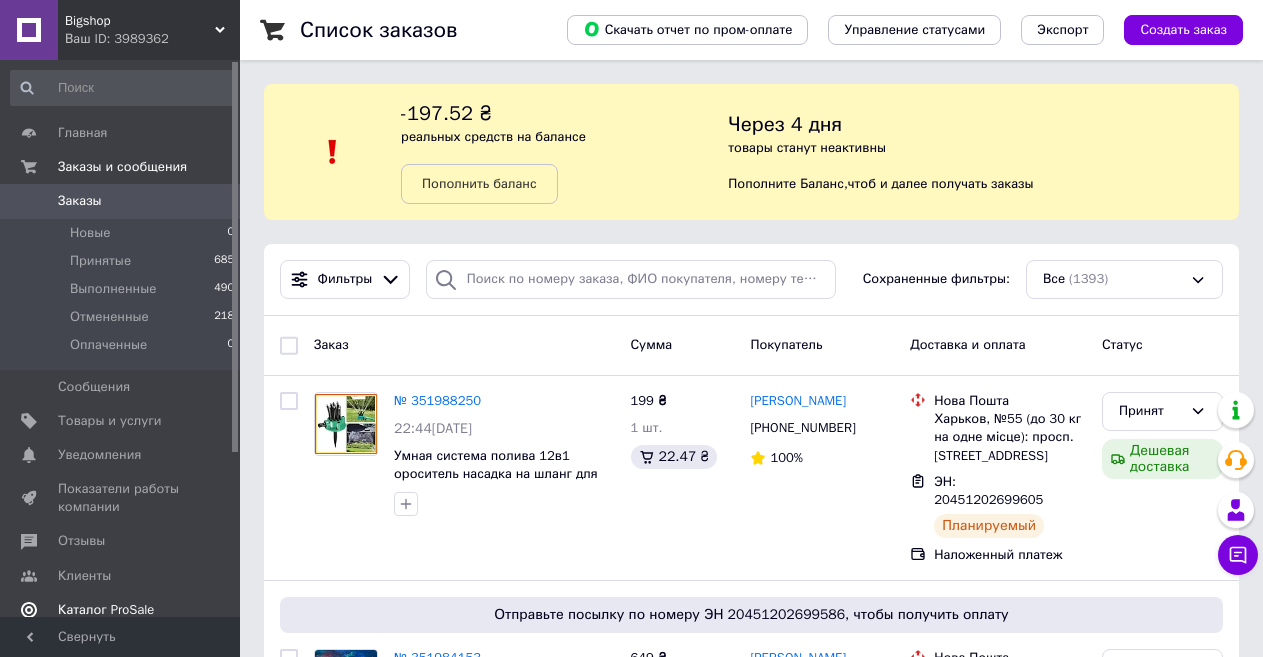 click on "Каталог ProSale" at bounding box center [106, 610] 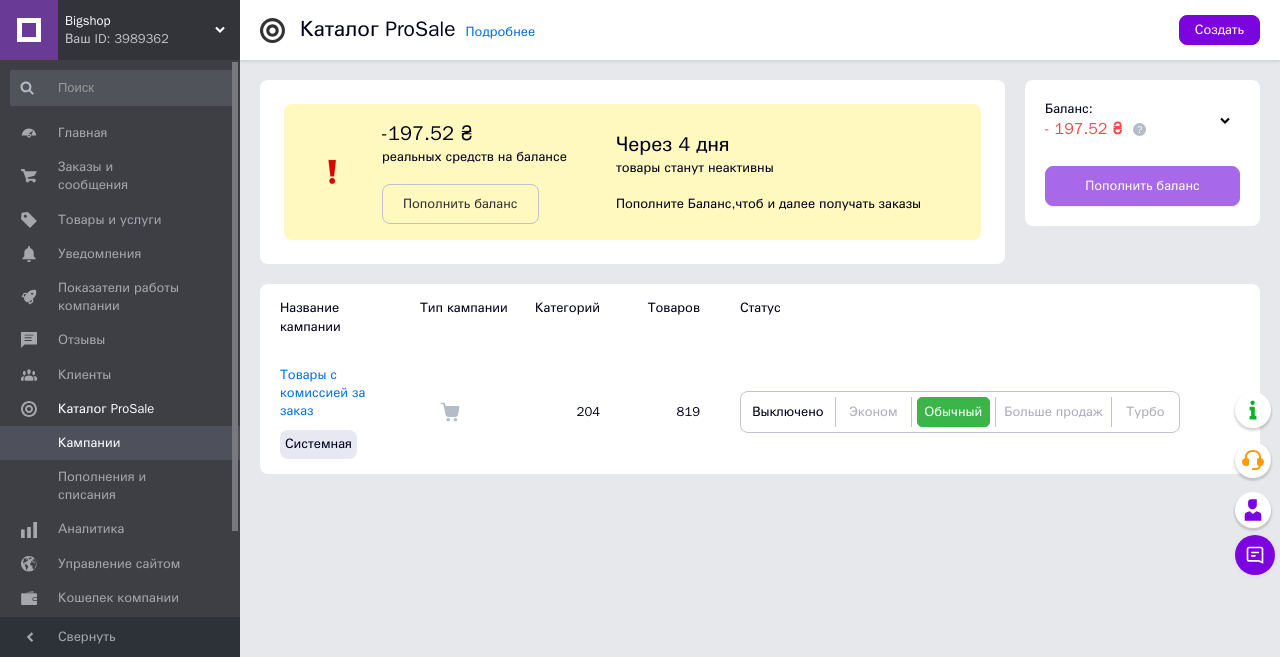 click on "Пополнить баланс" at bounding box center [1142, 186] 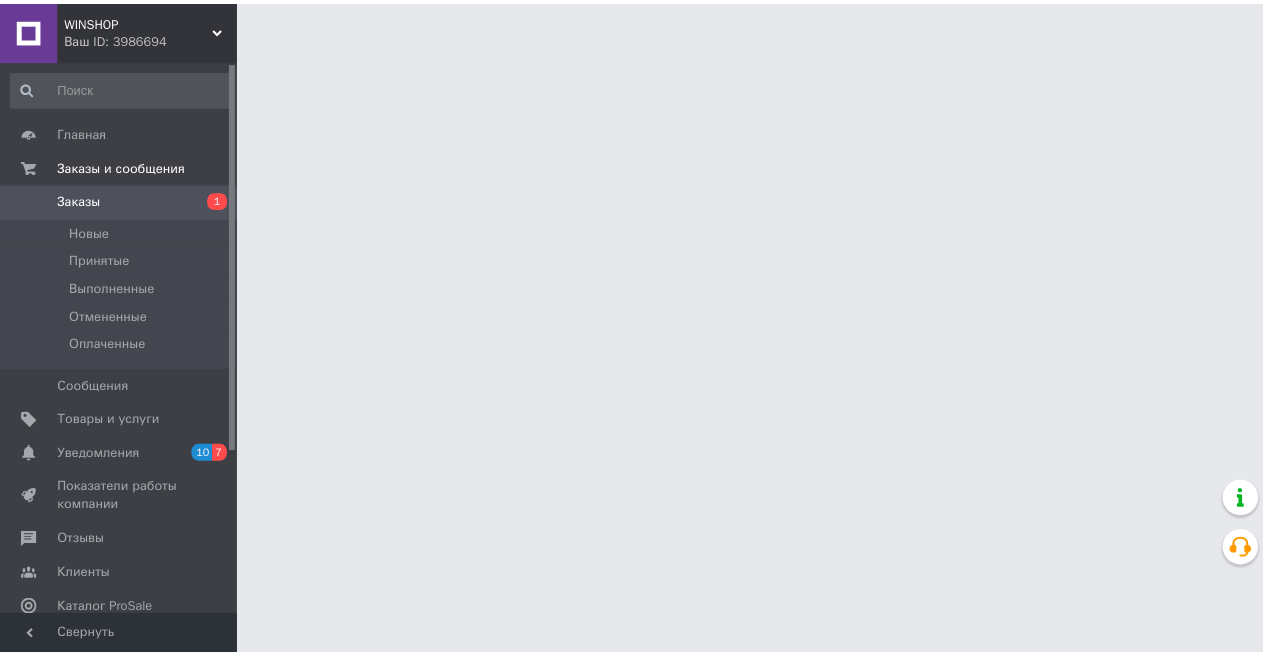 scroll, scrollTop: 0, scrollLeft: 0, axis: both 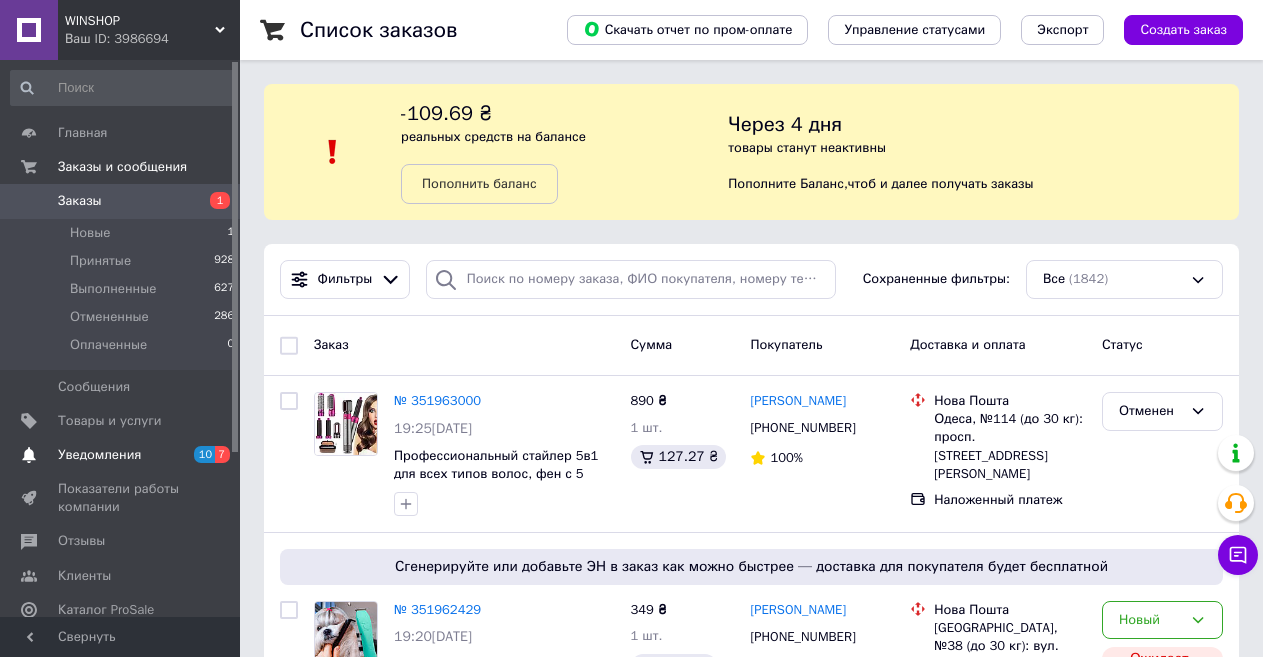 click on "Уведомления" at bounding box center (99, 455) 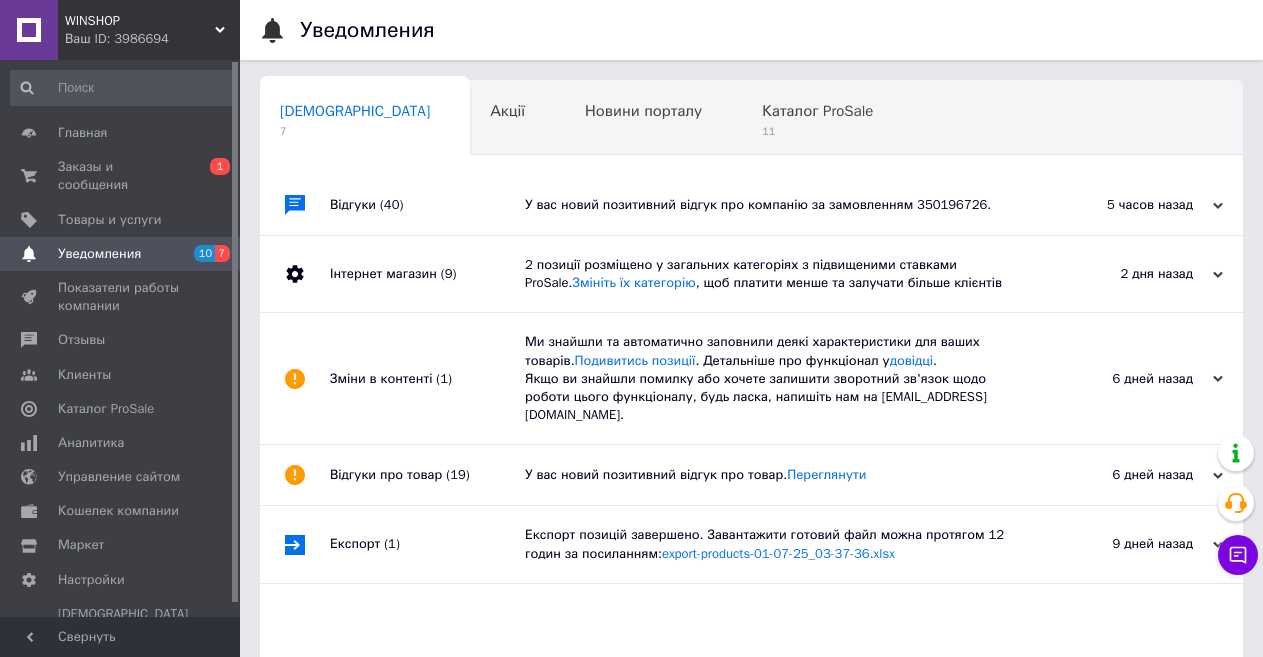 click on "Інтернет магазин   (9)" at bounding box center (427, 274) 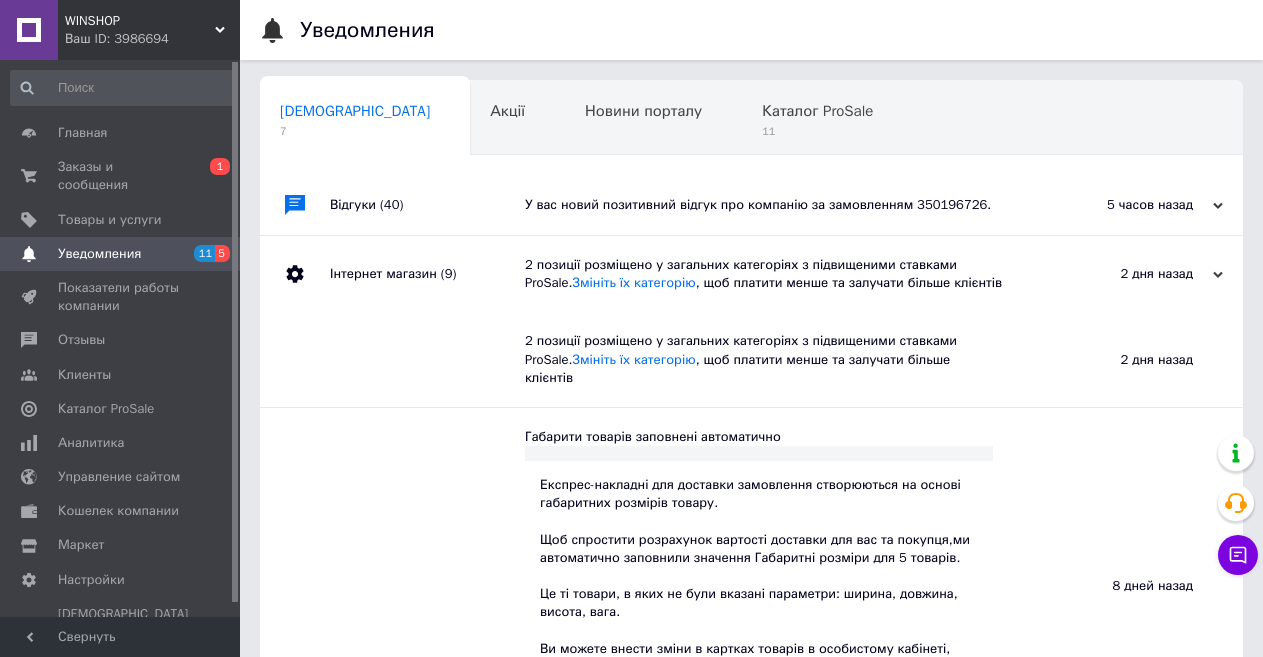 click on "Відгуки   (40)" at bounding box center (427, 205) 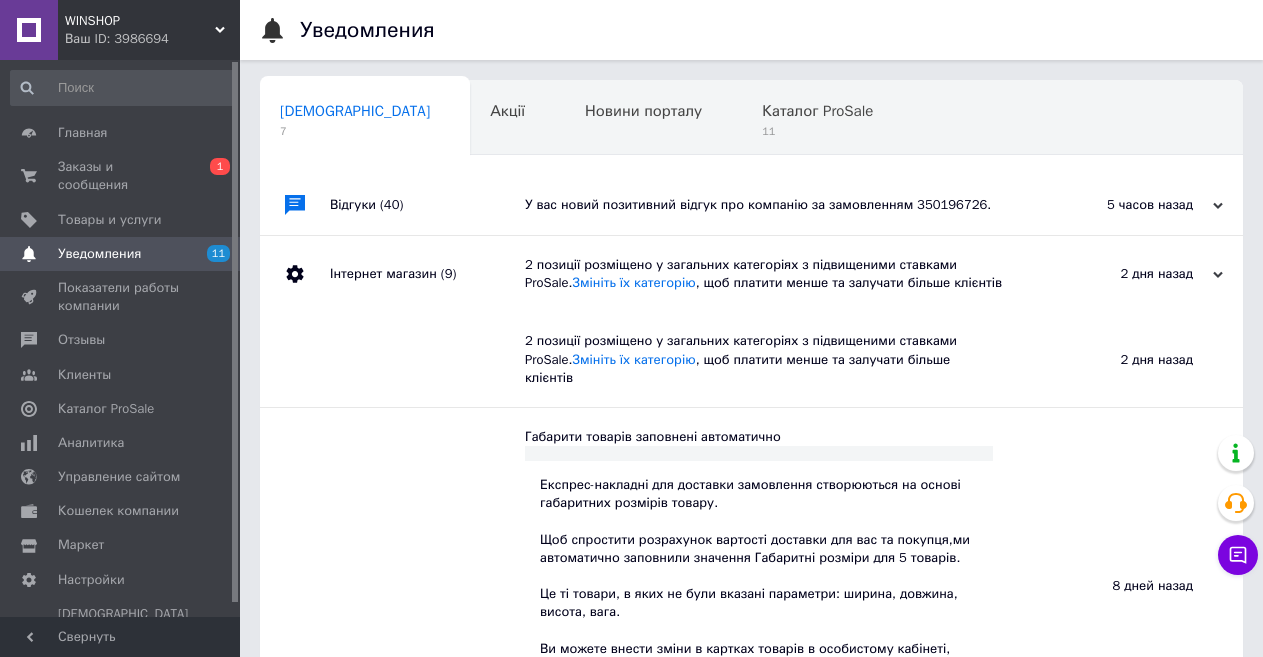 click on "Відгуки   (40)" at bounding box center (427, 205) 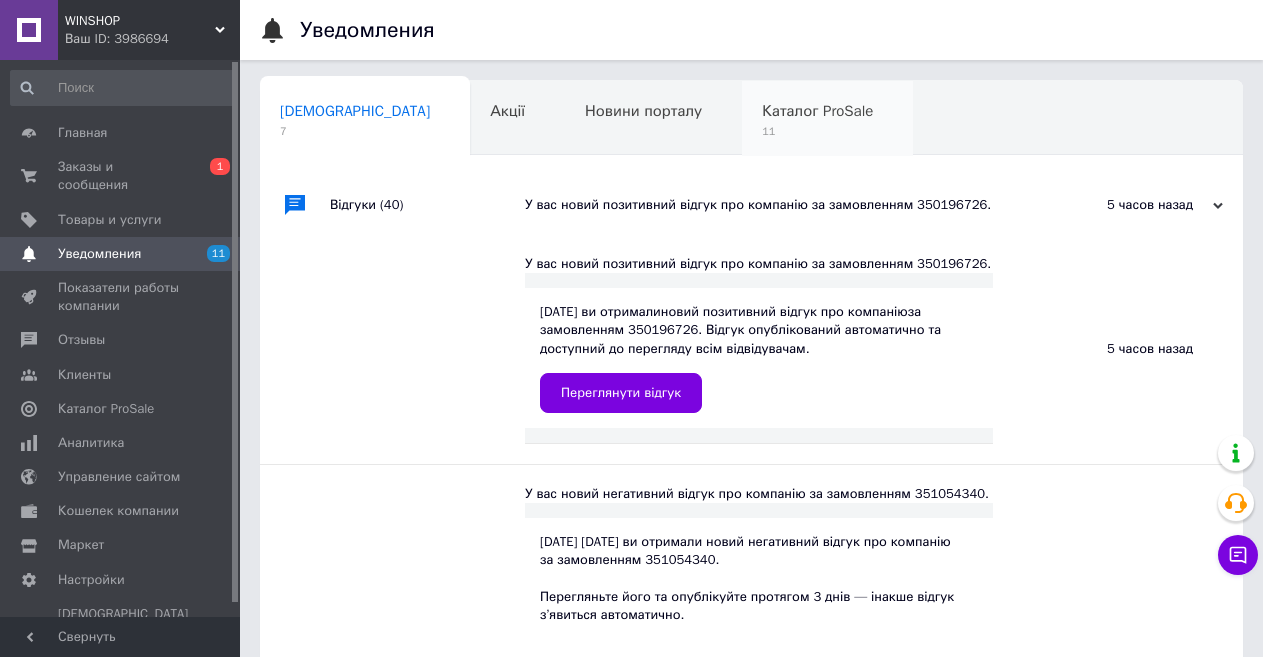 click on "11" at bounding box center [817, 131] 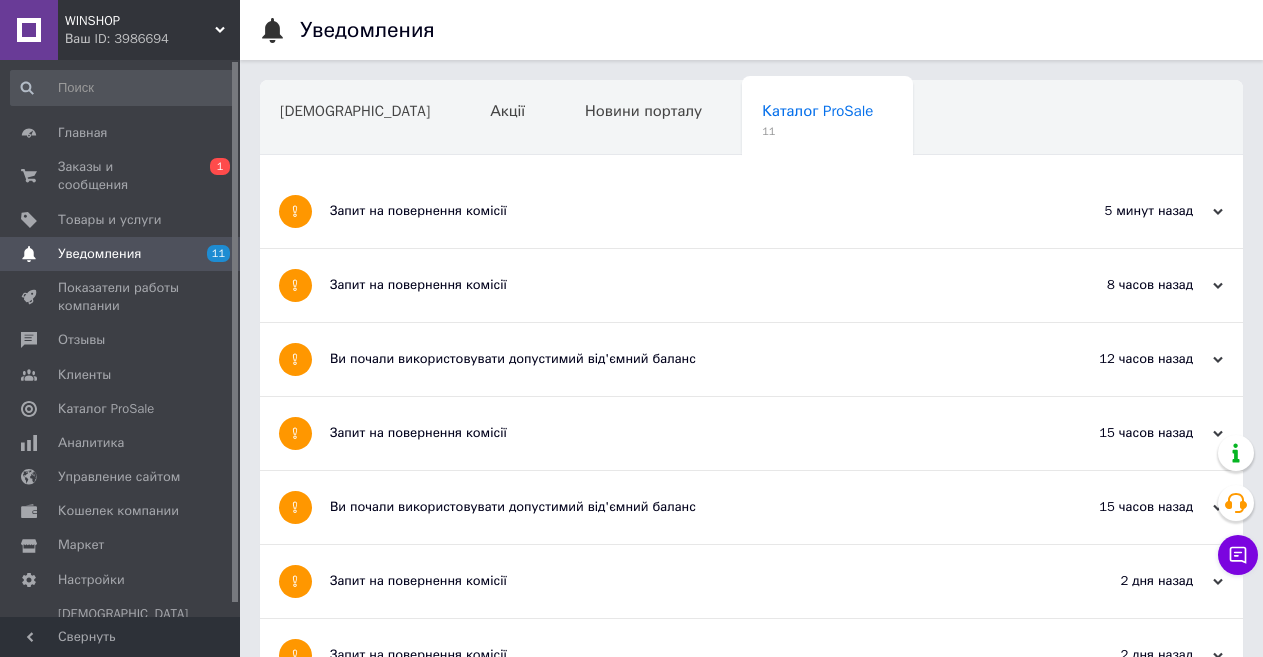 click on "Запит на повернення комісії" at bounding box center [676, 211] 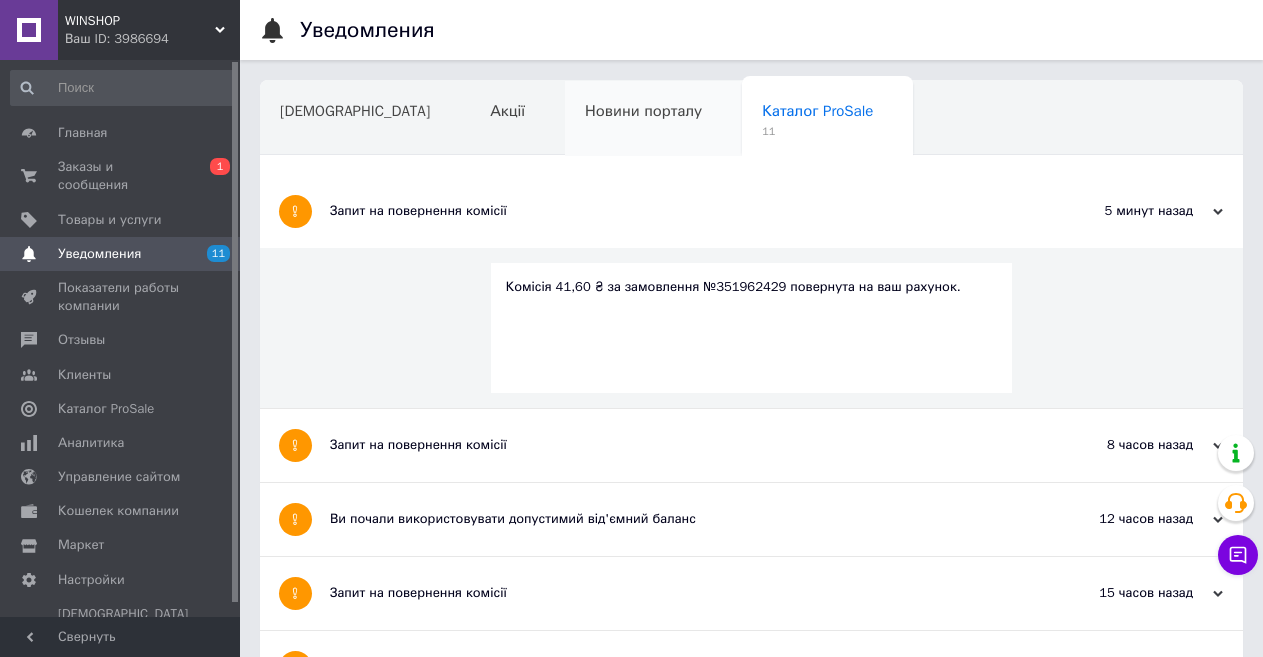 click on "Новини порталу" at bounding box center (653, 119) 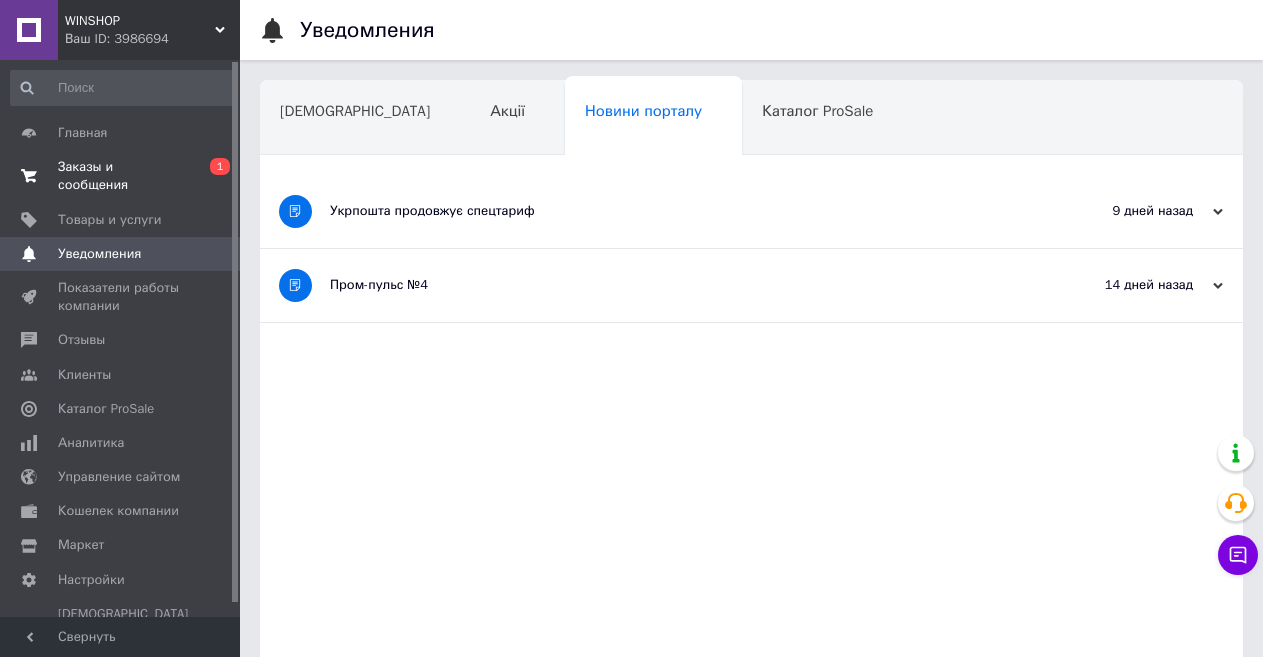 click on "Заказы и сообщения" at bounding box center [121, 176] 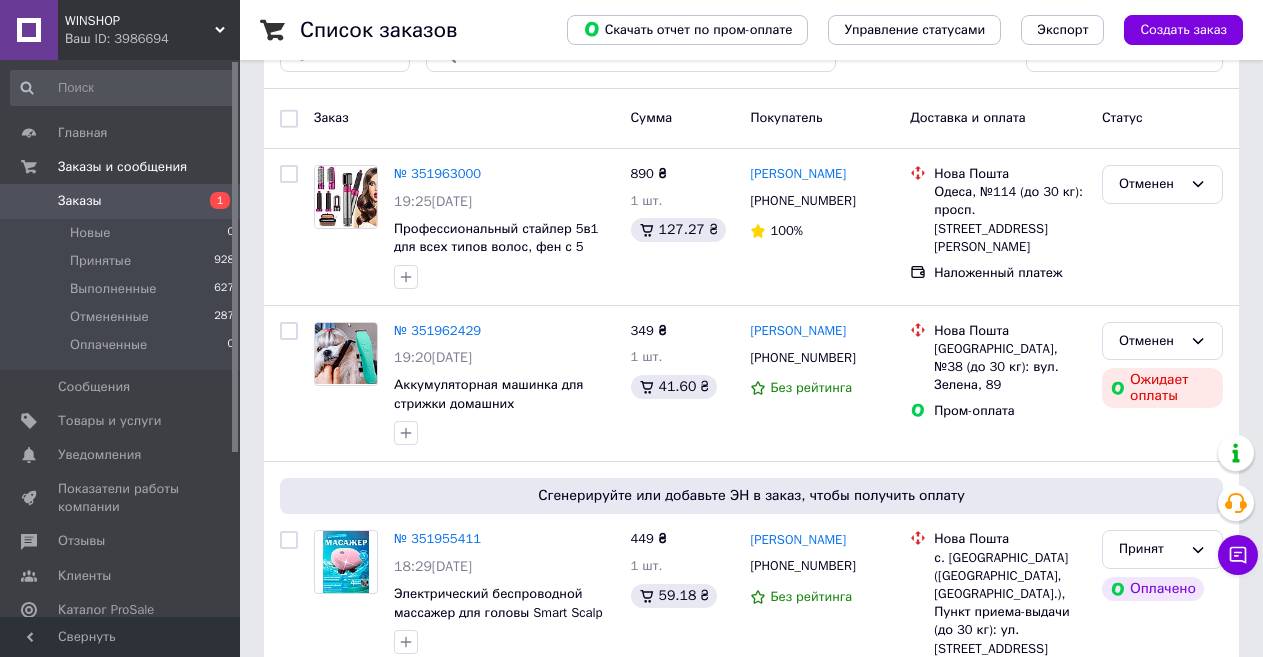 scroll, scrollTop: 293, scrollLeft: 0, axis: vertical 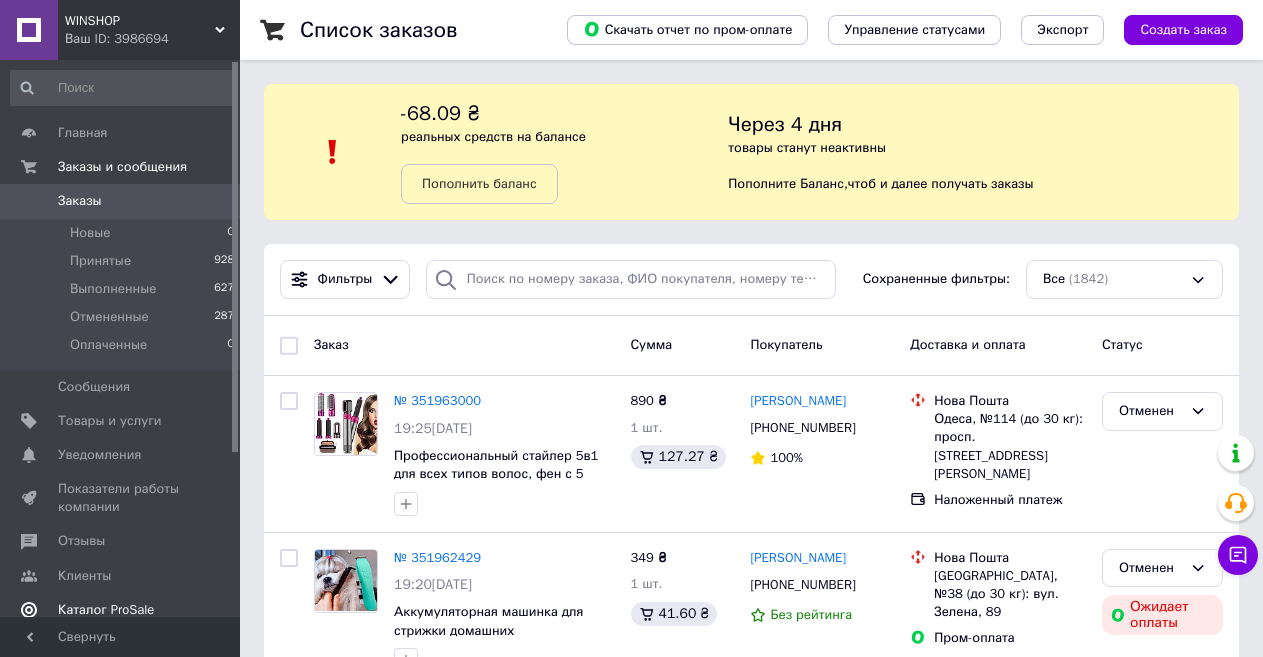 click on "Каталог ProSale" at bounding box center [106, 610] 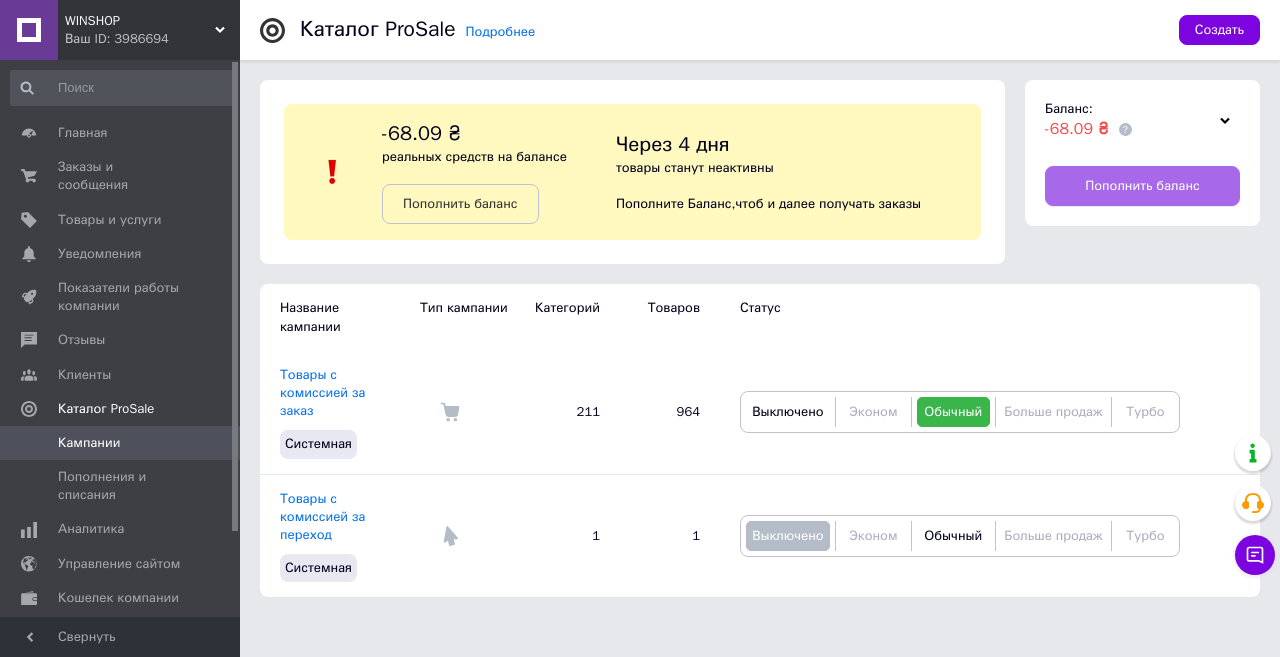 click on "Пополнить баланс" at bounding box center [1142, 186] 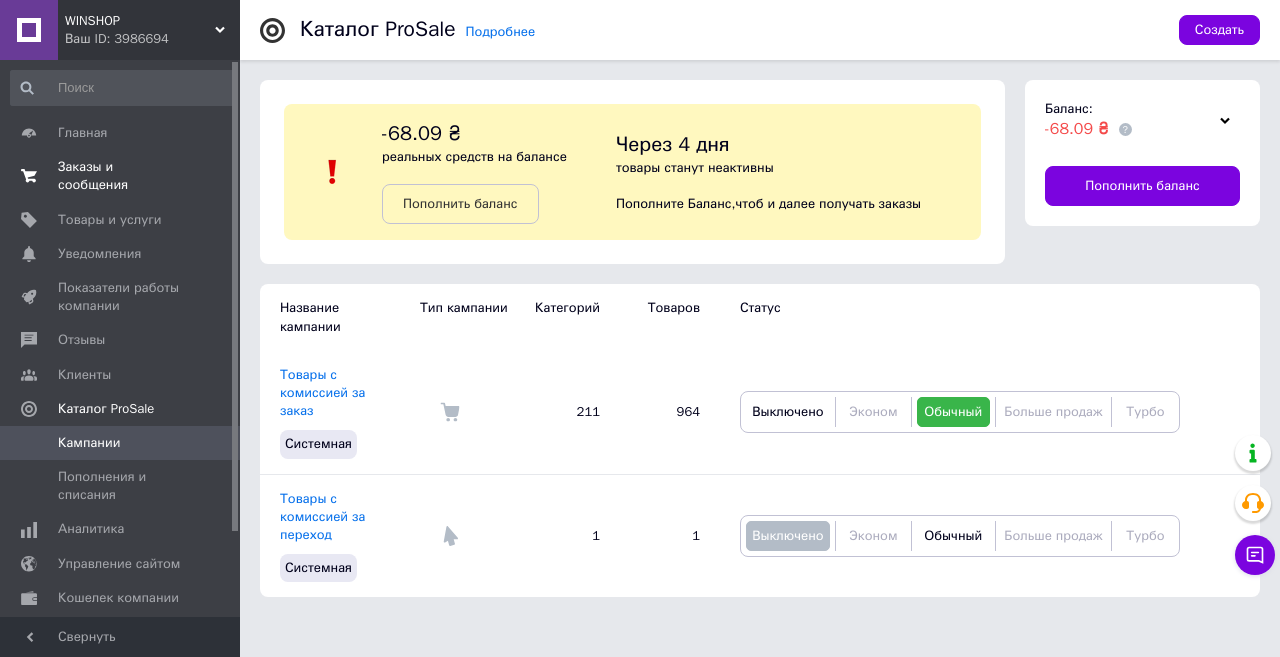 click on "Заказы и сообщения" at bounding box center [121, 176] 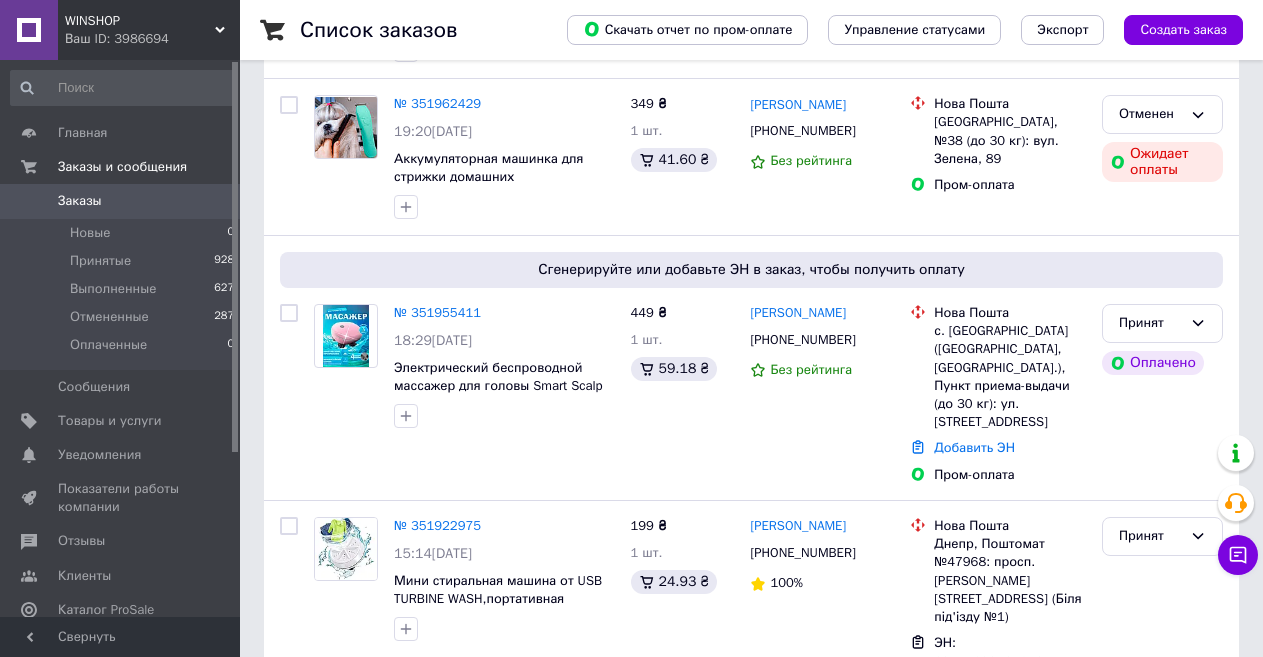 scroll, scrollTop: 373, scrollLeft: 0, axis: vertical 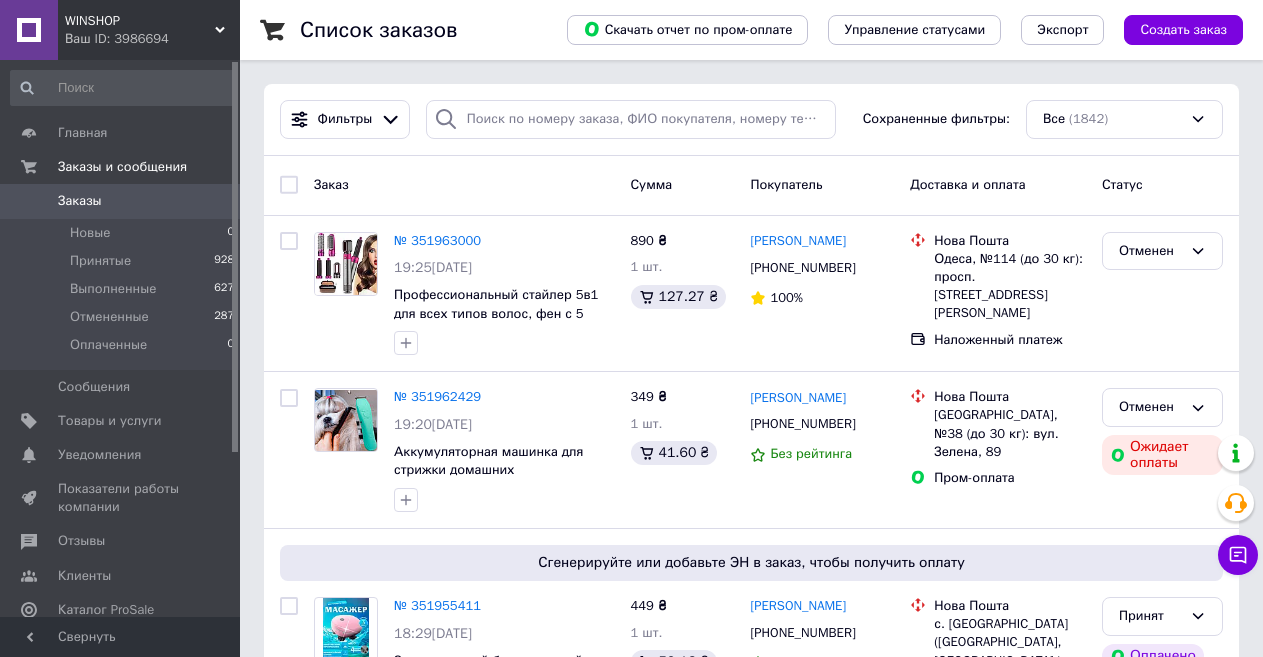 click on "Список заказов" at bounding box center [413, 30] 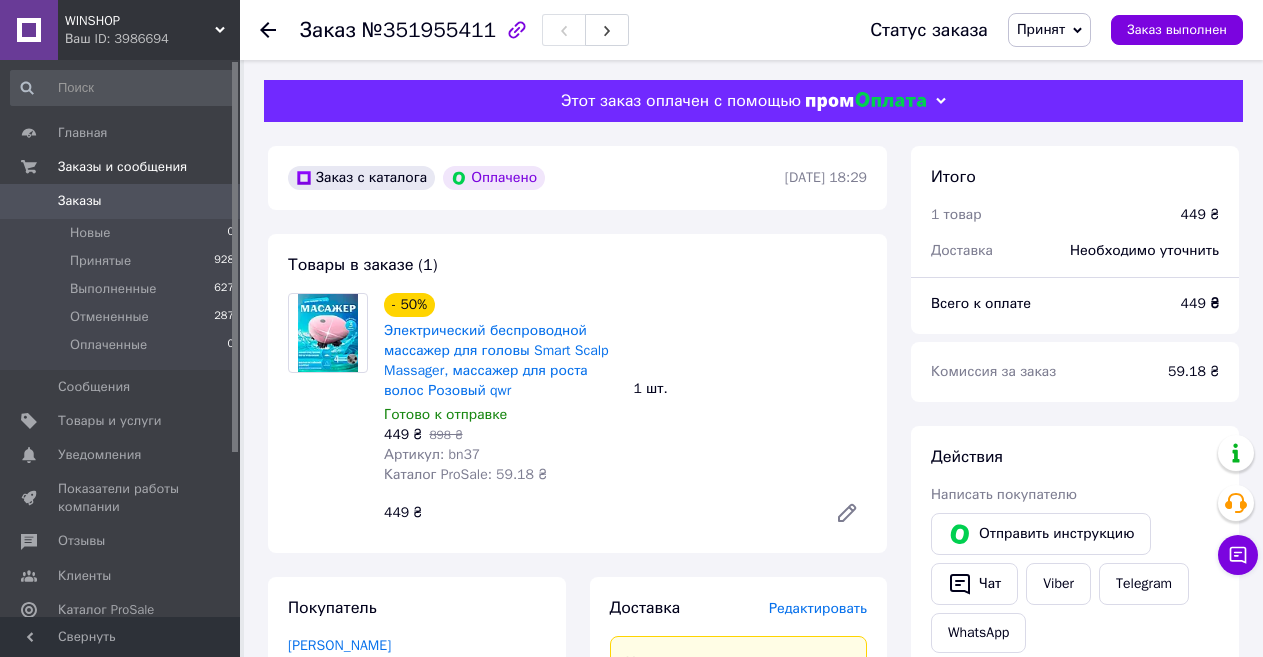 scroll, scrollTop: 0, scrollLeft: 0, axis: both 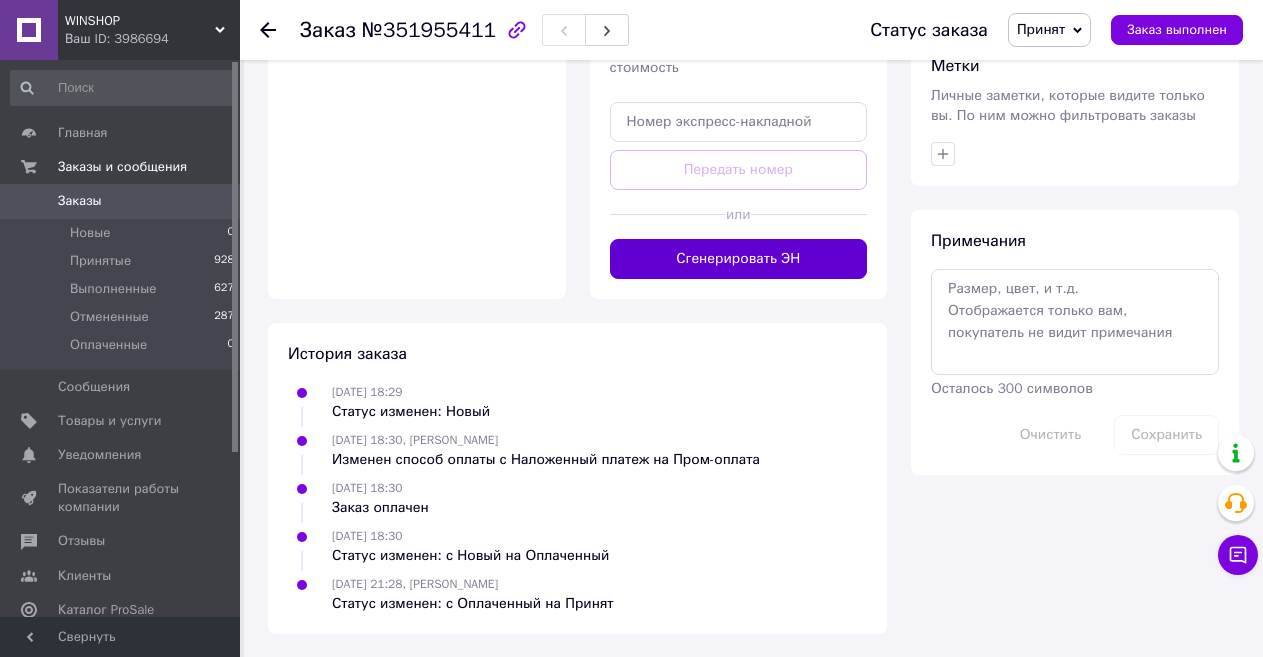 click on "Сгенерировать ЭН" at bounding box center (739, 259) 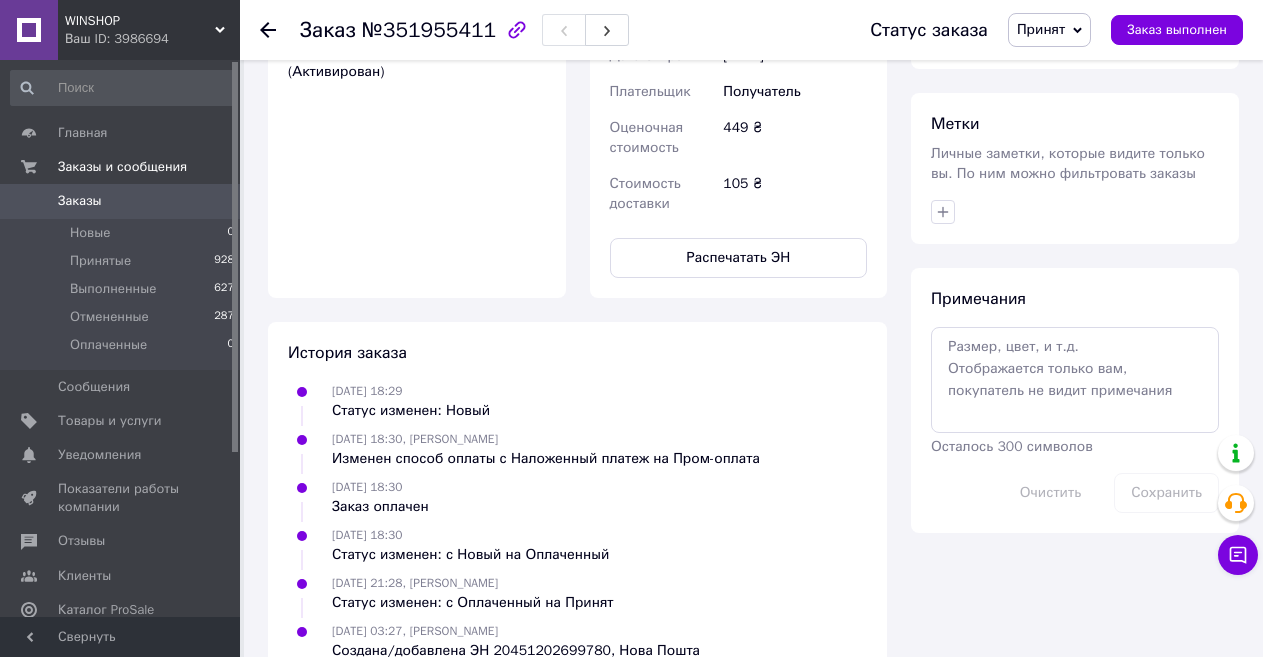 scroll, scrollTop: 1030, scrollLeft: 0, axis: vertical 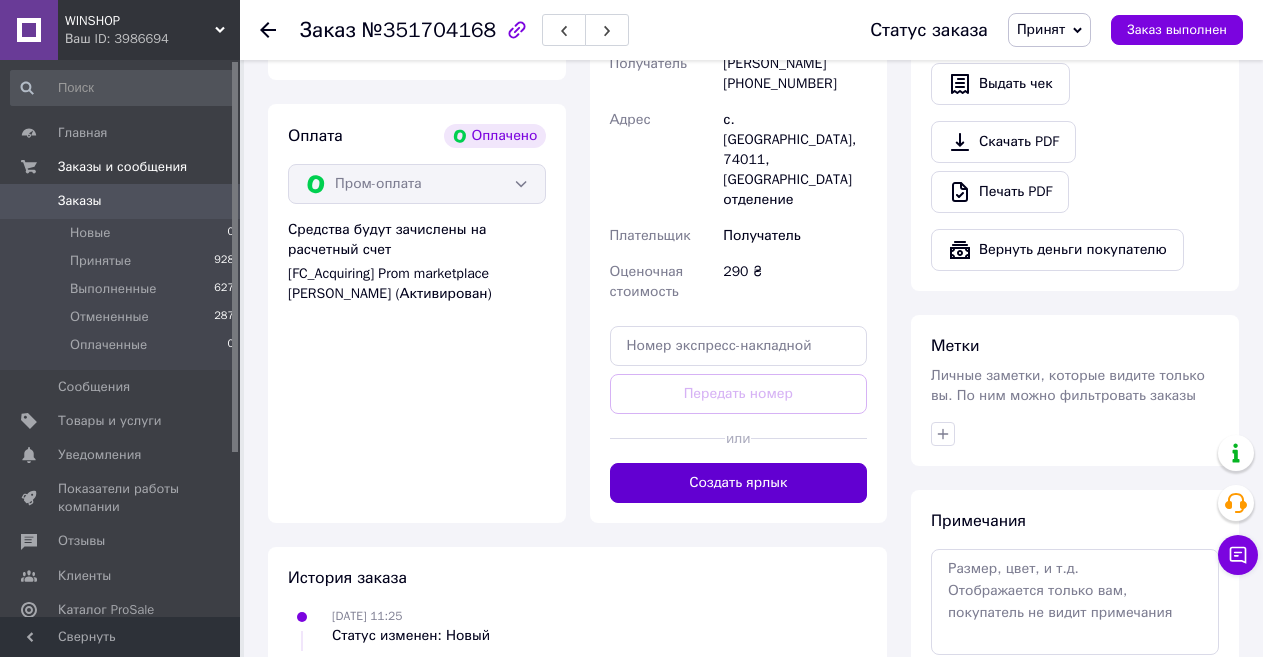 click on "Создать ярлык" at bounding box center (739, 483) 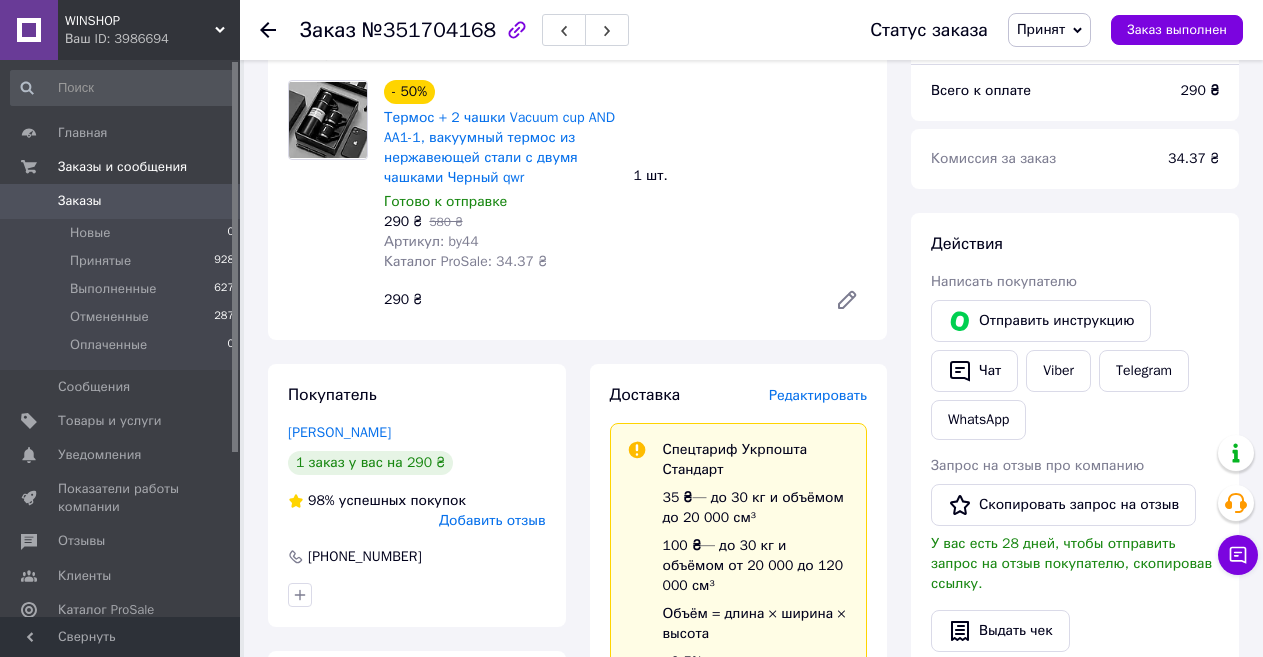 scroll, scrollTop: 200, scrollLeft: 0, axis: vertical 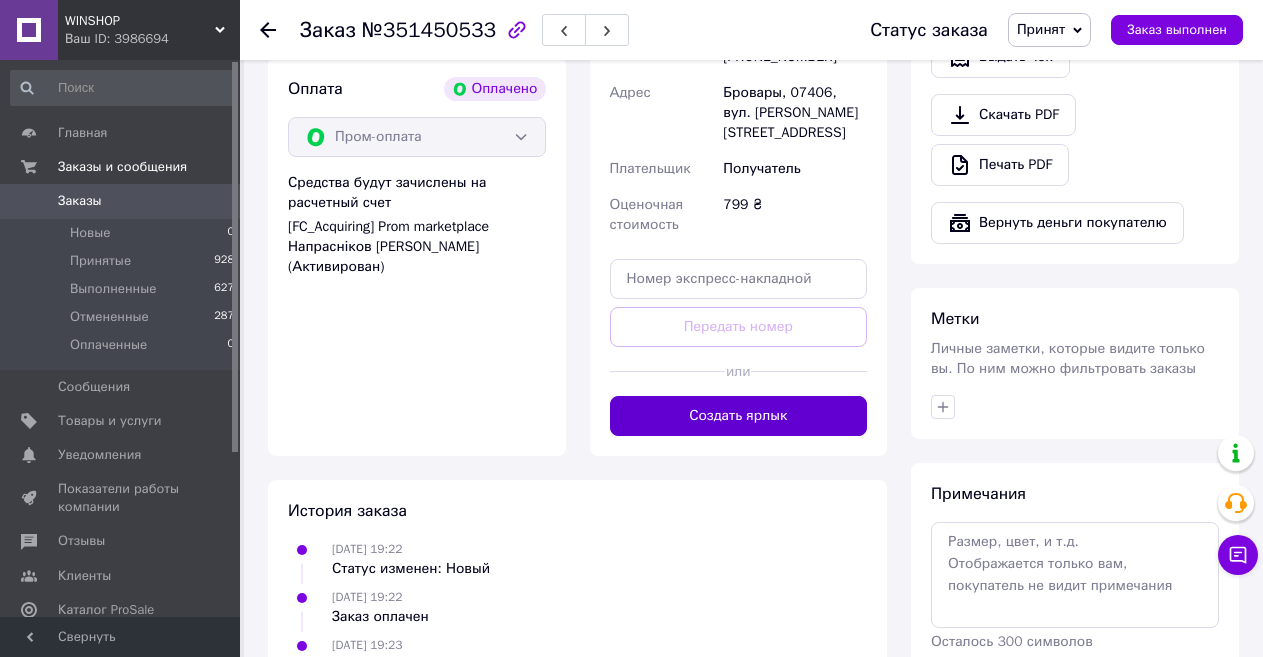click on "Создать ярлык" at bounding box center (739, 416) 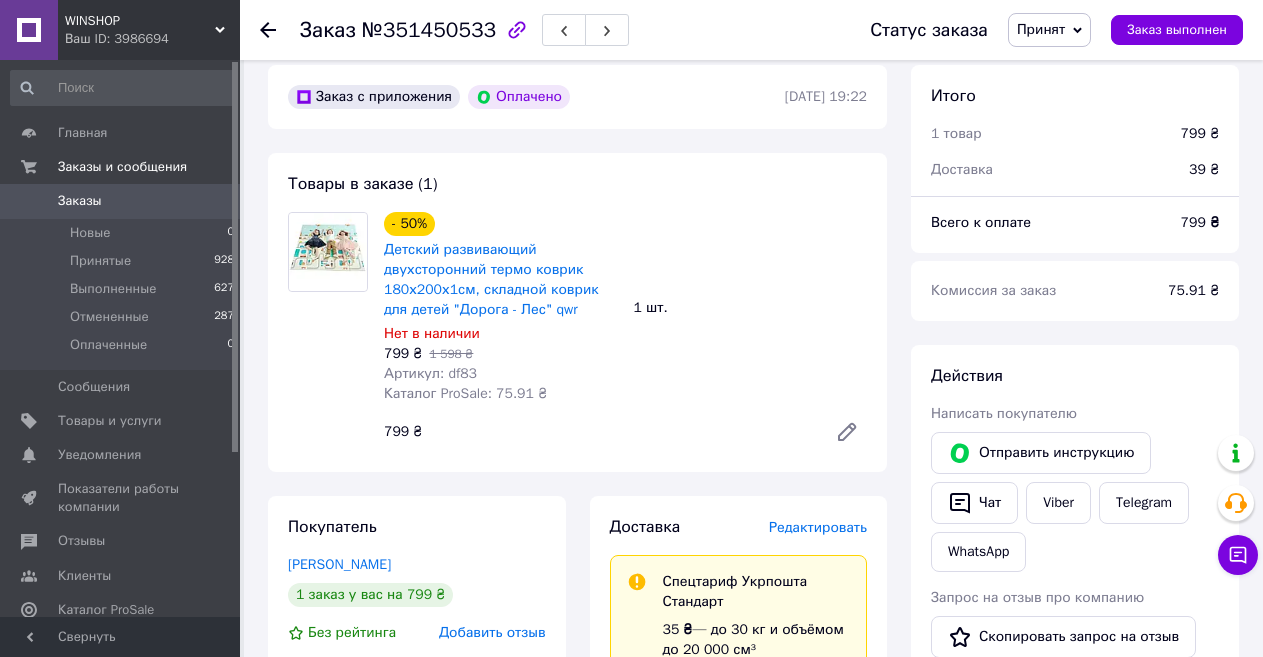 scroll, scrollTop: 80, scrollLeft: 0, axis: vertical 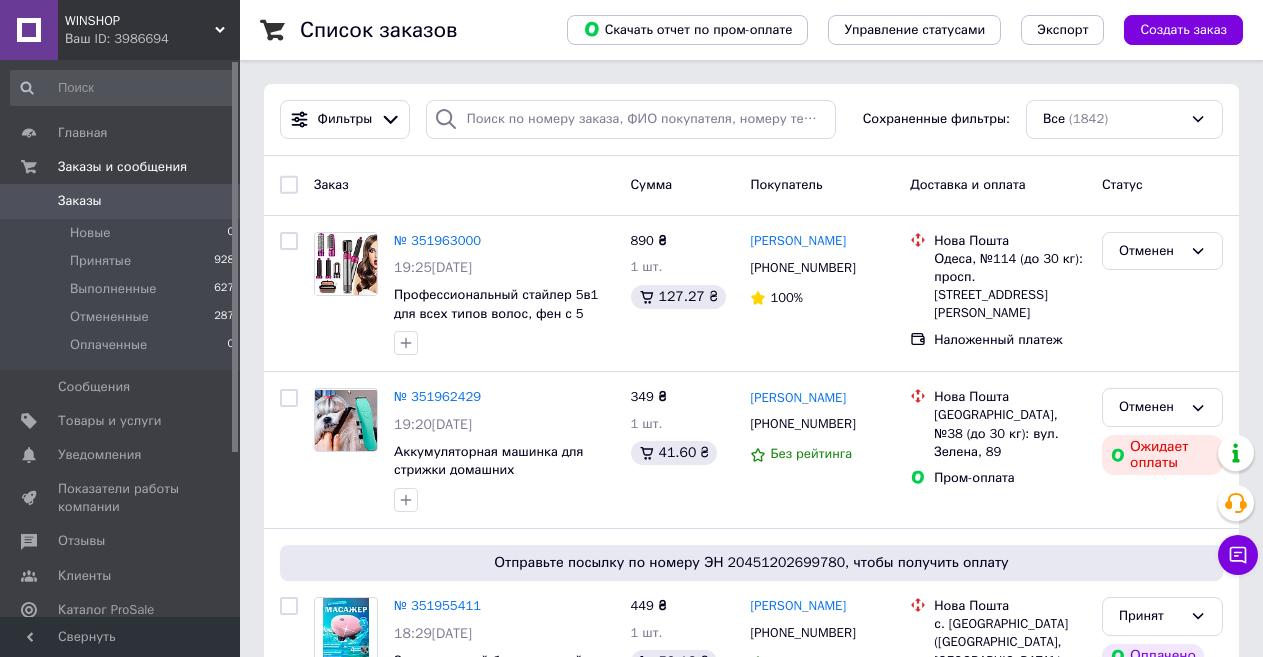 click on "Список заказов" at bounding box center [413, 30] 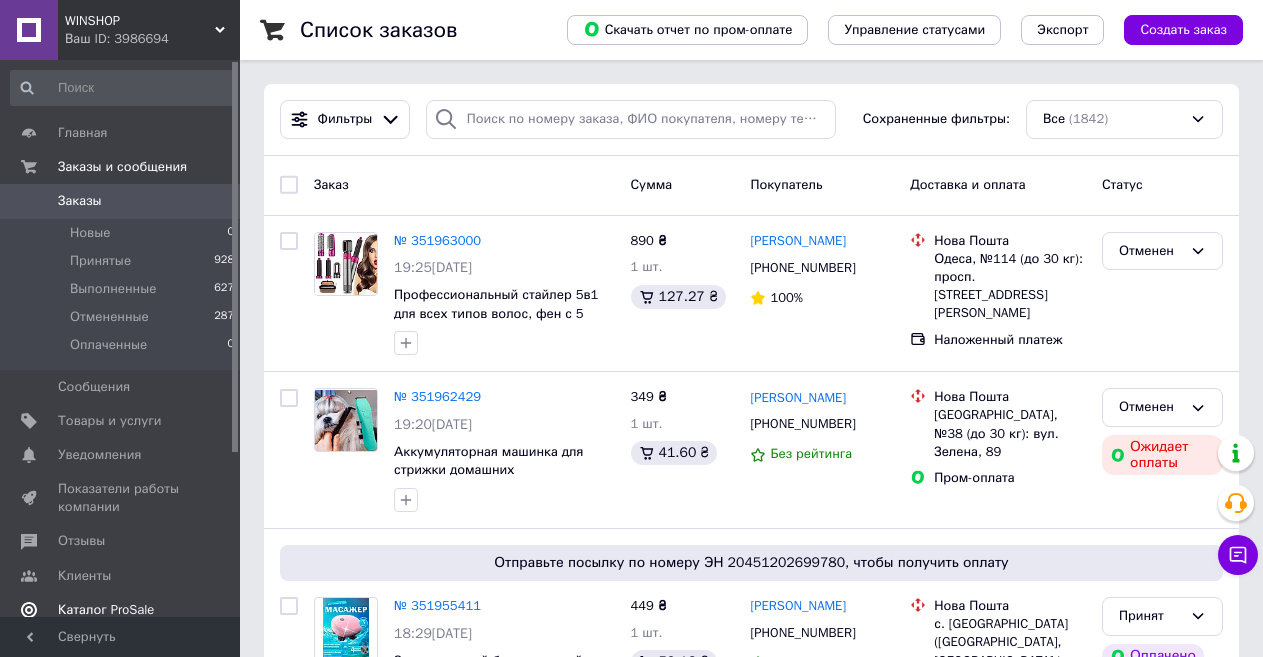 click on "Каталог ProSale" at bounding box center (106, 610) 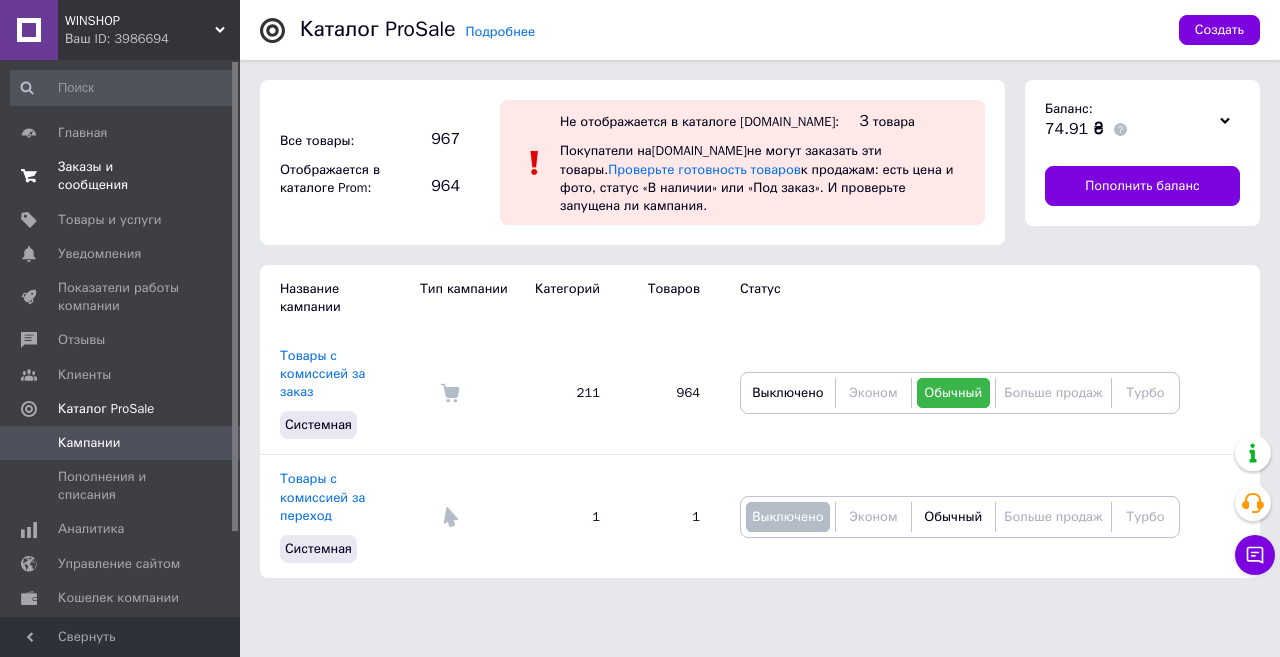 click on "Заказы и сообщения" at bounding box center (121, 176) 